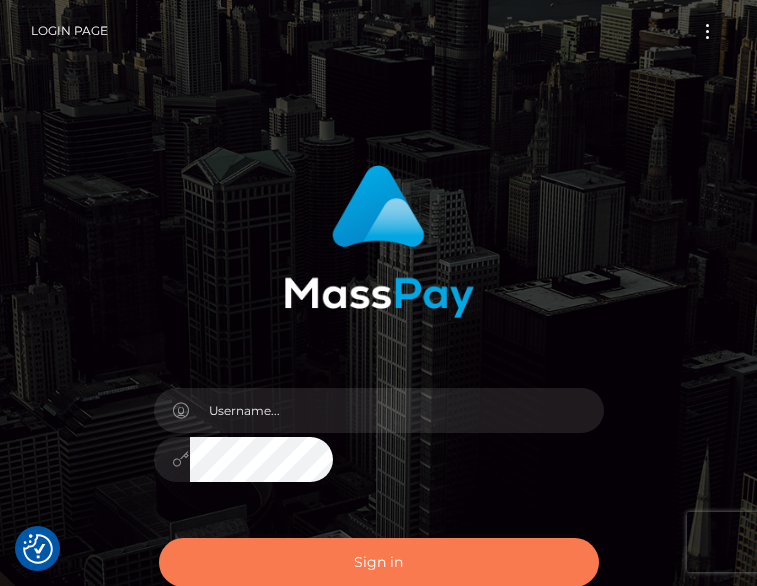 scroll, scrollTop: 0, scrollLeft: 0, axis: both 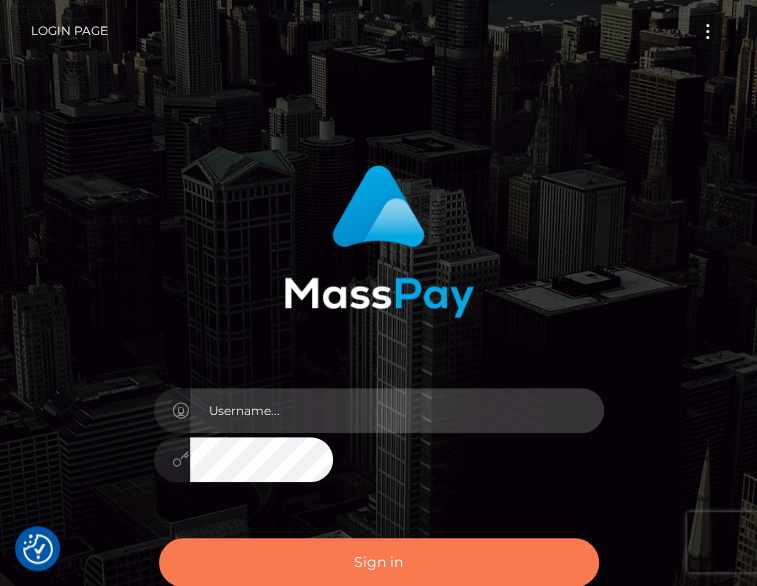 type on "pk.es" 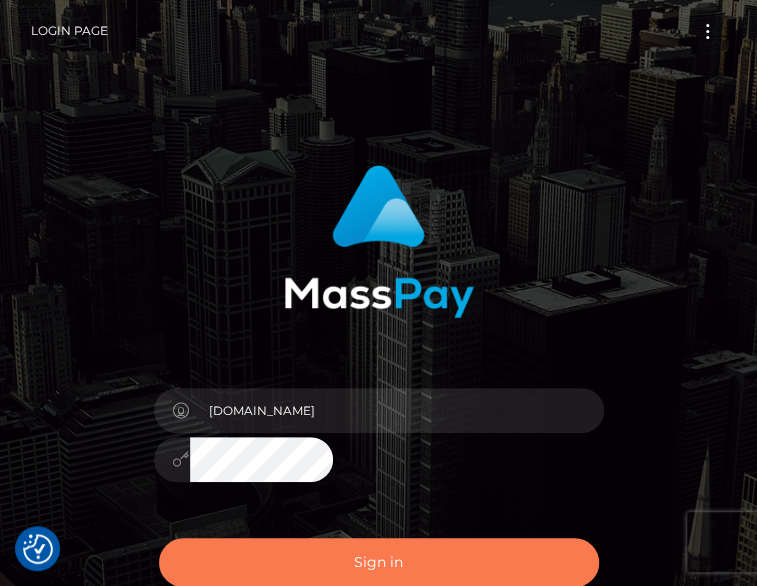 click on "Sign in" at bounding box center (379, 562) 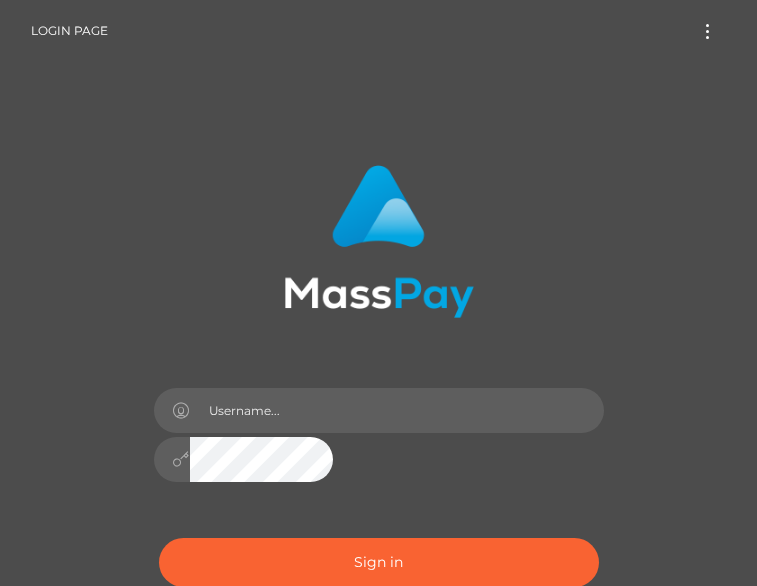 scroll, scrollTop: 0, scrollLeft: 0, axis: both 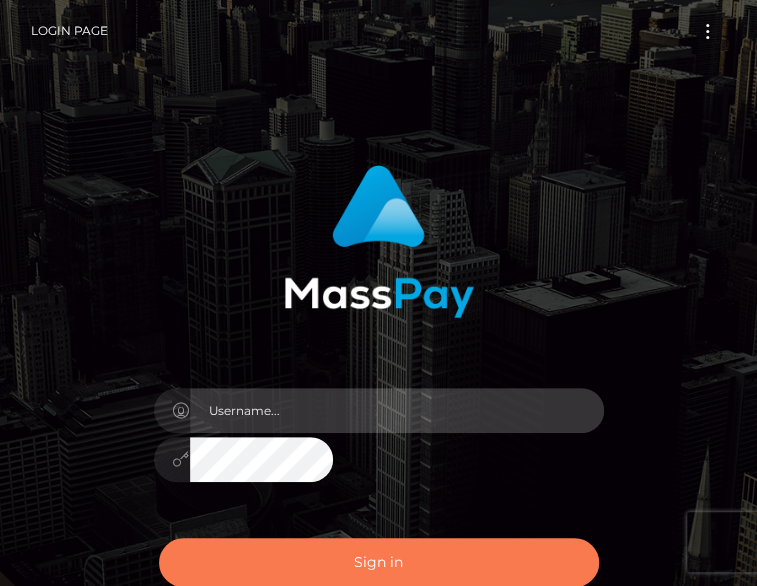 type on "[DOMAIN_NAME]" 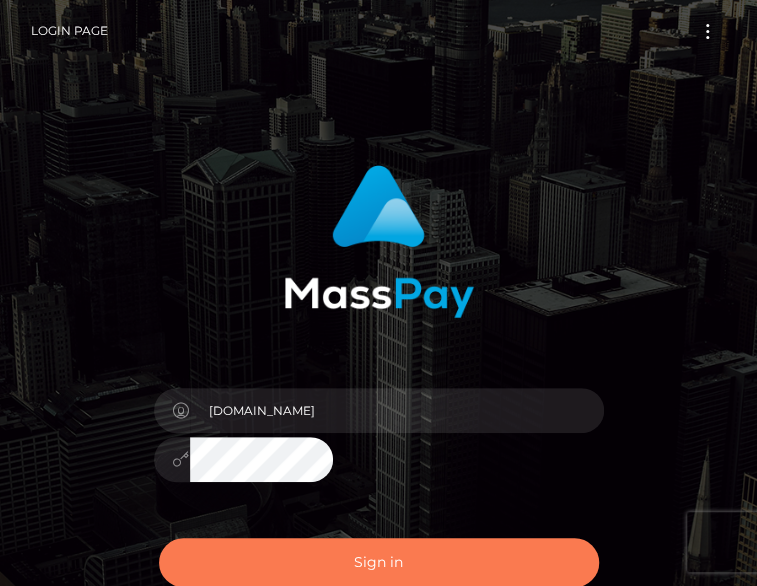 click on "Sign in" at bounding box center (379, 562) 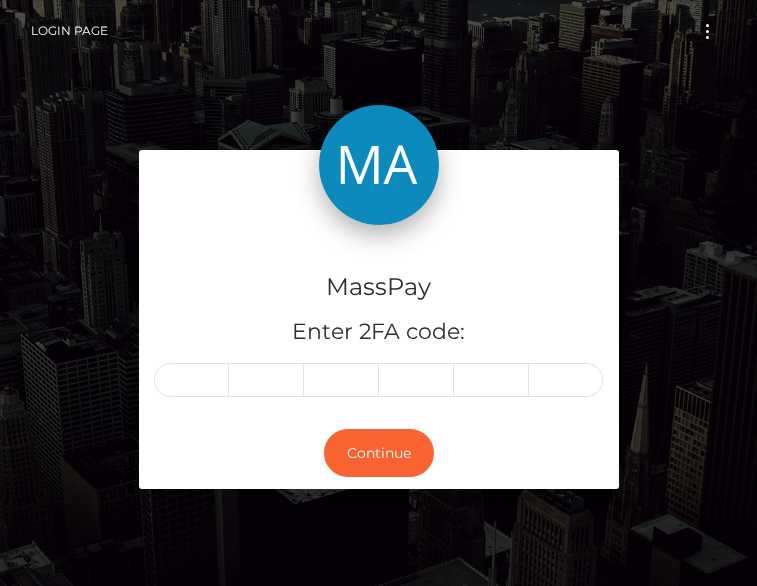 scroll, scrollTop: 0, scrollLeft: 0, axis: both 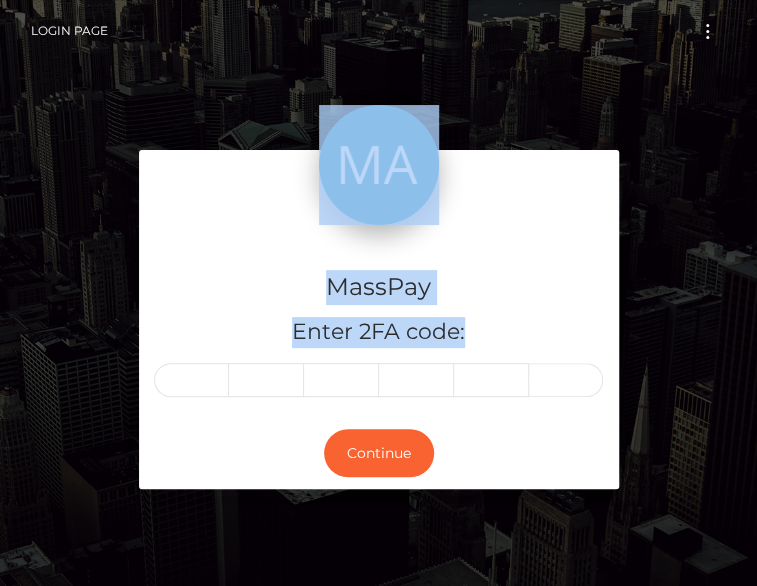 drag, startPoint x: 69, startPoint y: 469, endPoint x: 335, endPoint y: 404, distance: 273.8266 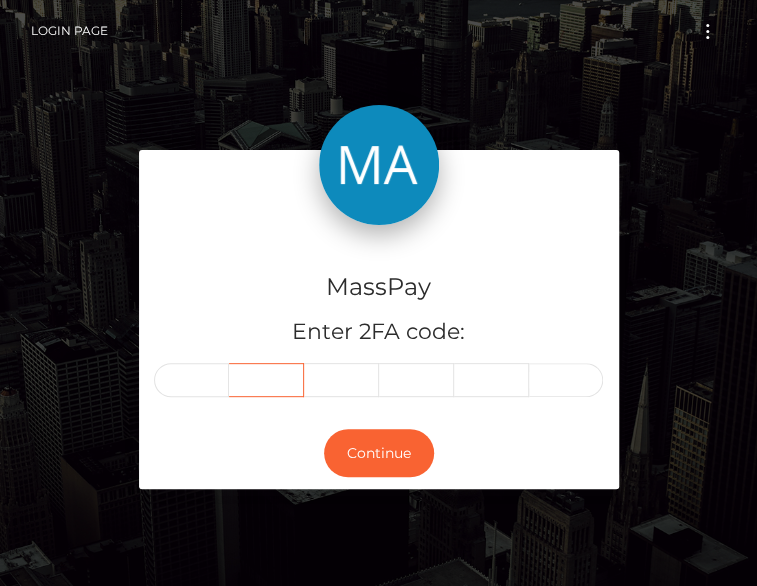 click at bounding box center (266, 380) 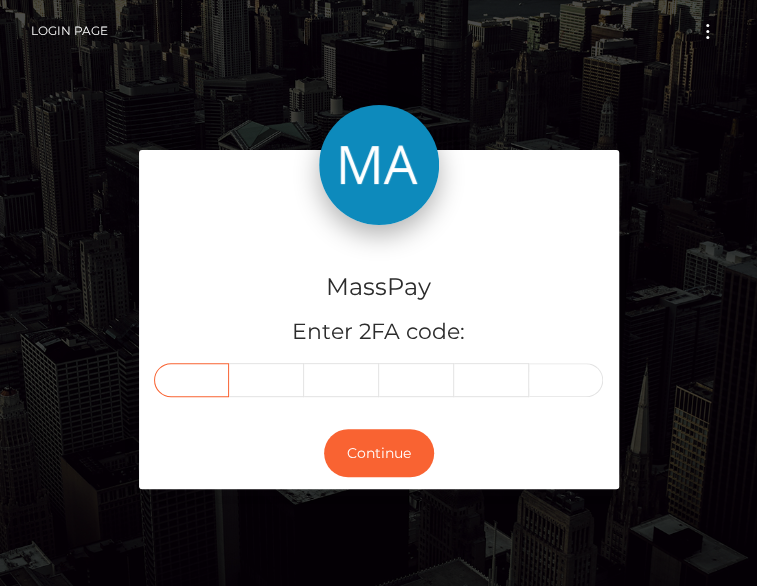 click at bounding box center (192, 380) 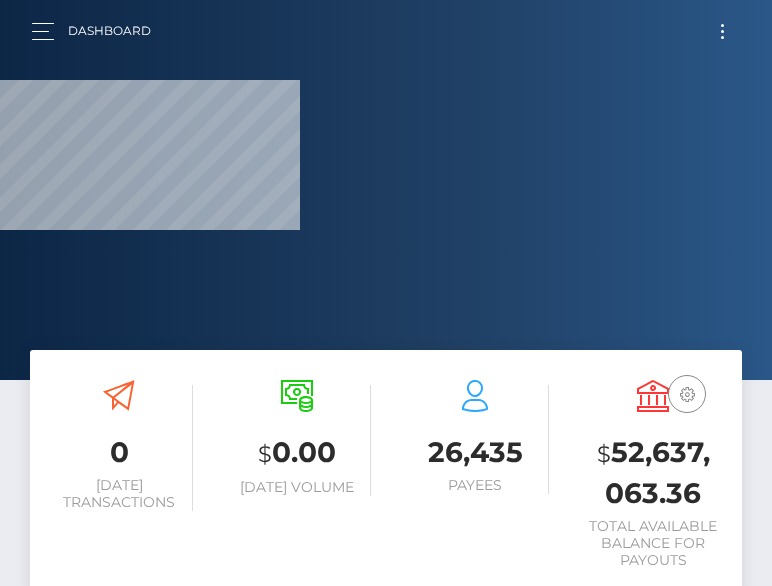 scroll, scrollTop: 0, scrollLeft: 0, axis: both 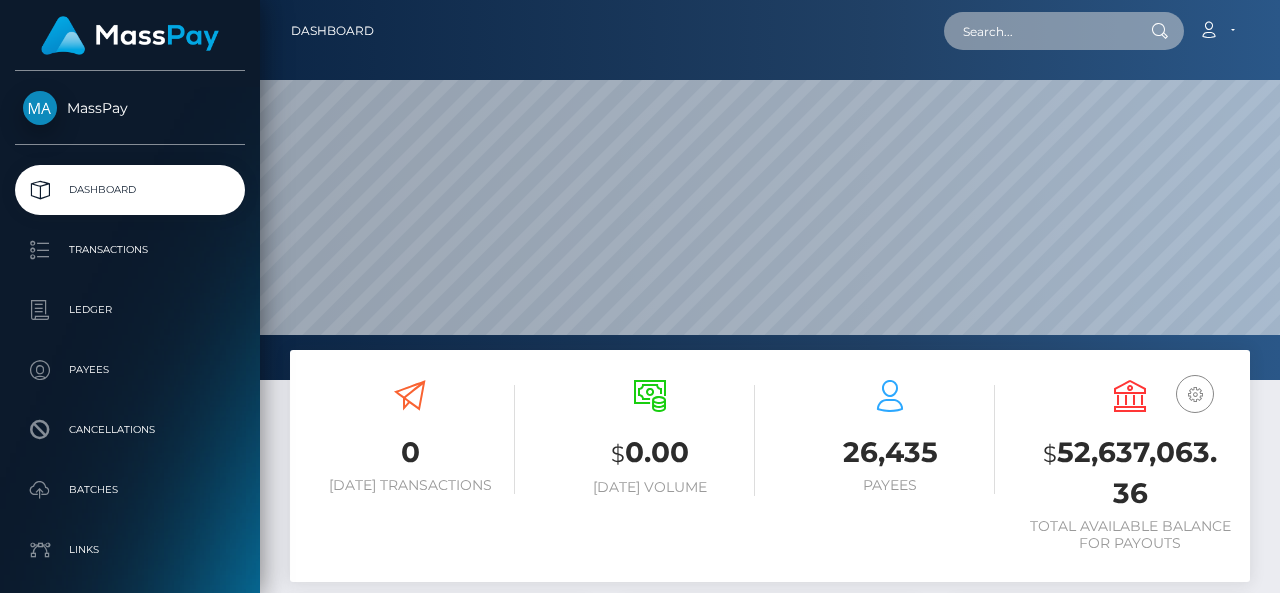 click at bounding box center [1038, 31] 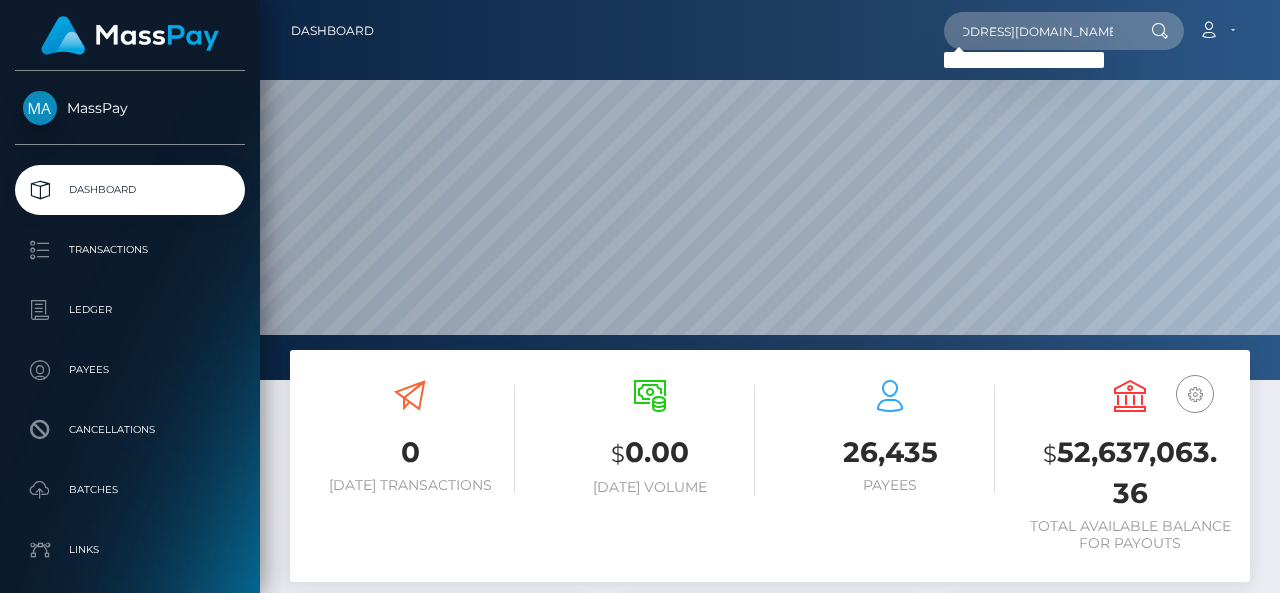 scroll, scrollTop: 0, scrollLeft: 0, axis: both 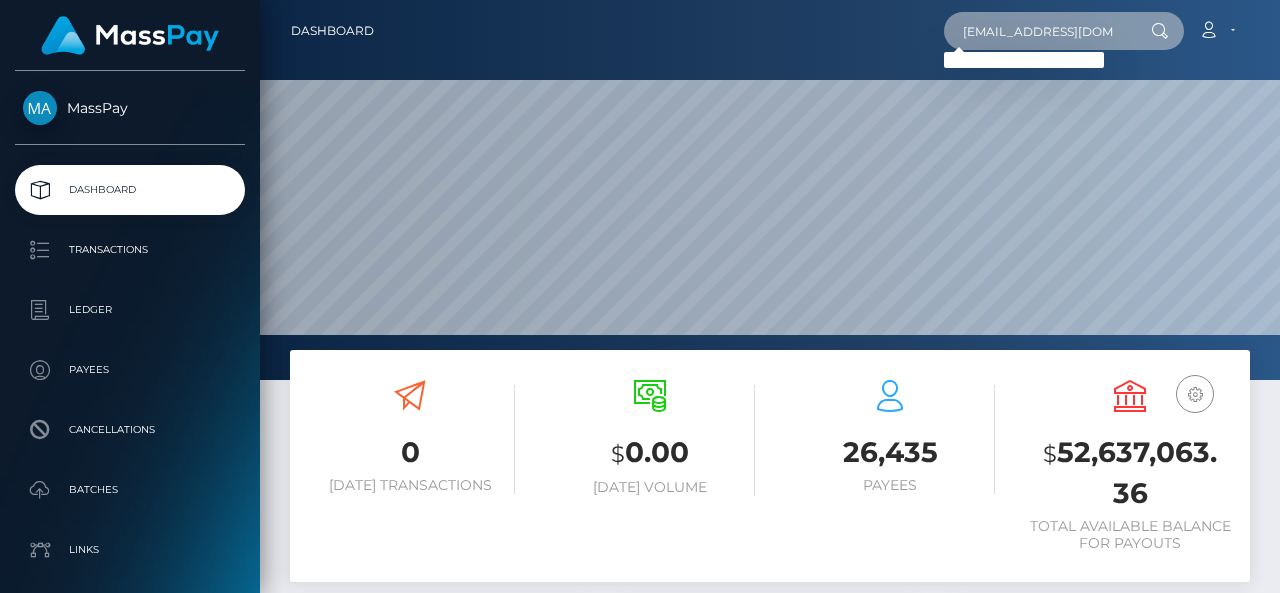 click on "noreply@notifications.hubspot.com" at bounding box center (1038, 31) 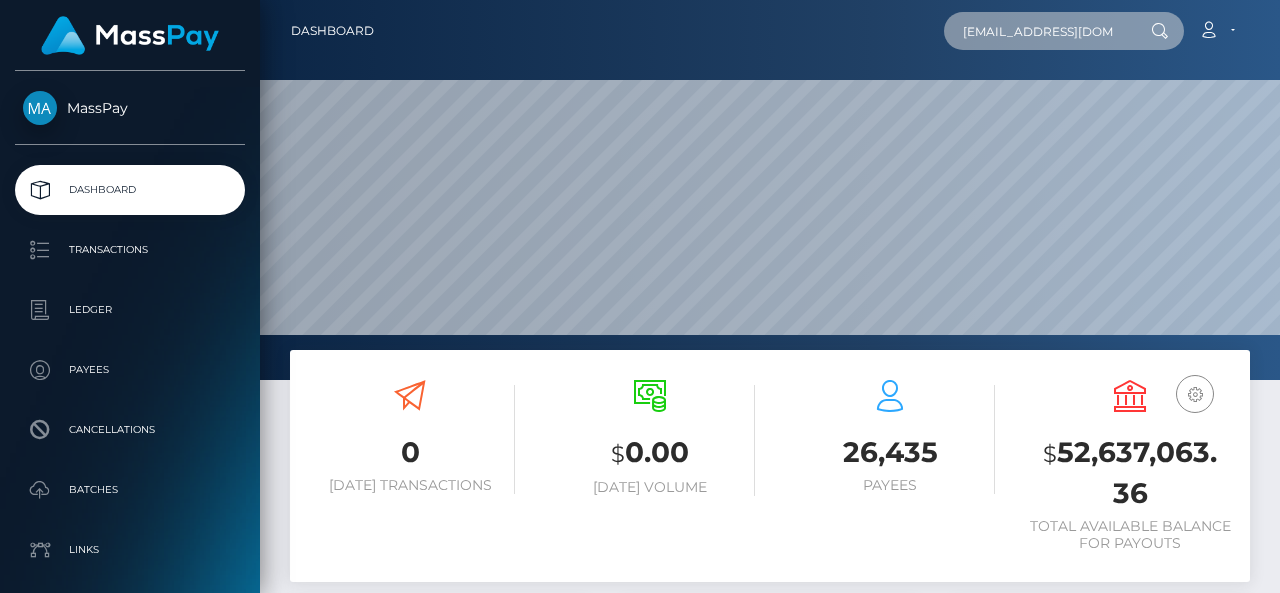 click on "noreply@notifications.hubspot.com" at bounding box center [1038, 31] 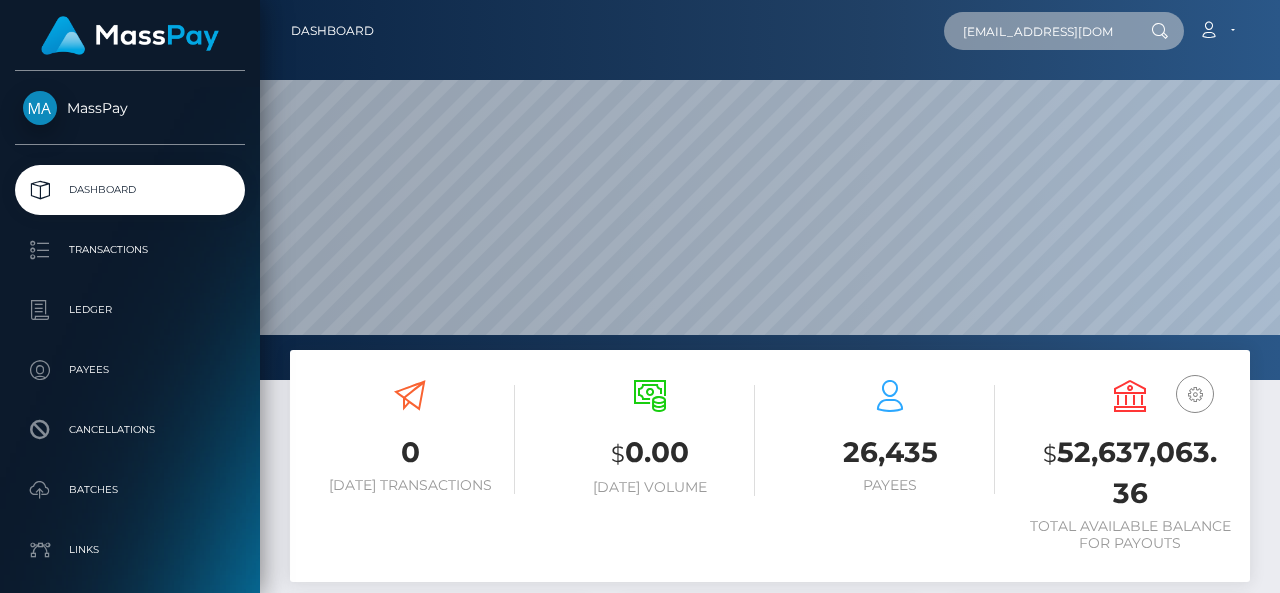 paste on "queenroberta92@gmail" 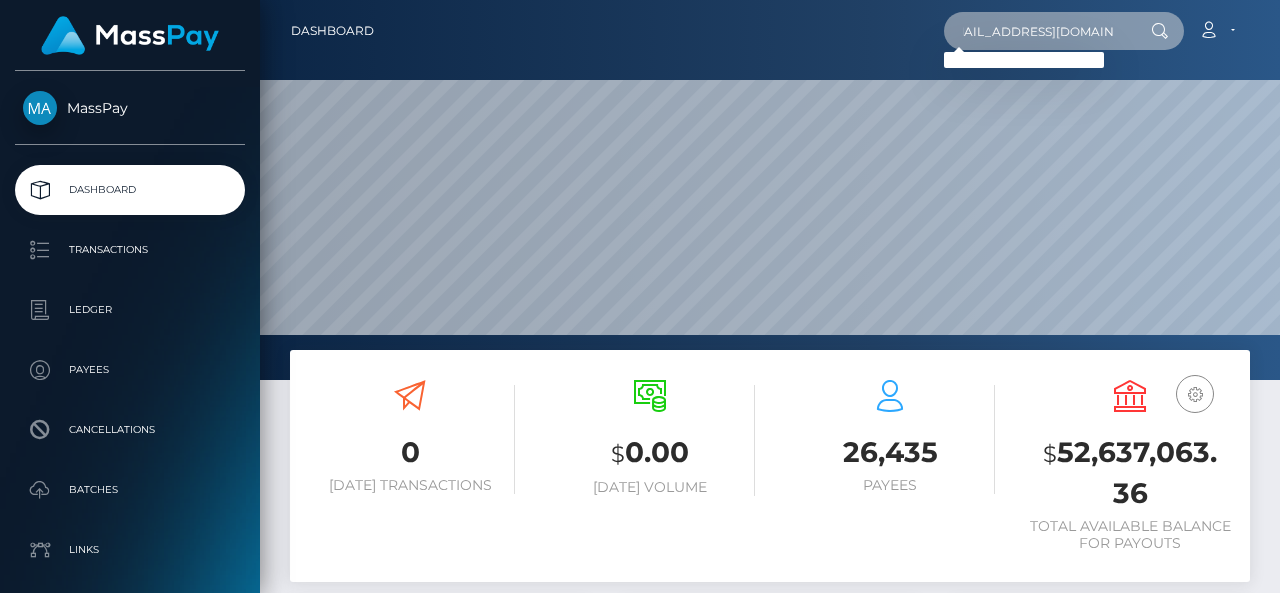 type on "queenroberta92@gmail.com" 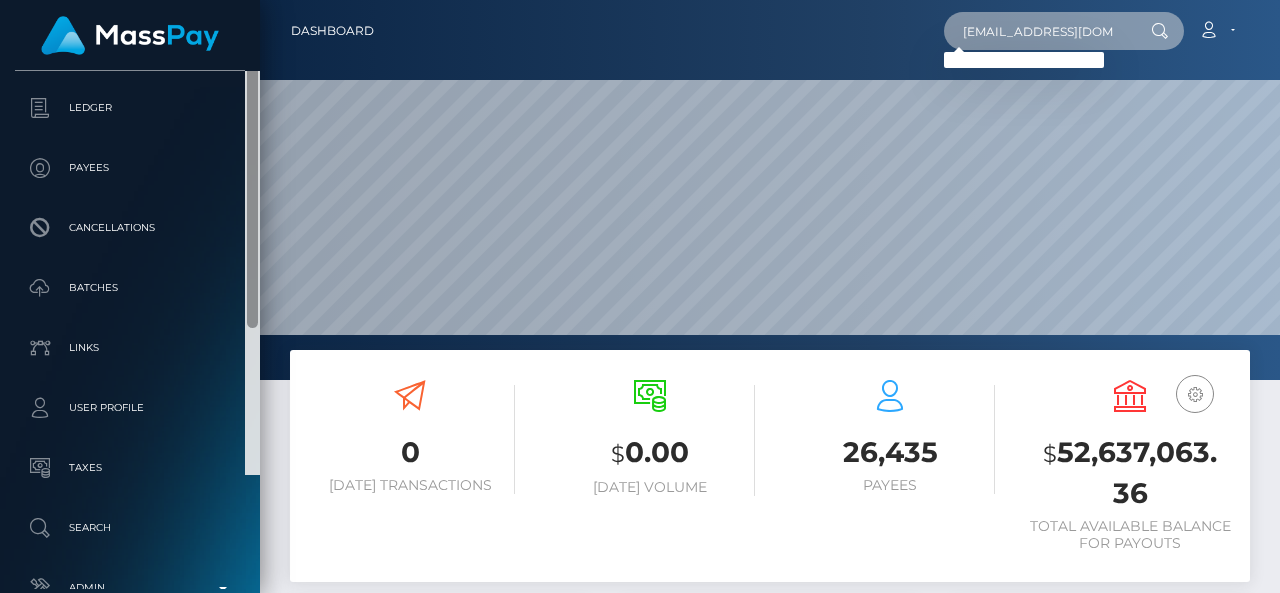 scroll, scrollTop: 325, scrollLeft: 0, axis: vertical 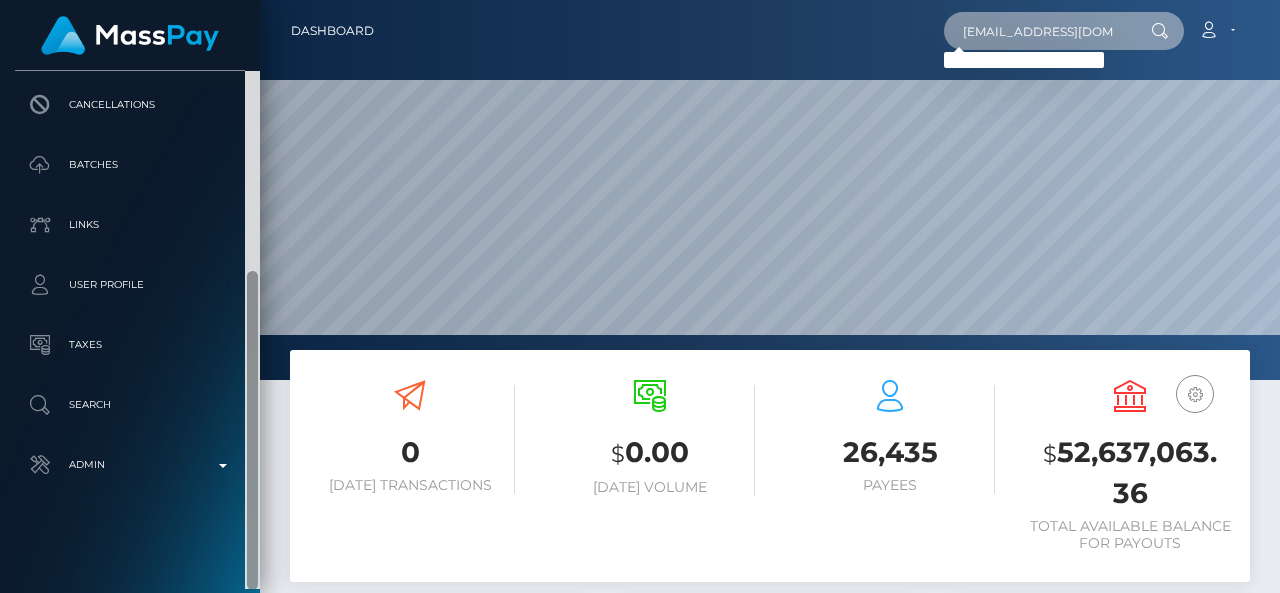drag, startPoint x: 256, startPoint y: 317, endPoint x: 266, endPoint y: 543, distance: 226.22113 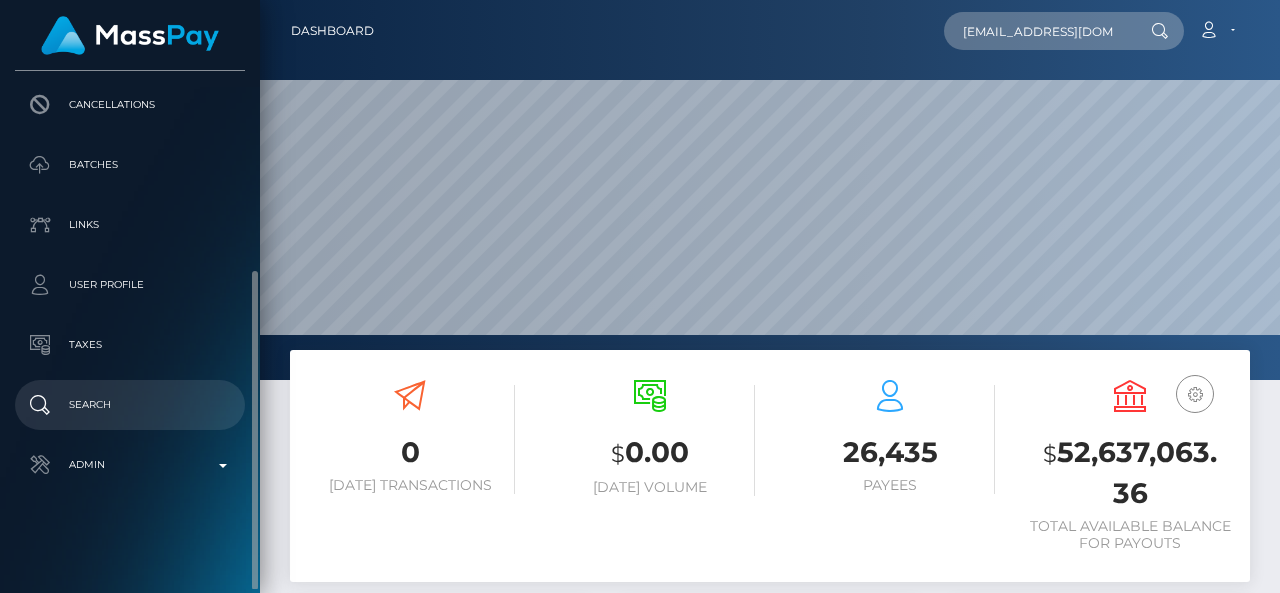 click on "Search" at bounding box center [130, 405] 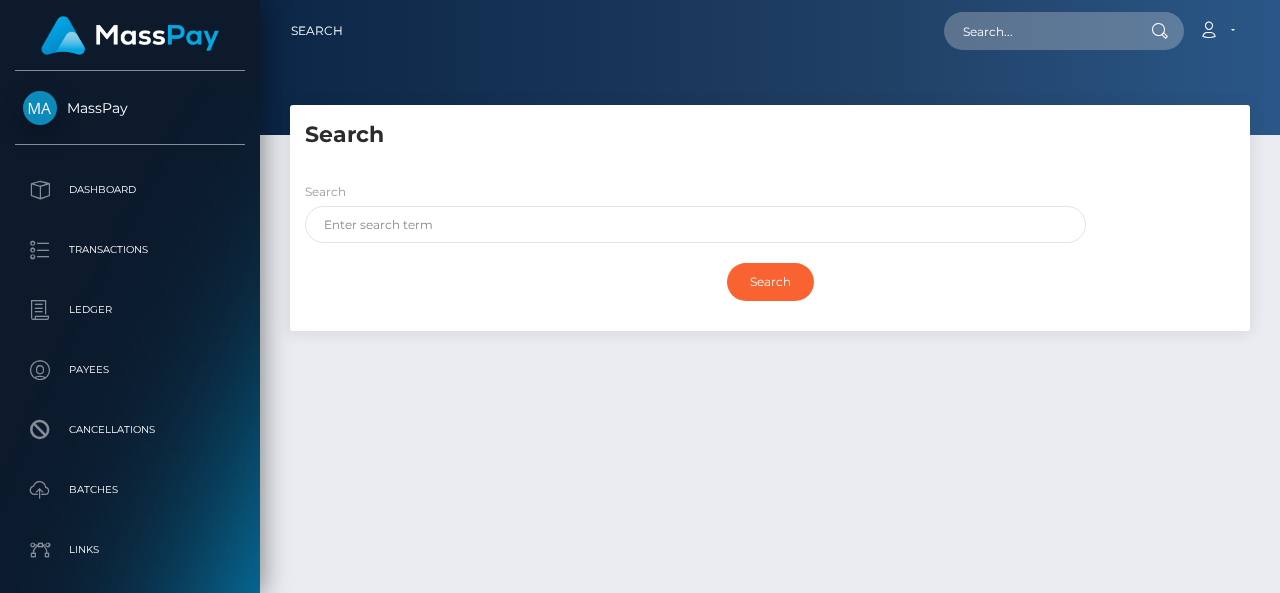 scroll, scrollTop: 0, scrollLeft: 0, axis: both 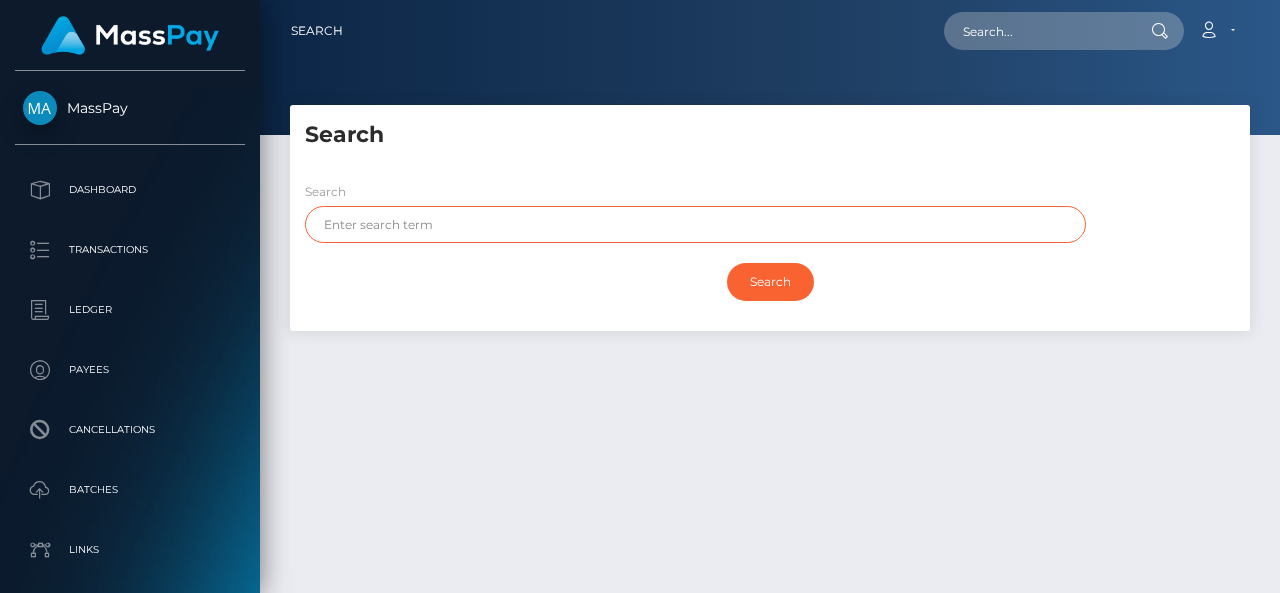 click at bounding box center (695, 224) 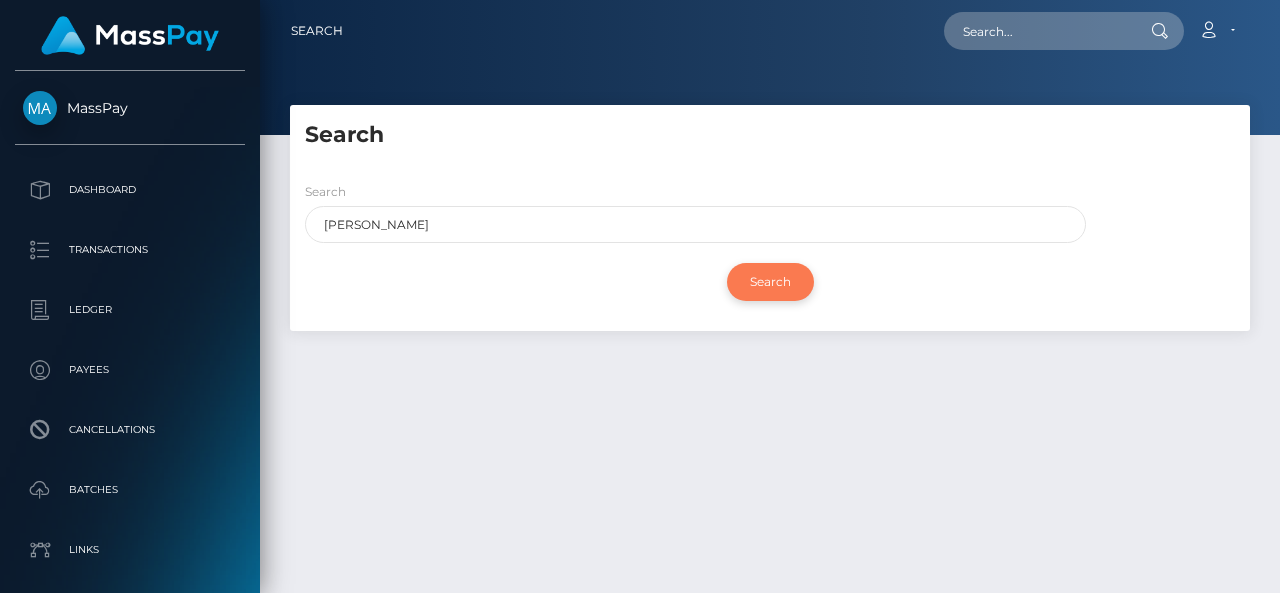 click on "Search" at bounding box center (770, 282) 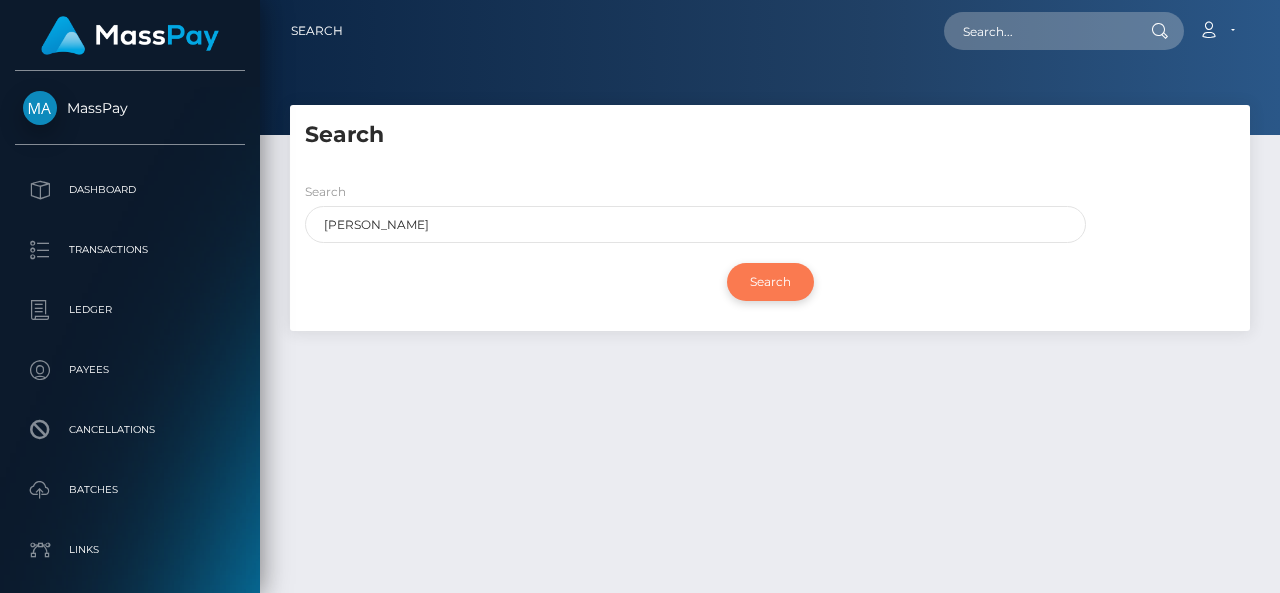 click on "Search" at bounding box center [770, 282] 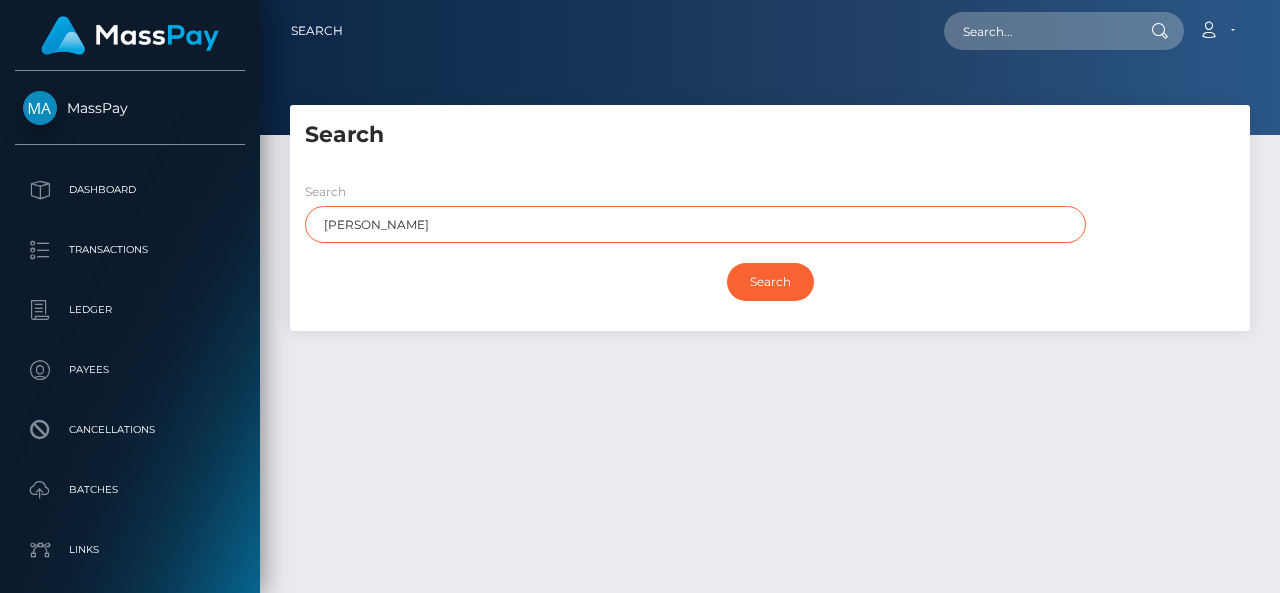 click on "[PERSON_NAME]" at bounding box center [695, 224] 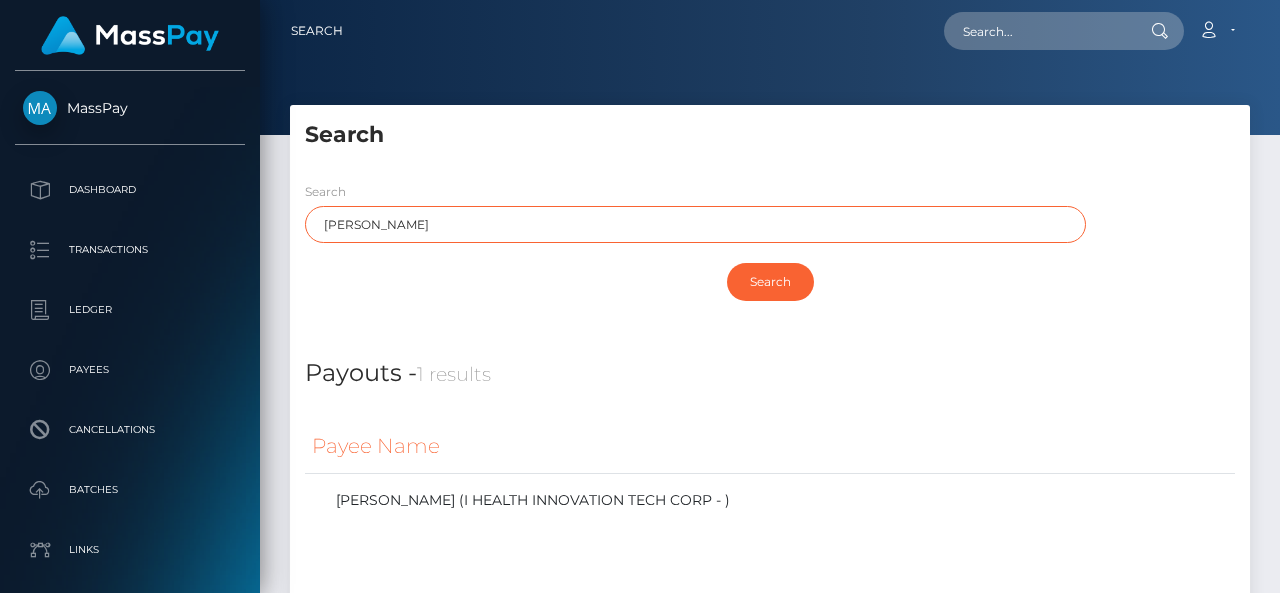 click on "diana" at bounding box center (695, 224) 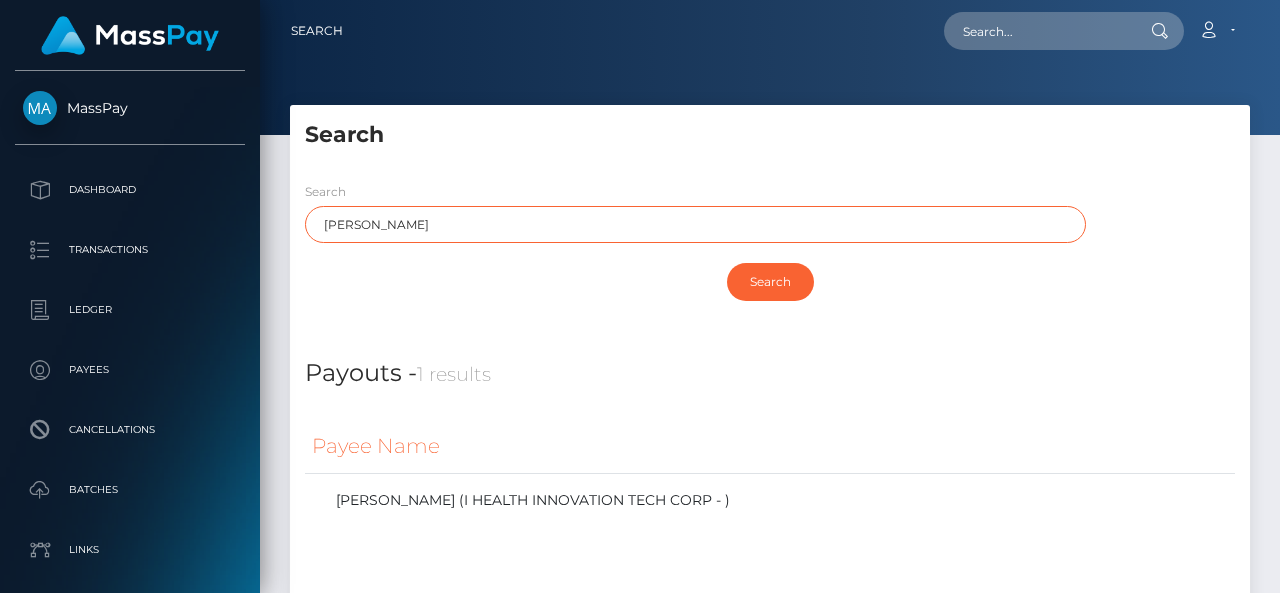 click on "diana" at bounding box center (695, 224) 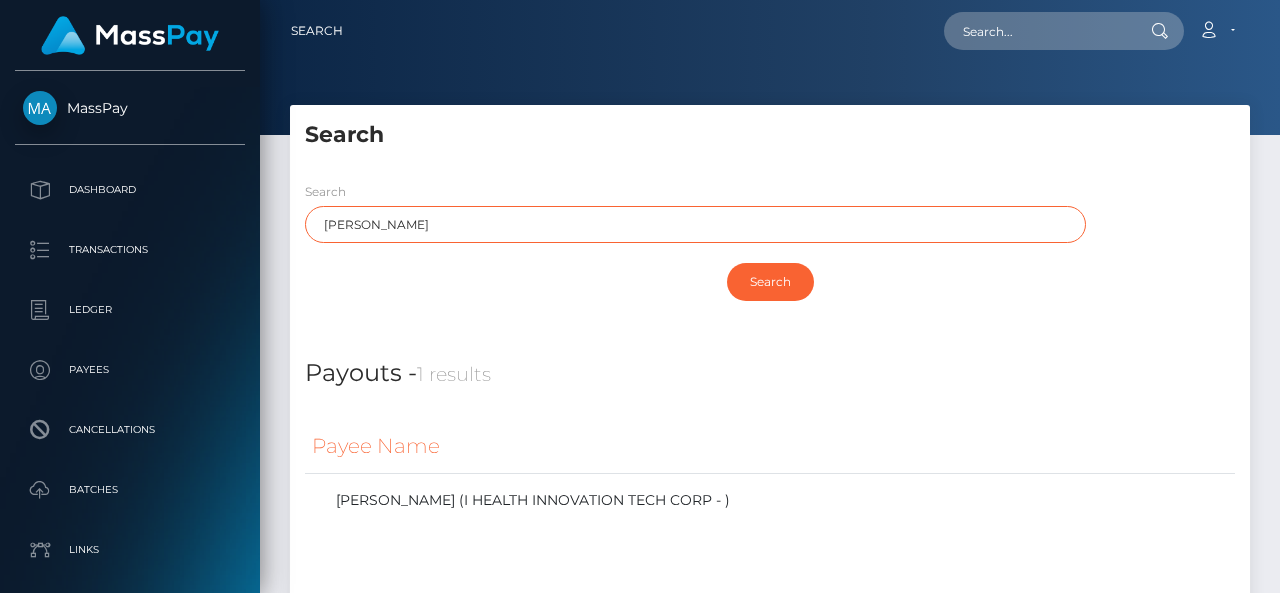 drag, startPoint x: 687, startPoint y: 219, endPoint x: 877, endPoint y: 466, distance: 311.62317 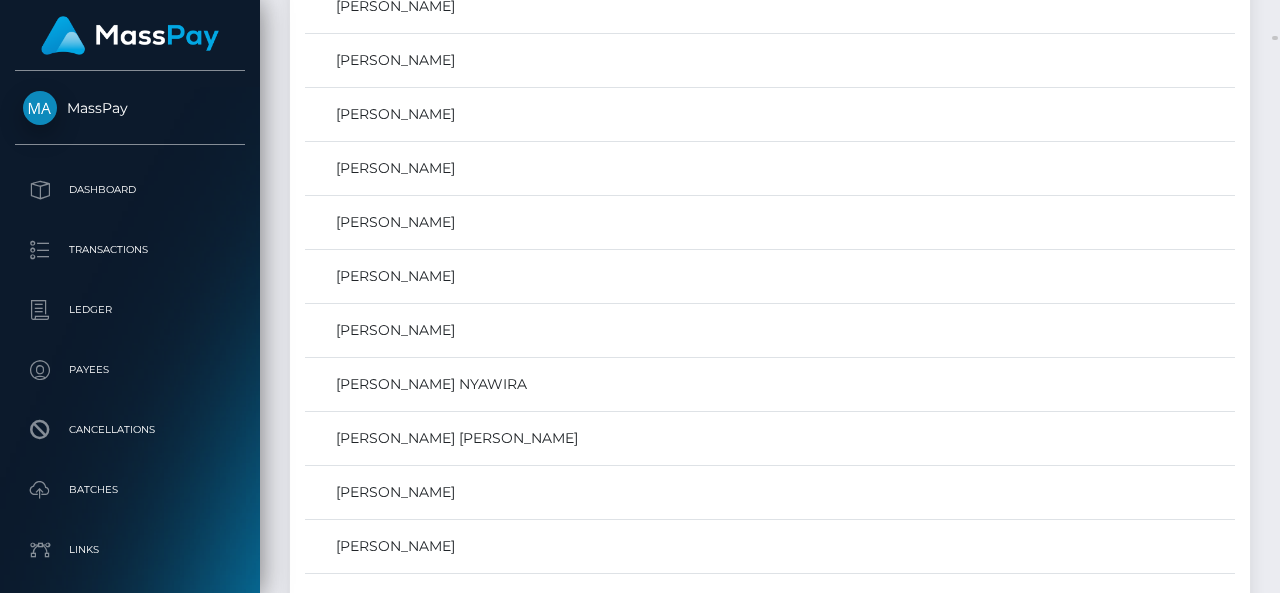 scroll, scrollTop: 810, scrollLeft: 0, axis: vertical 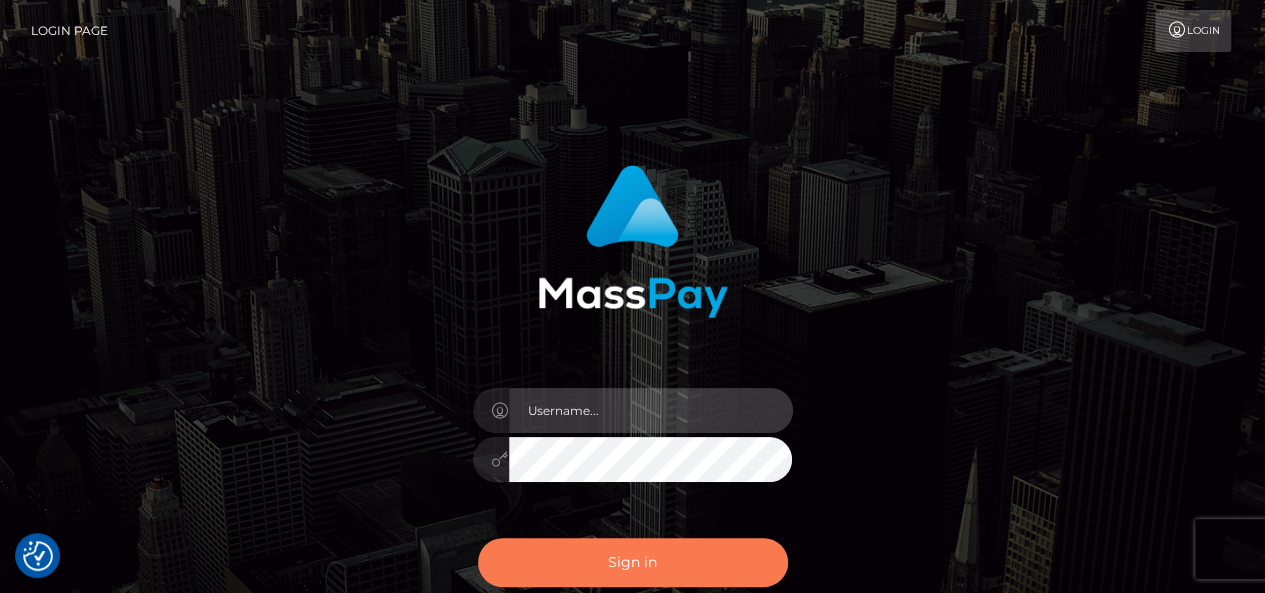 type on "pk.es" 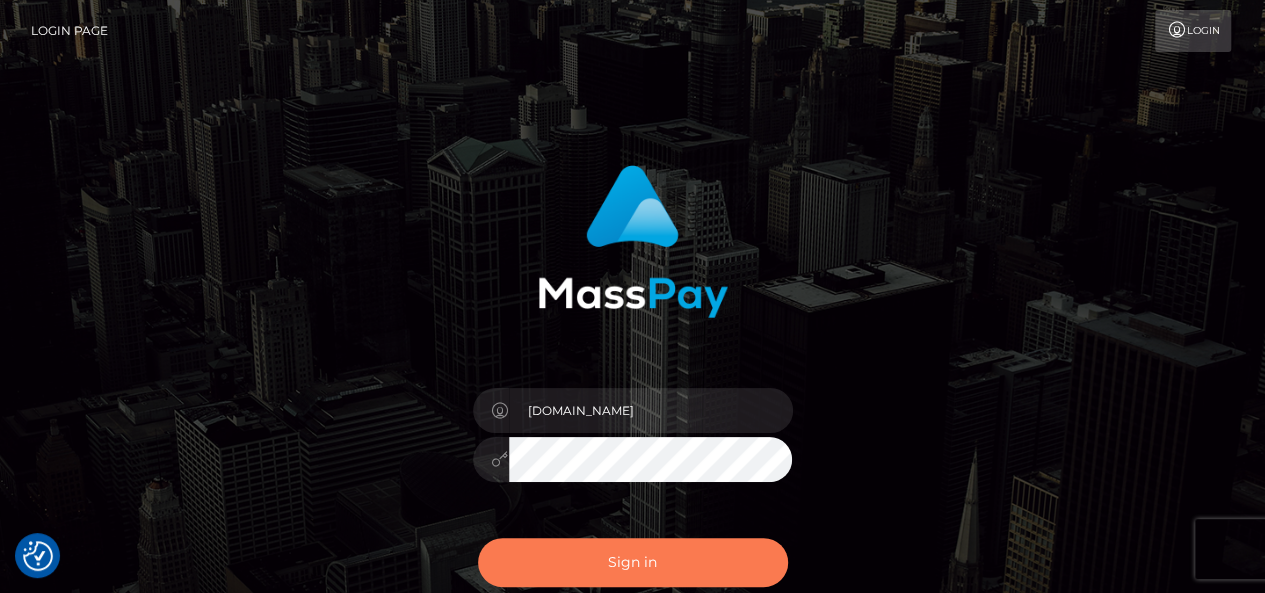click on "Sign in" at bounding box center [633, 562] 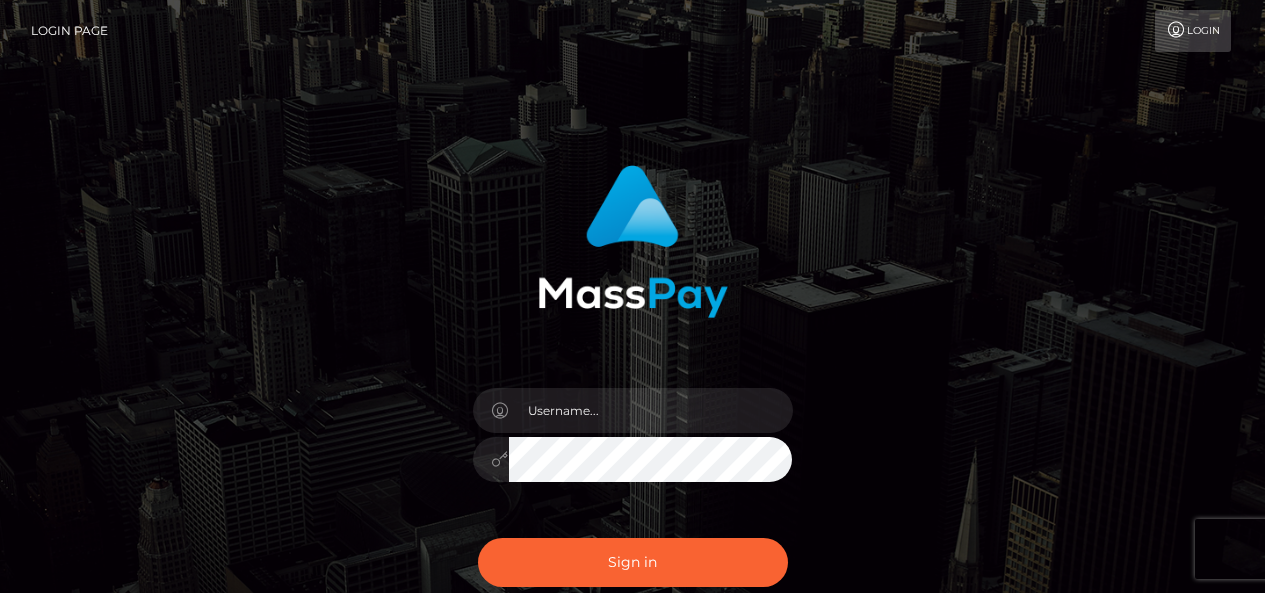 scroll, scrollTop: 0, scrollLeft: 0, axis: both 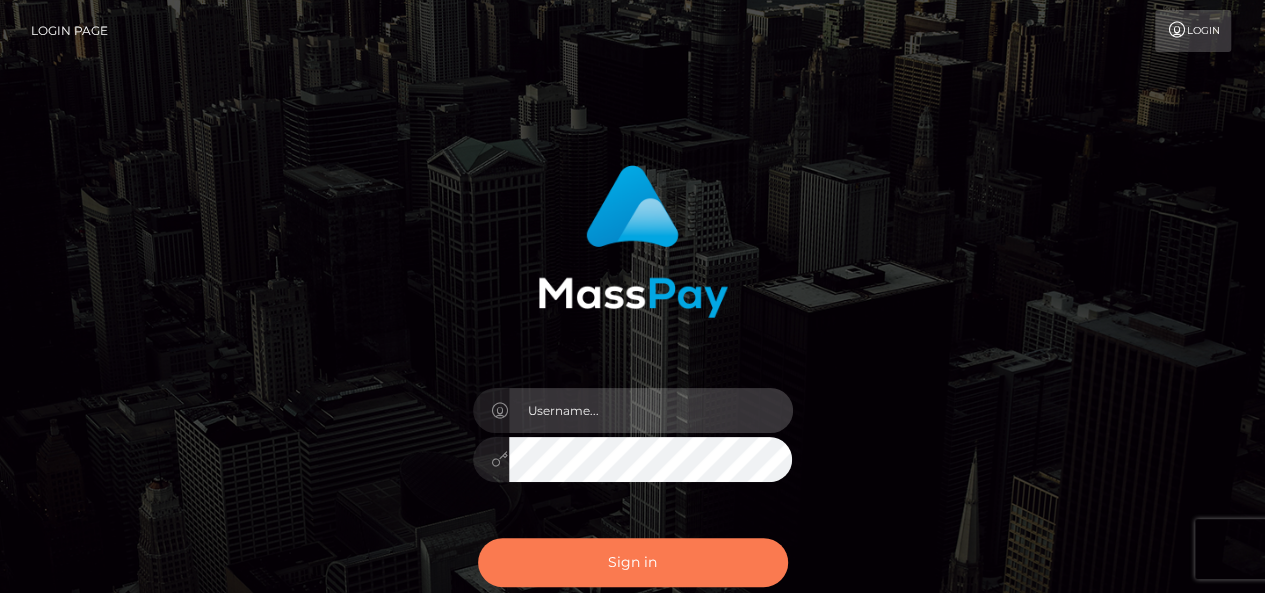 type on "[DOMAIN_NAME]" 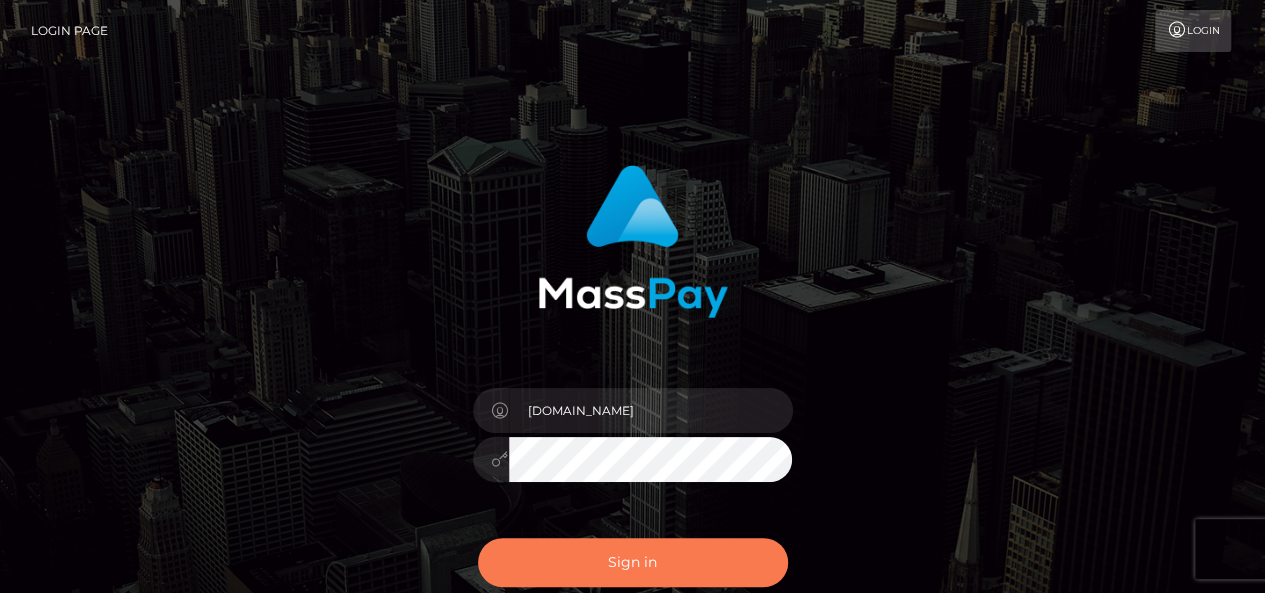 click on "Sign in" at bounding box center [633, 562] 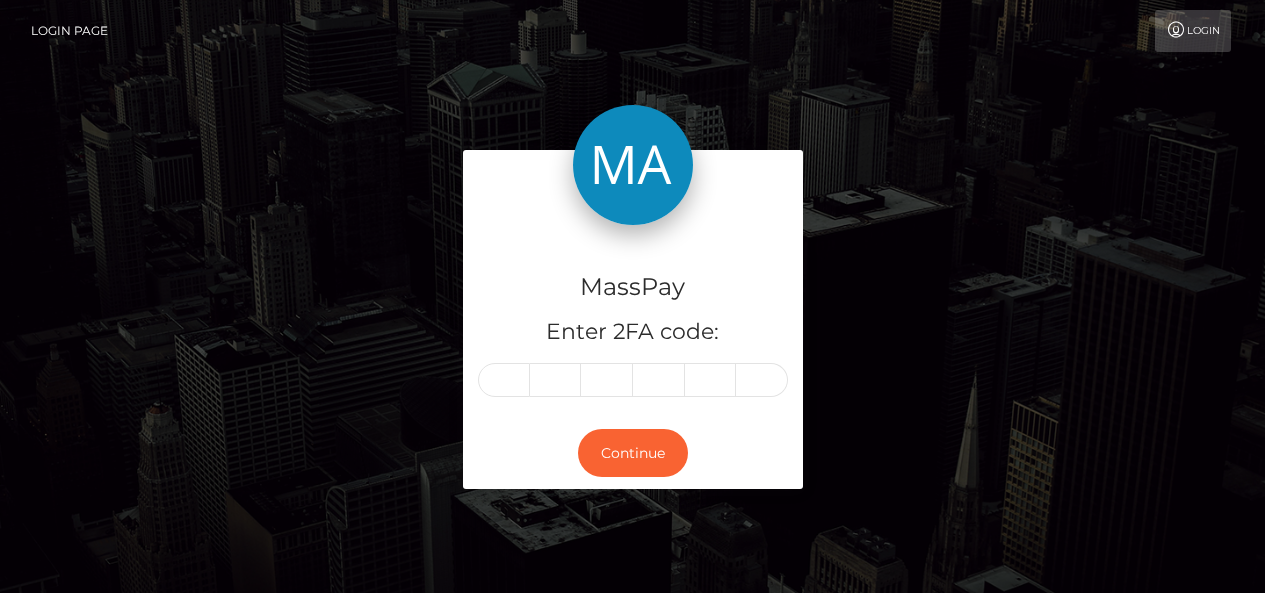 scroll, scrollTop: 0, scrollLeft: 0, axis: both 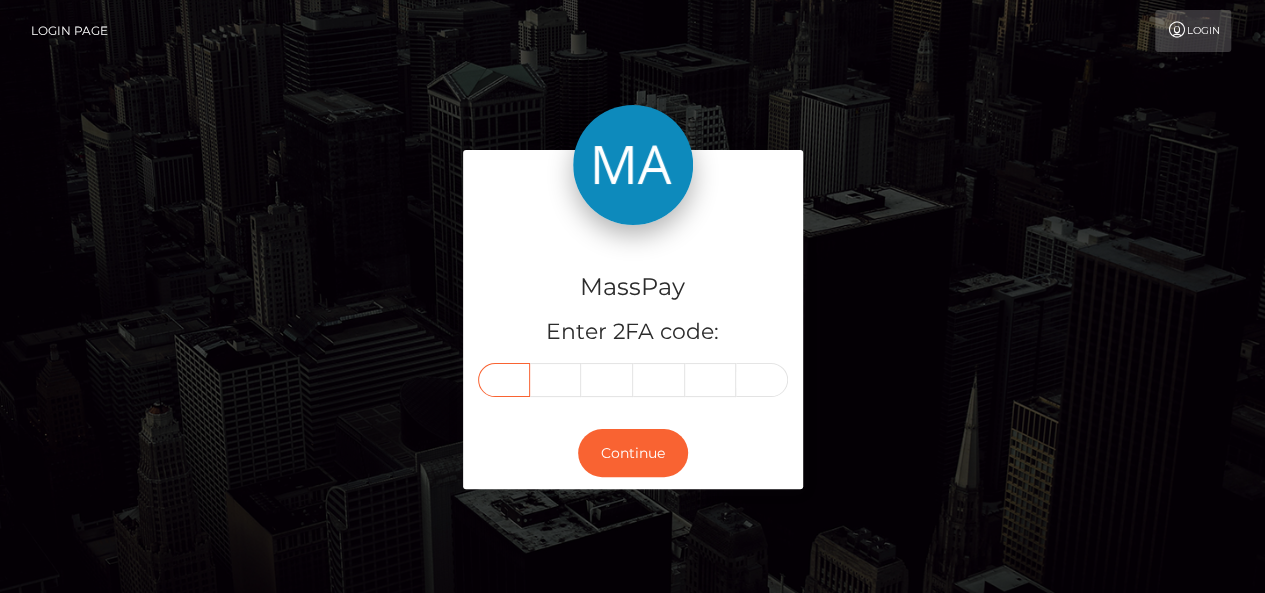 click at bounding box center [504, 380] 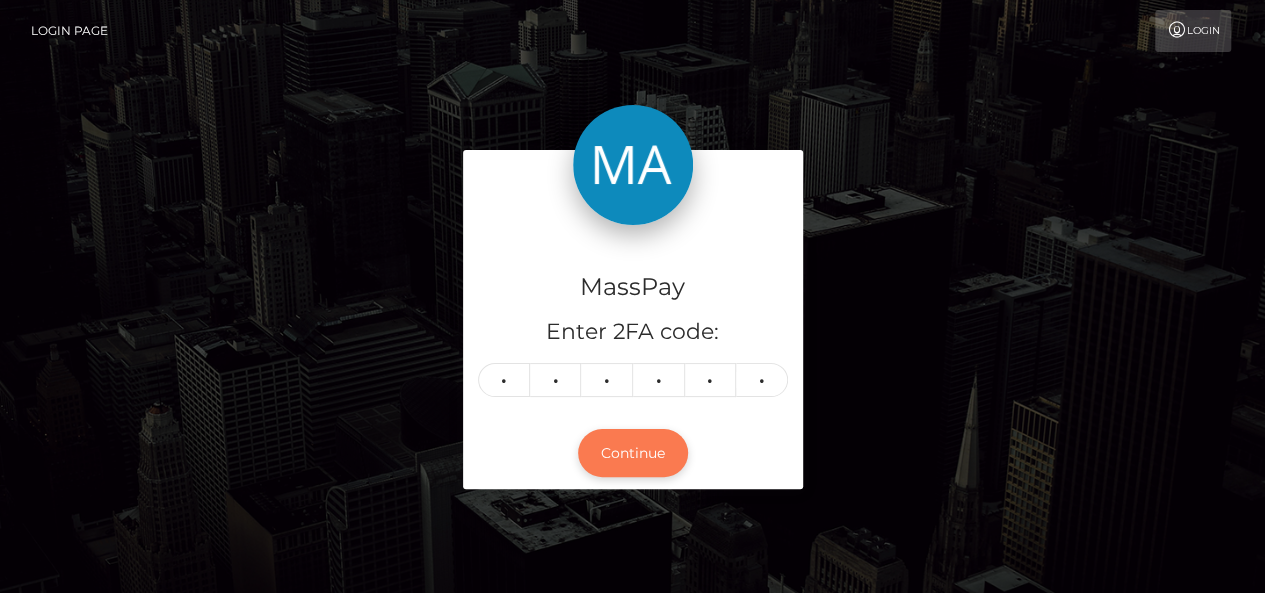 click on "Continue" at bounding box center (633, 453) 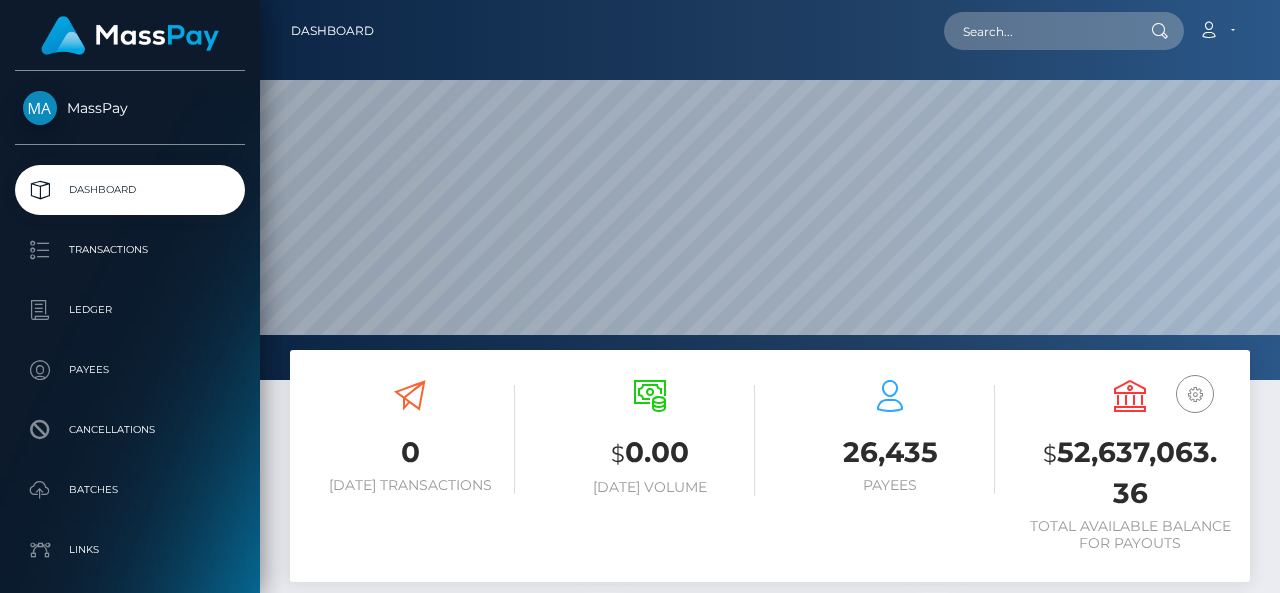 scroll, scrollTop: 0, scrollLeft: 0, axis: both 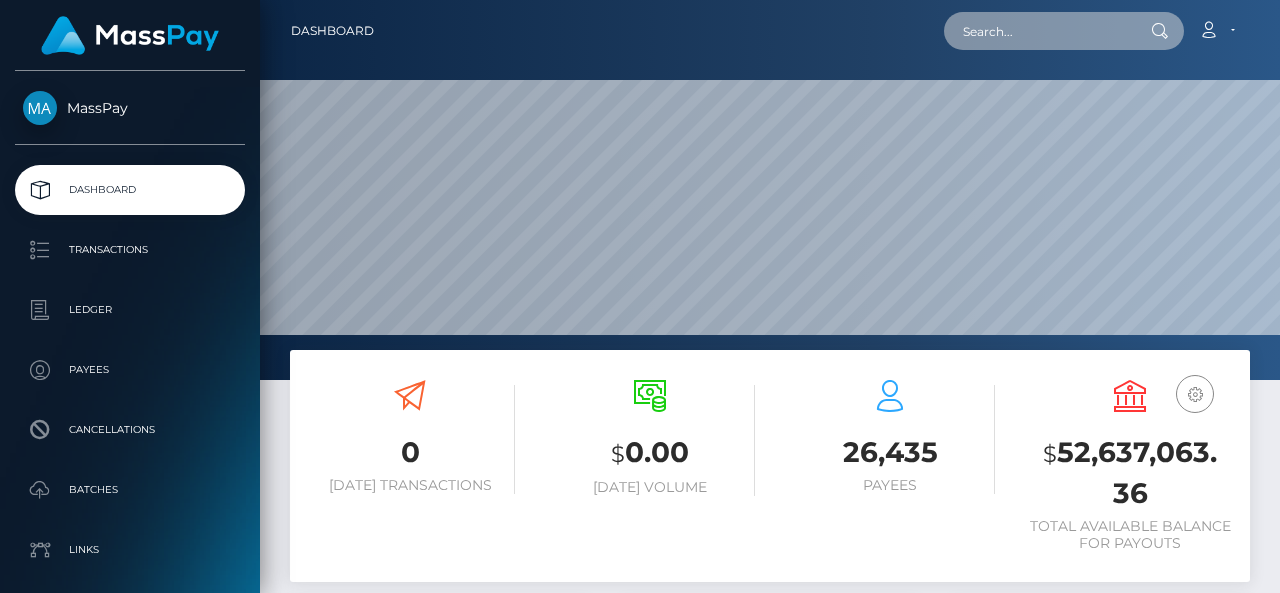 click at bounding box center (1038, 31) 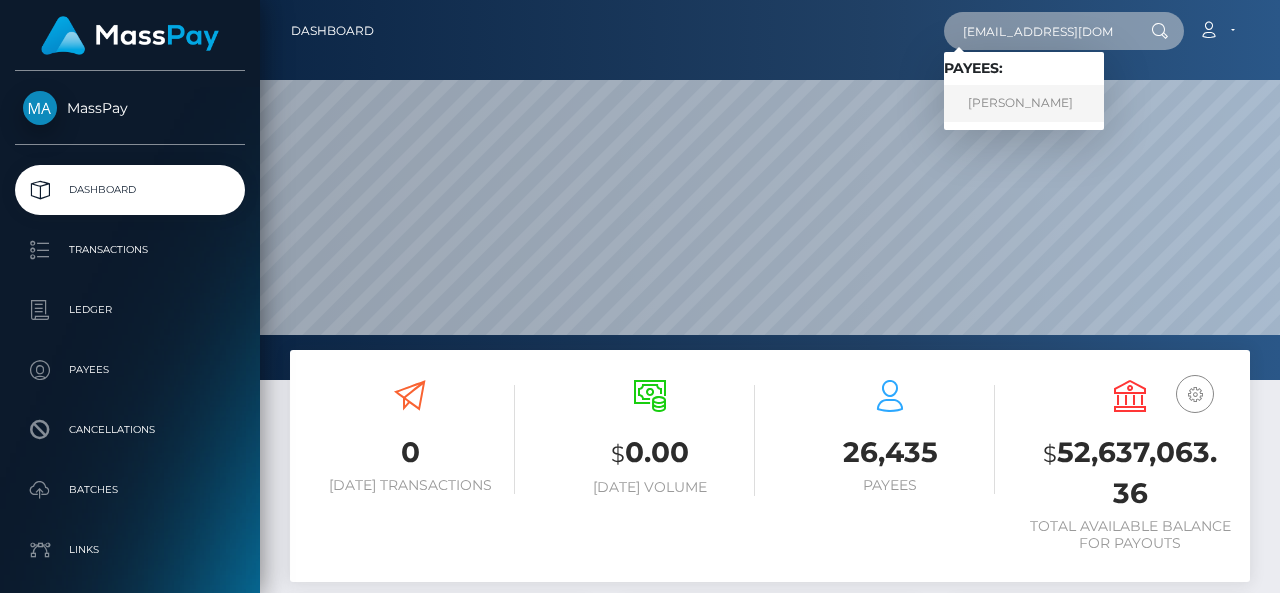 type on "[EMAIL_ADDRESS][DOMAIN_NAME]" 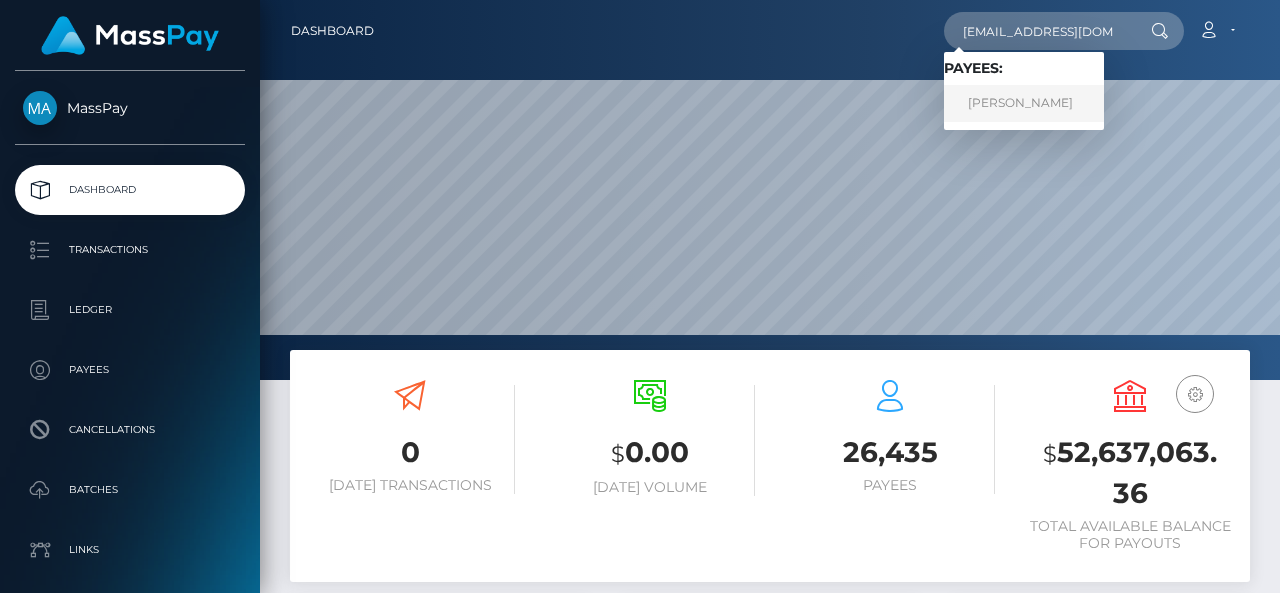 click on "[PERSON_NAME]" at bounding box center [1024, 103] 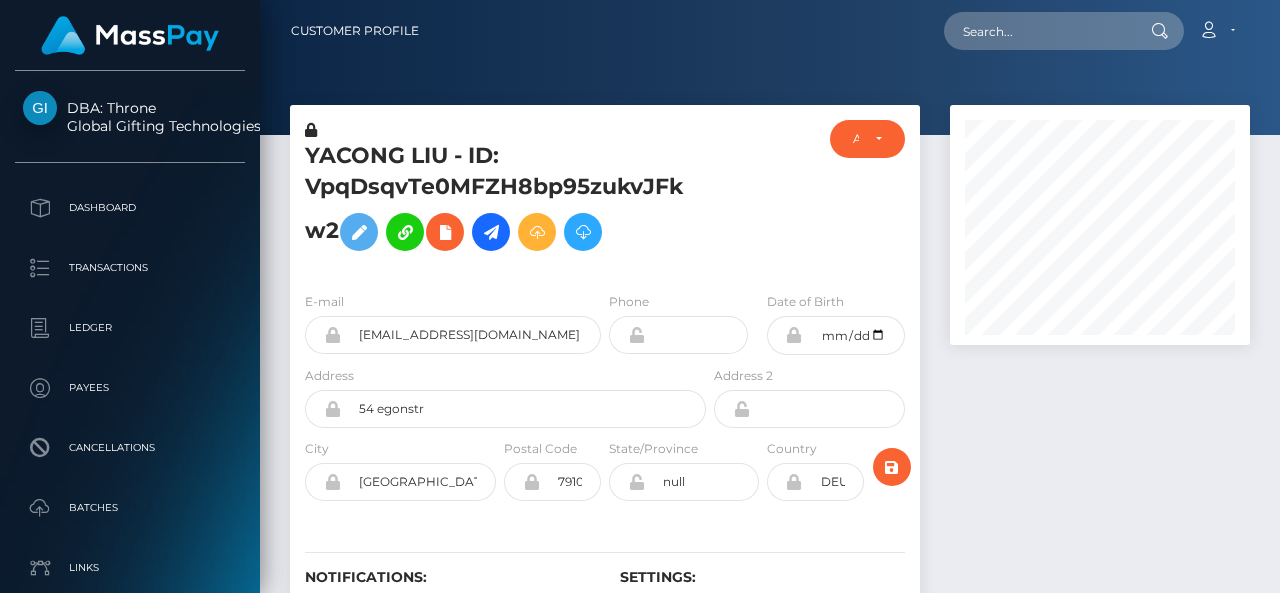 scroll, scrollTop: 0, scrollLeft: 0, axis: both 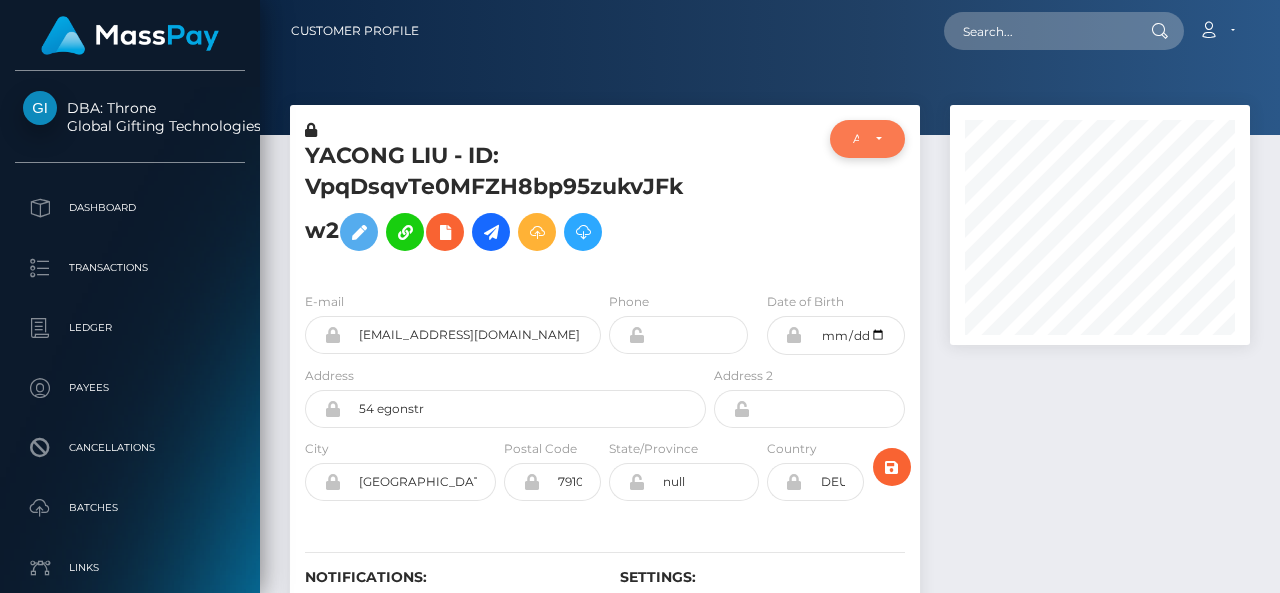 click on "ACTIVE" at bounding box center [867, 139] 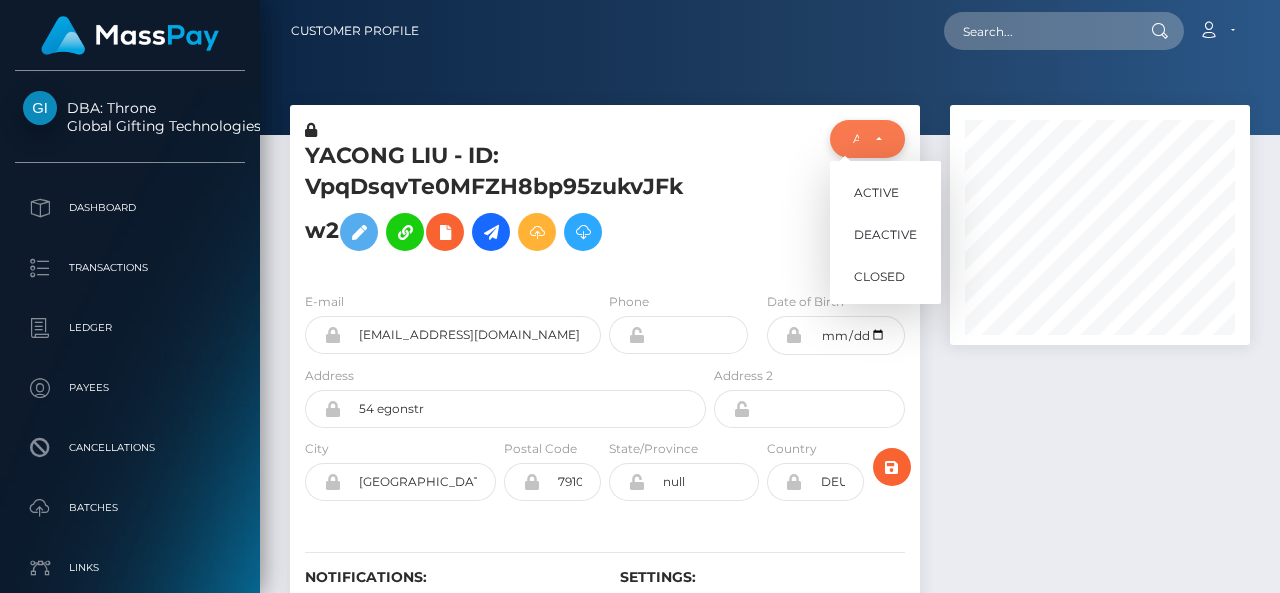 scroll, scrollTop: 240, scrollLeft: 300, axis: both 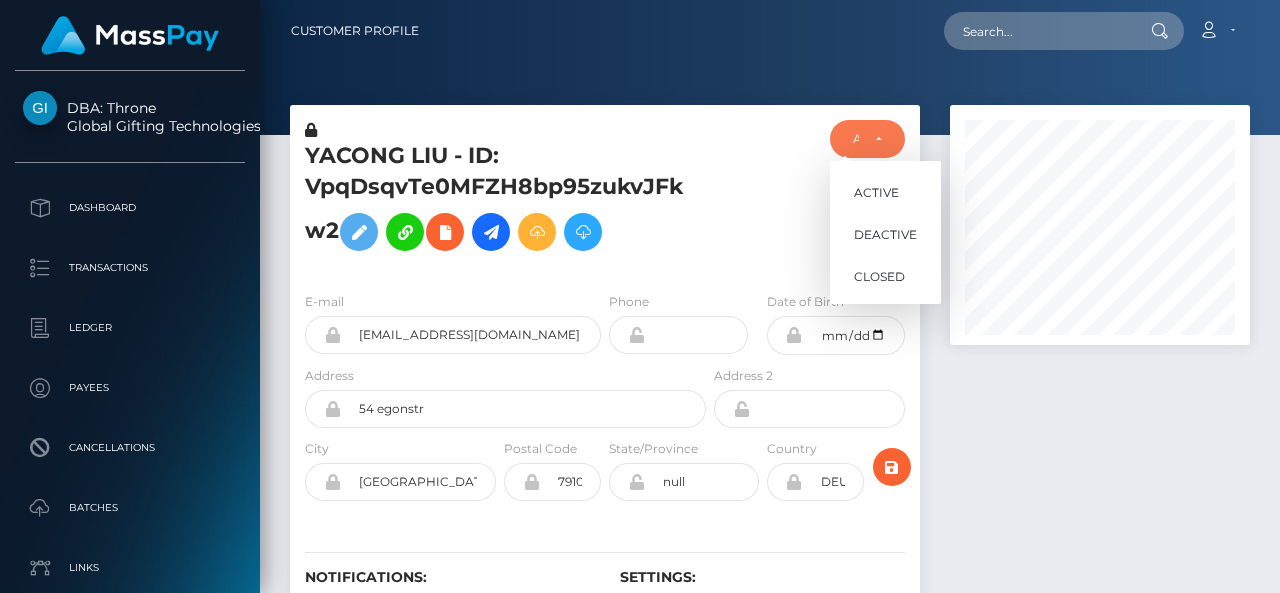 click at bounding box center [762, 198] 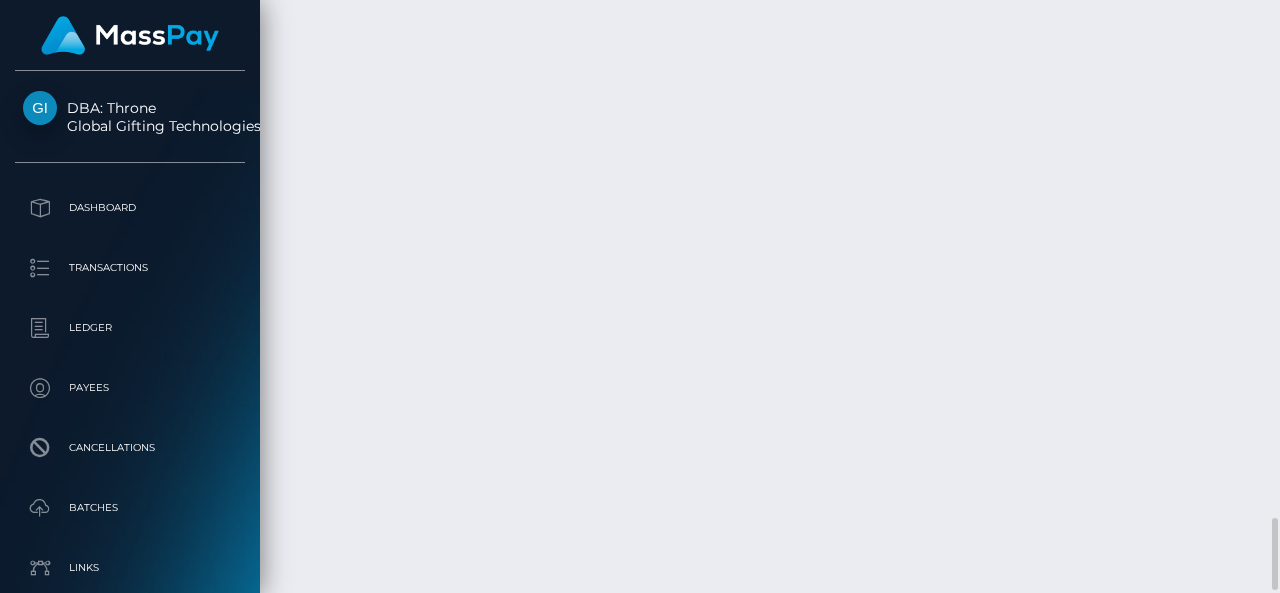 scroll, scrollTop: 4232, scrollLeft: 0, axis: vertical 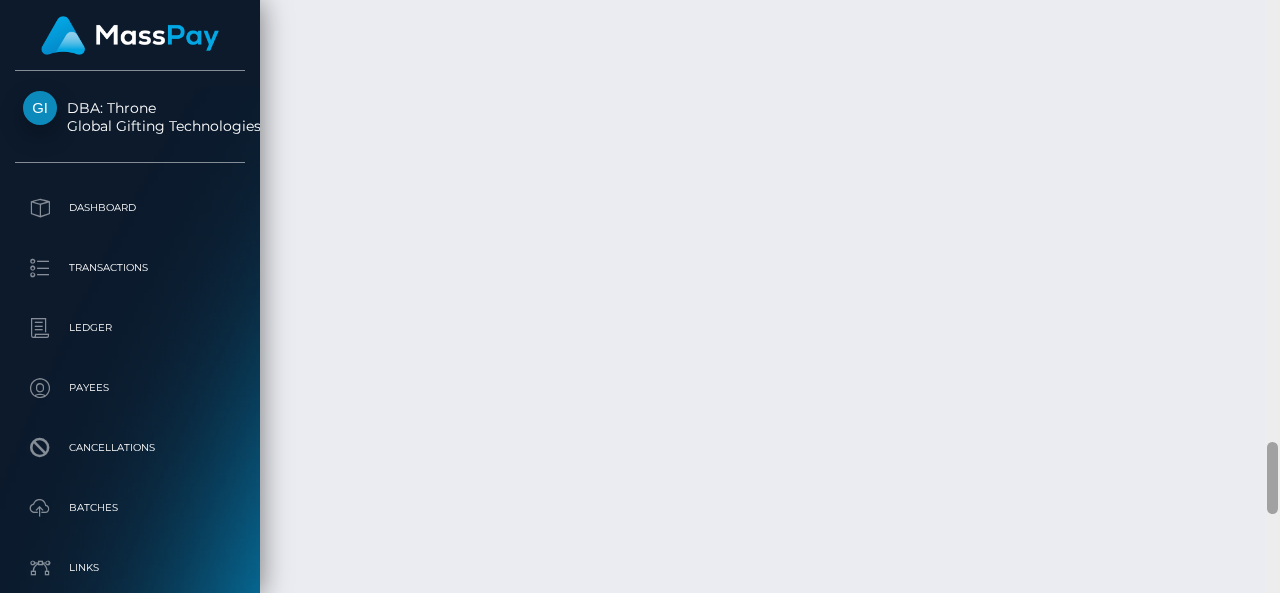 click at bounding box center (1272, 297) 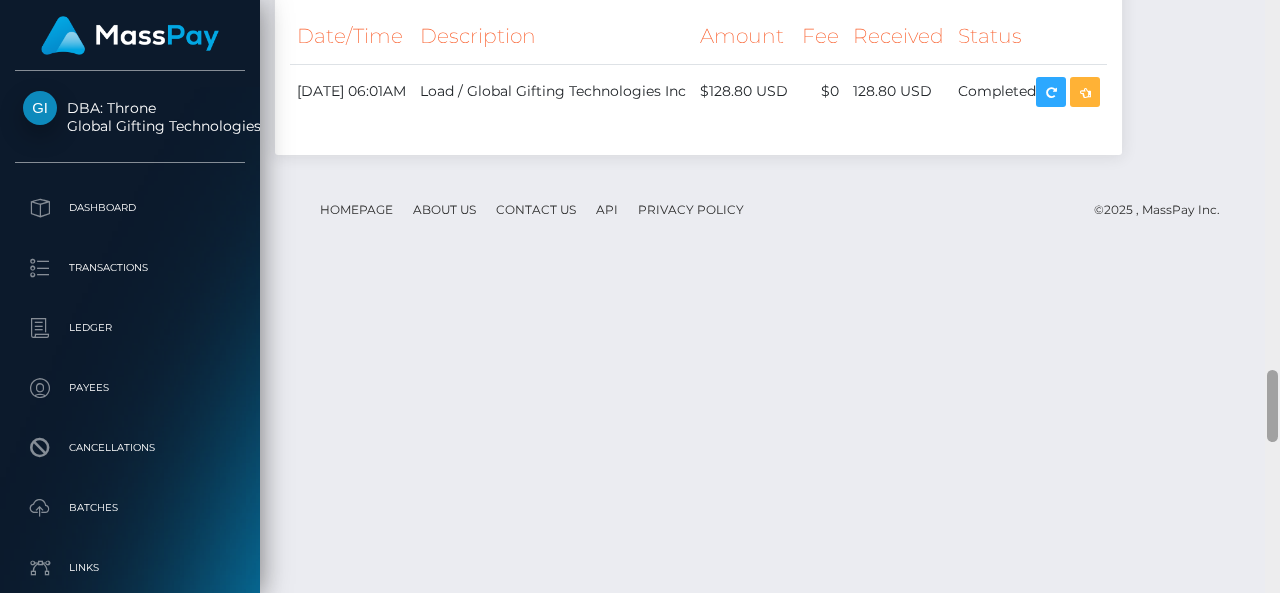 click at bounding box center [1272, 297] 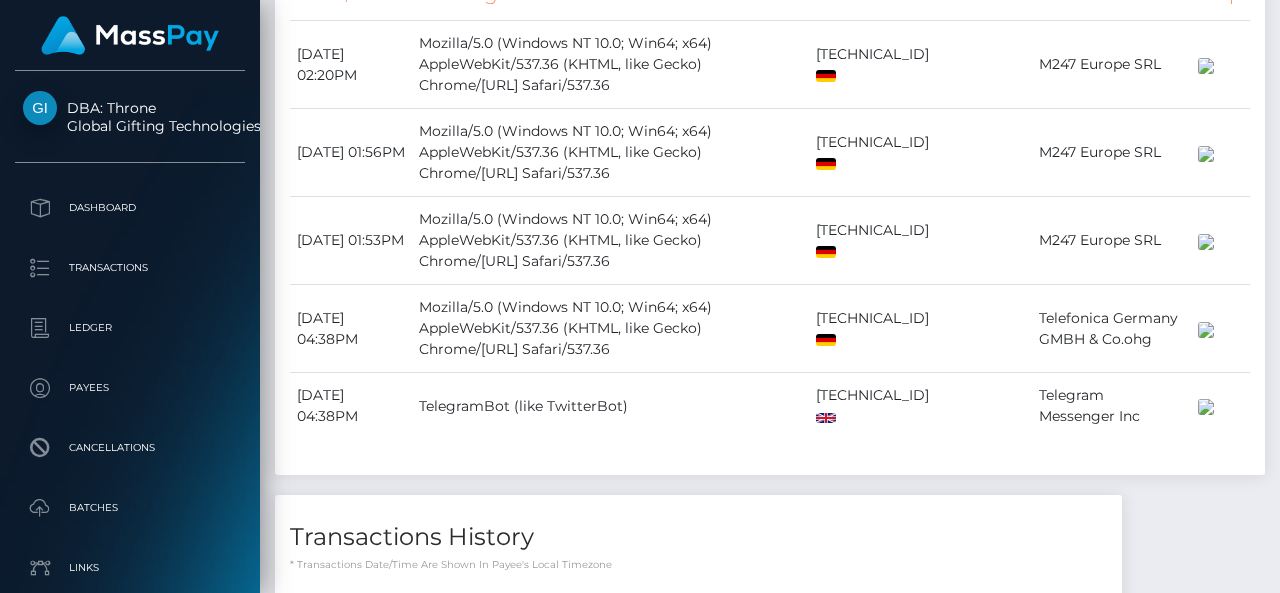 click at bounding box center [1272, 891] 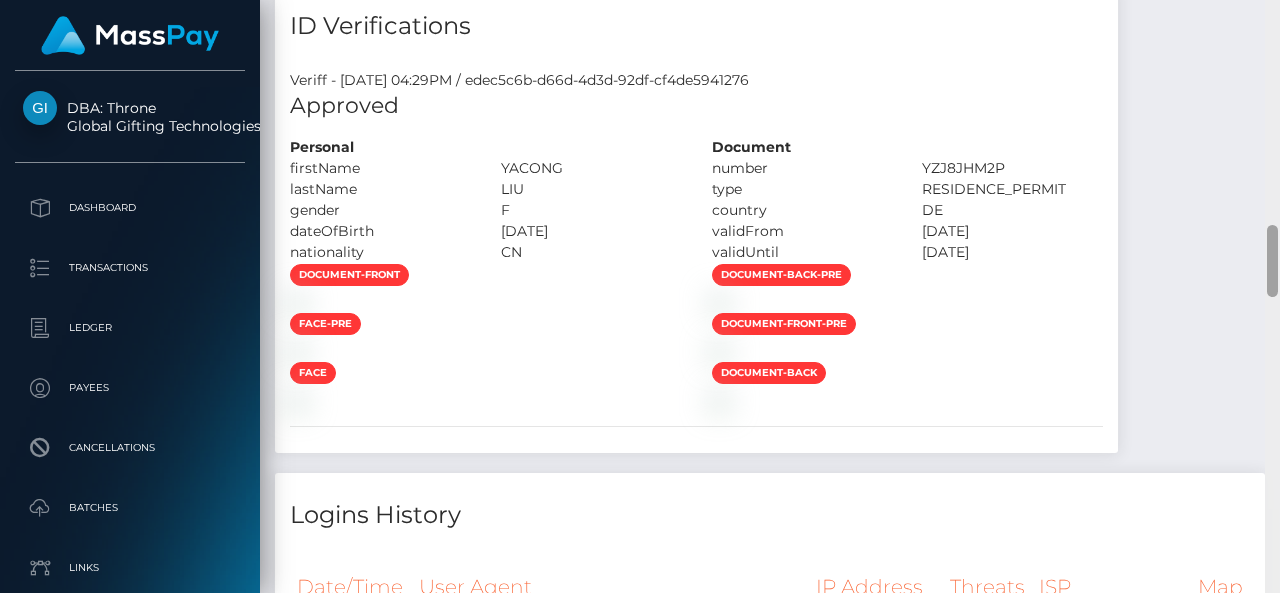 click at bounding box center [1272, 297] 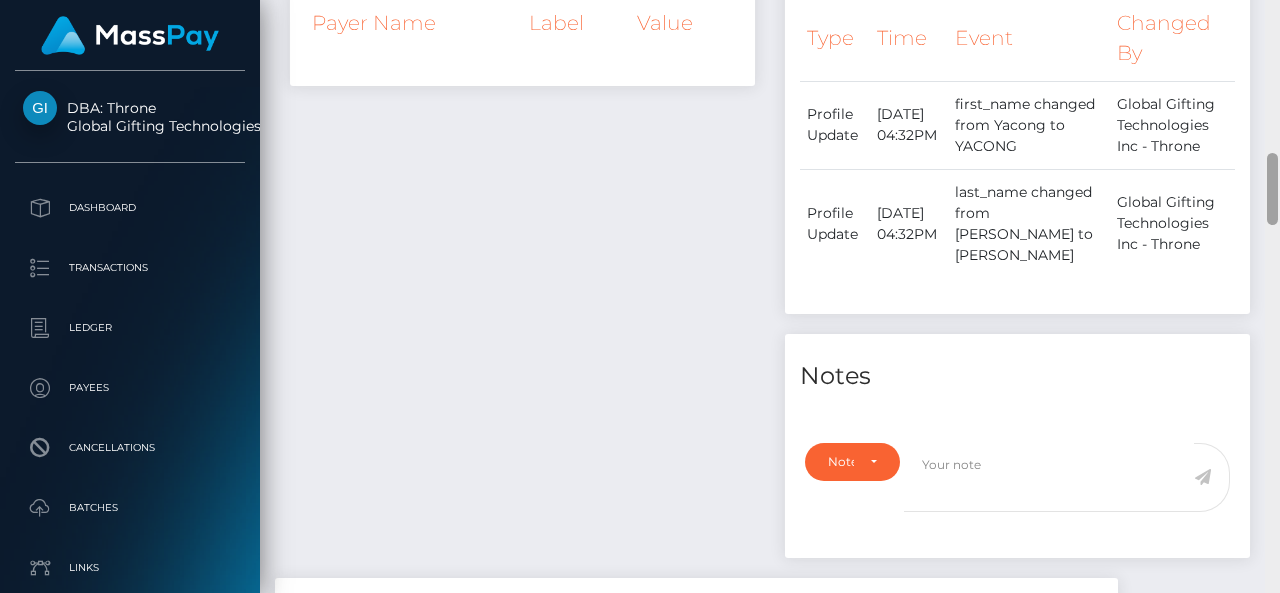 click at bounding box center [1272, 297] 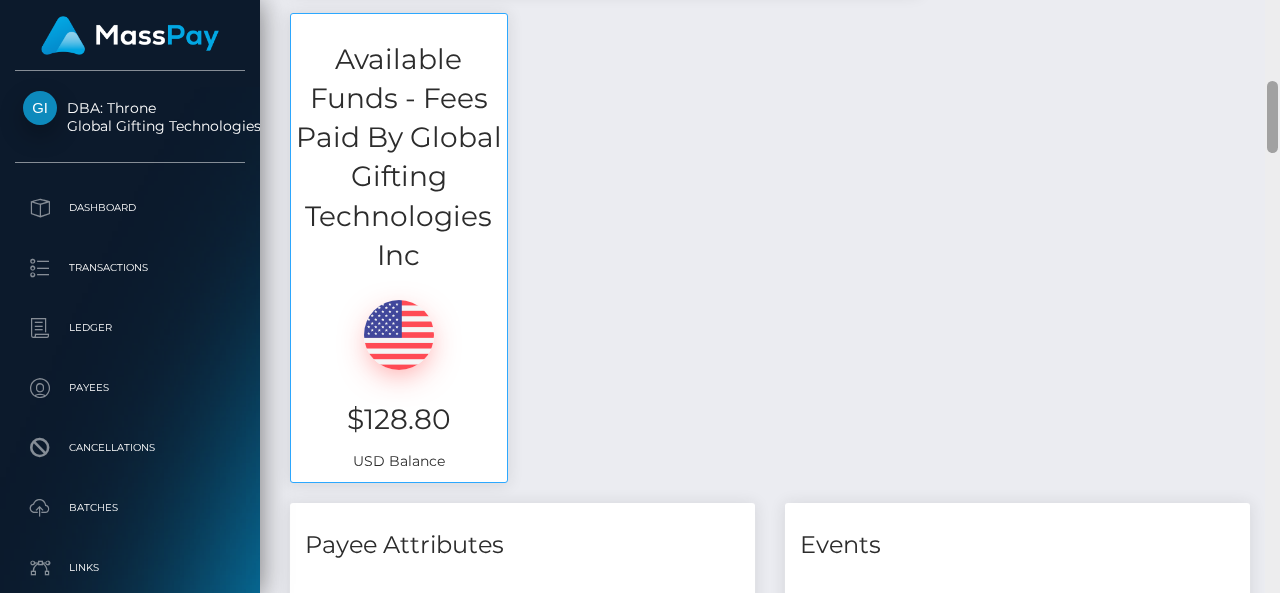 click at bounding box center [1272, 297] 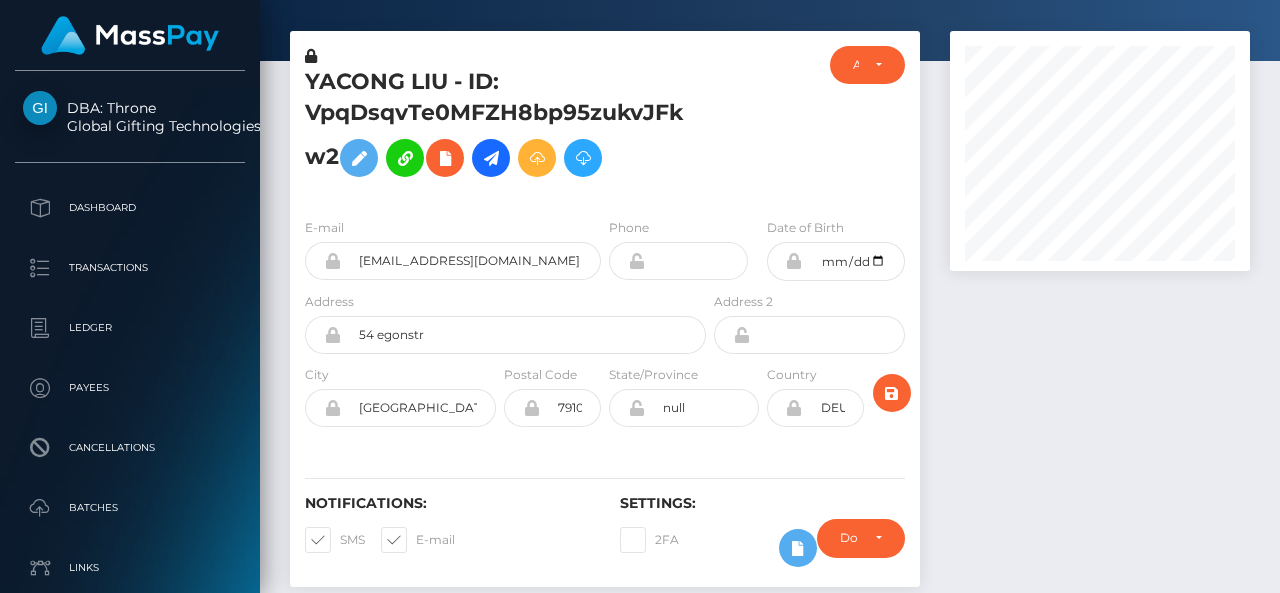 click at bounding box center [1272, 891] 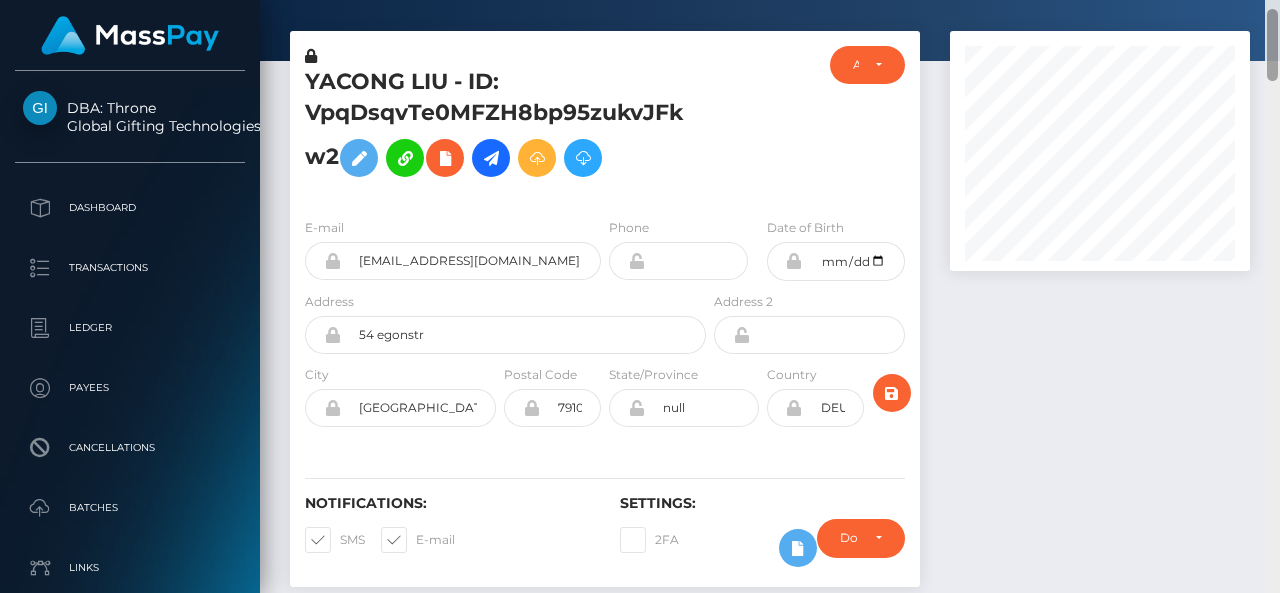 click at bounding box center [1272, 45] 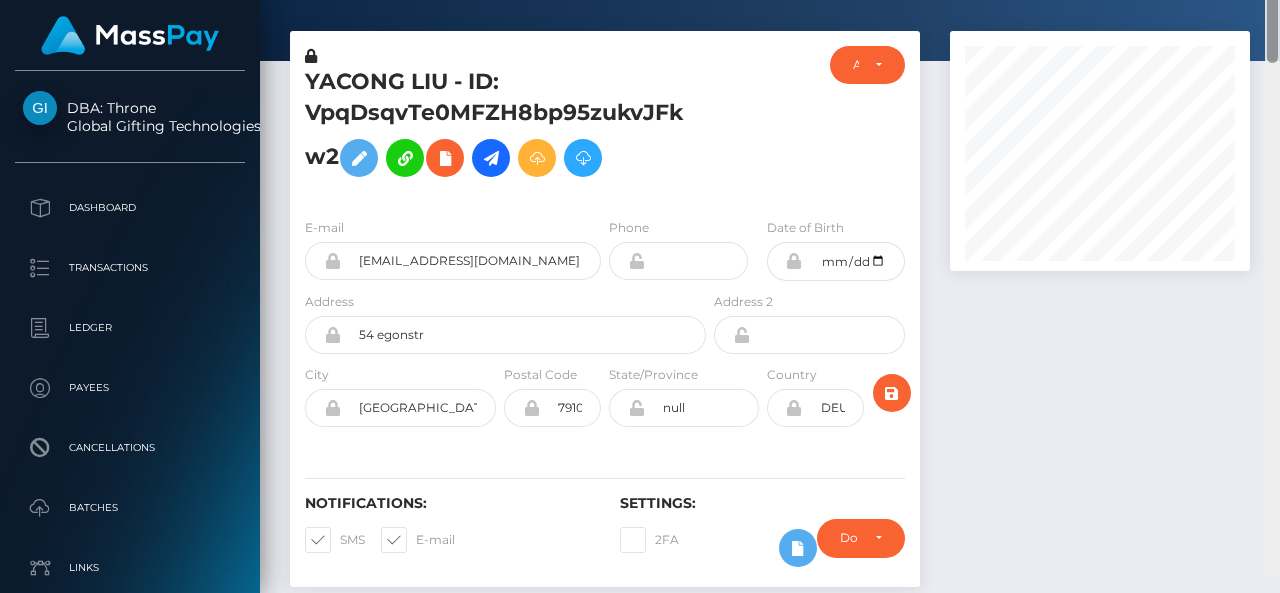scroll, scrollTop: 0, scrollLeft: 0, axis: both 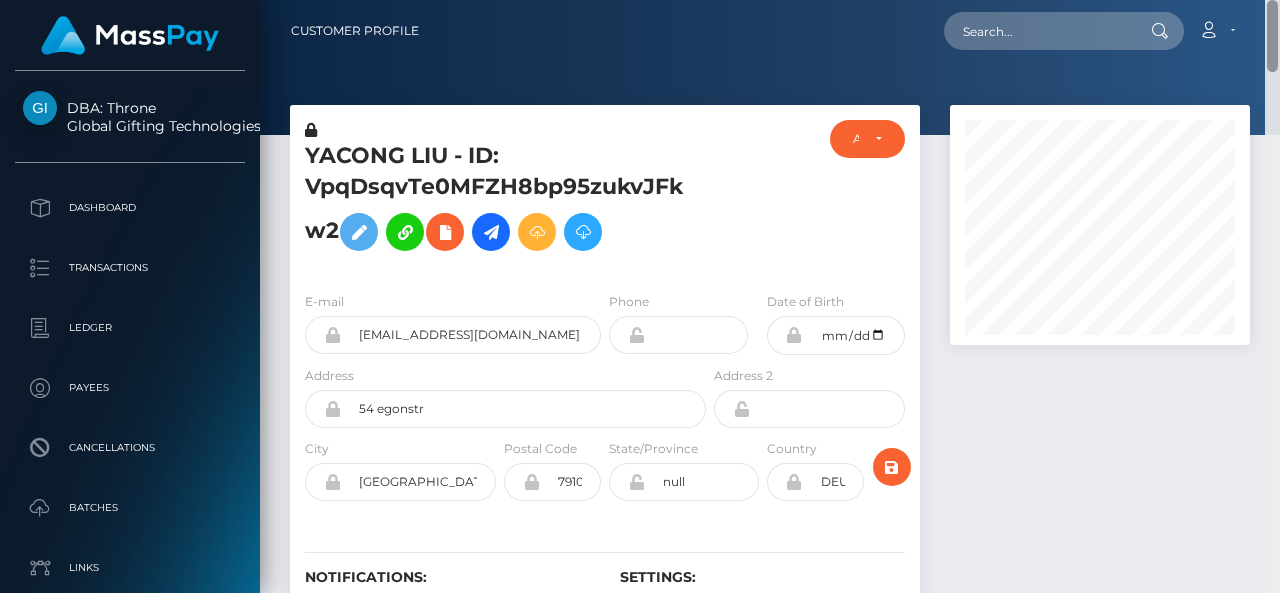 drag, startPoint x: 1270, startPoint y: 51, endPoint x: 1276, endPoint y: 5, distance: 46.389652 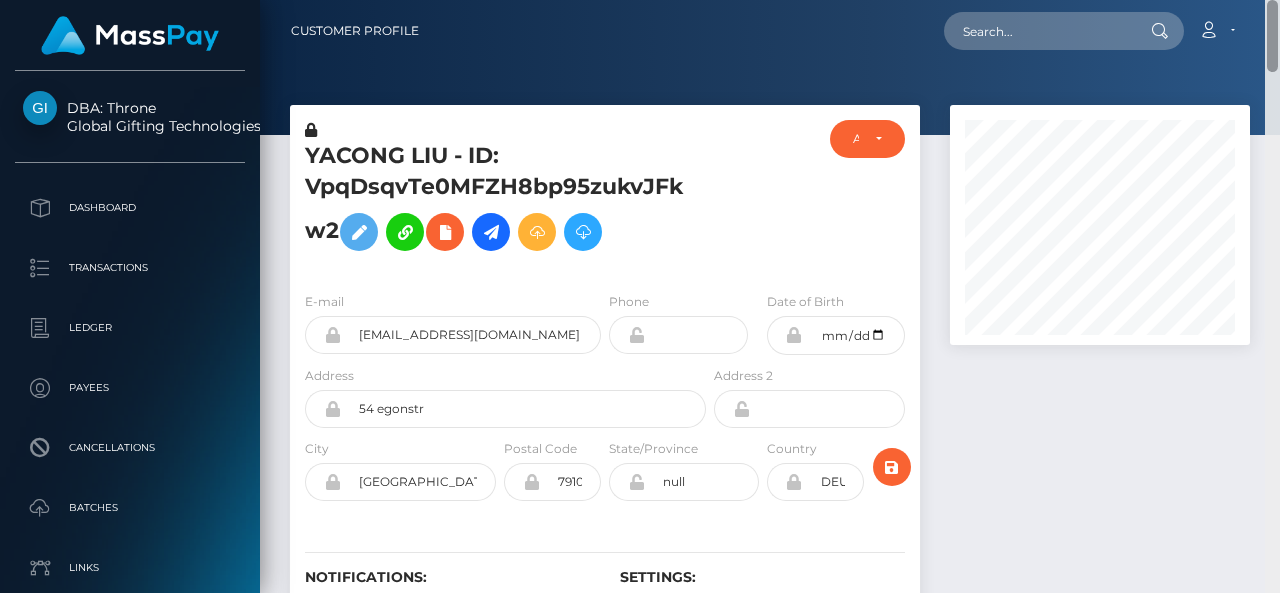 click on "Customer Profile
Loading...
Loading..." at bounding box center (770, 296) 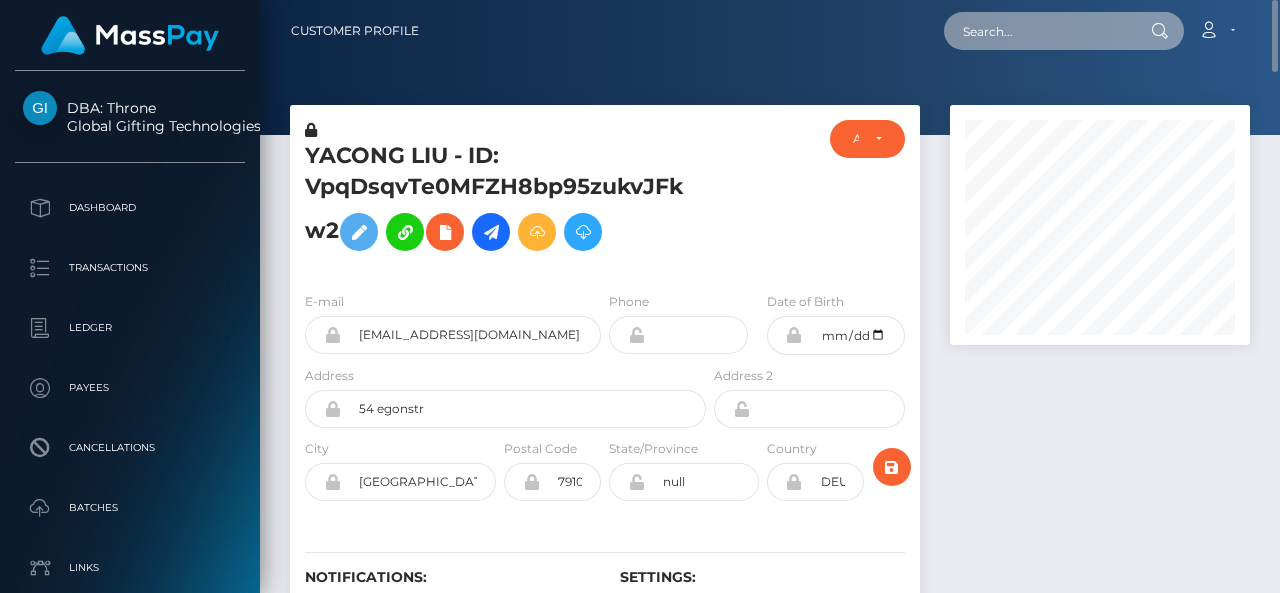 click at bounding box center [1038, 31] 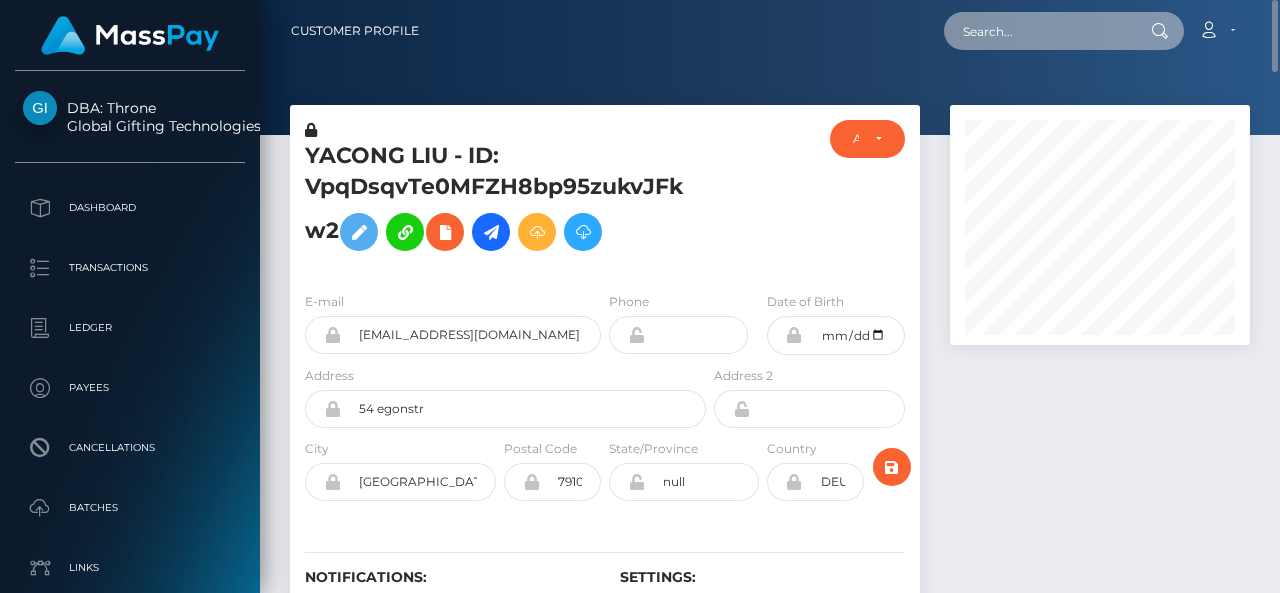 paste on "lilou_luscious@posteo.de" 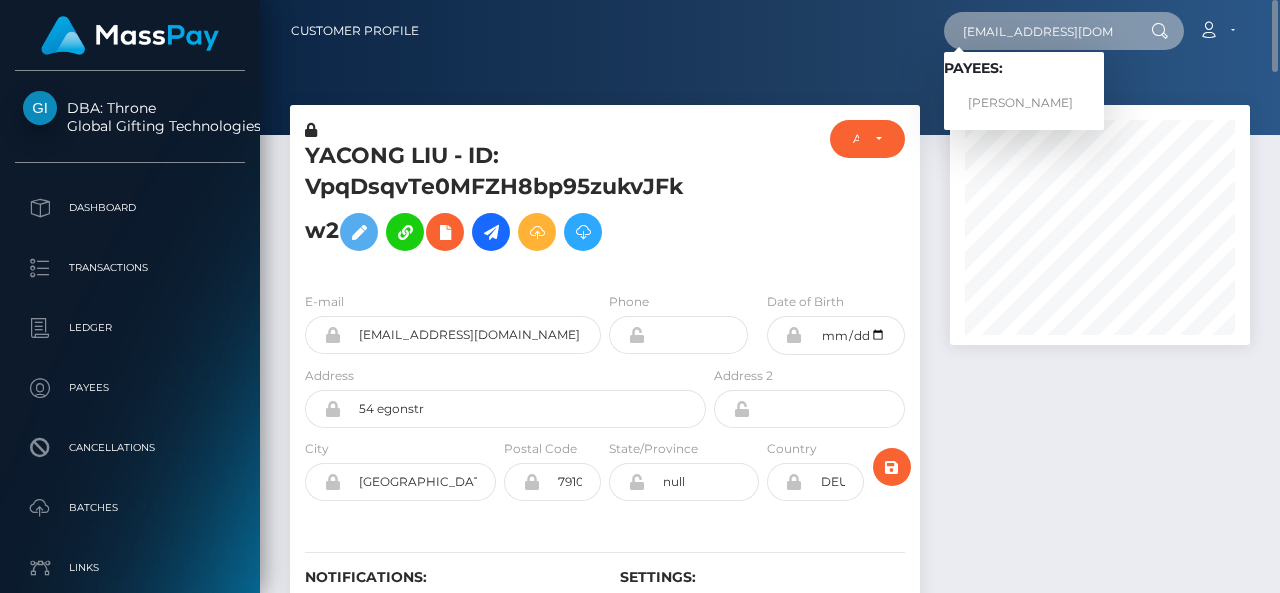 type on "lilou_luscious@posteo.de" 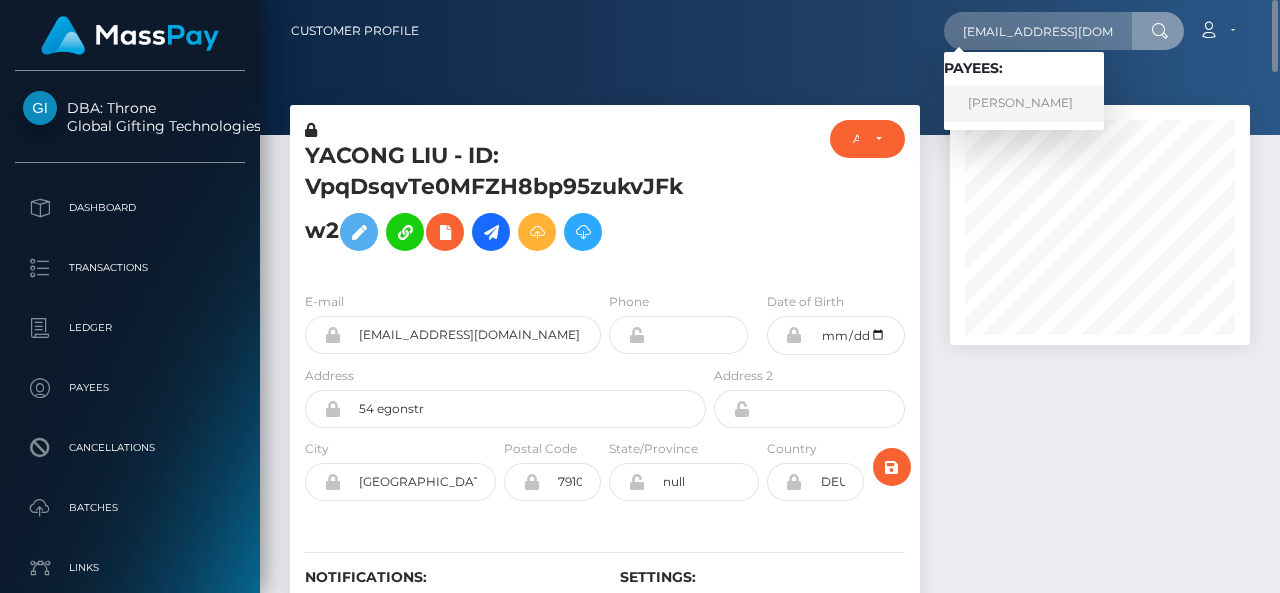 click on "YACONG  LIU" at bounding box center [1024, 103] 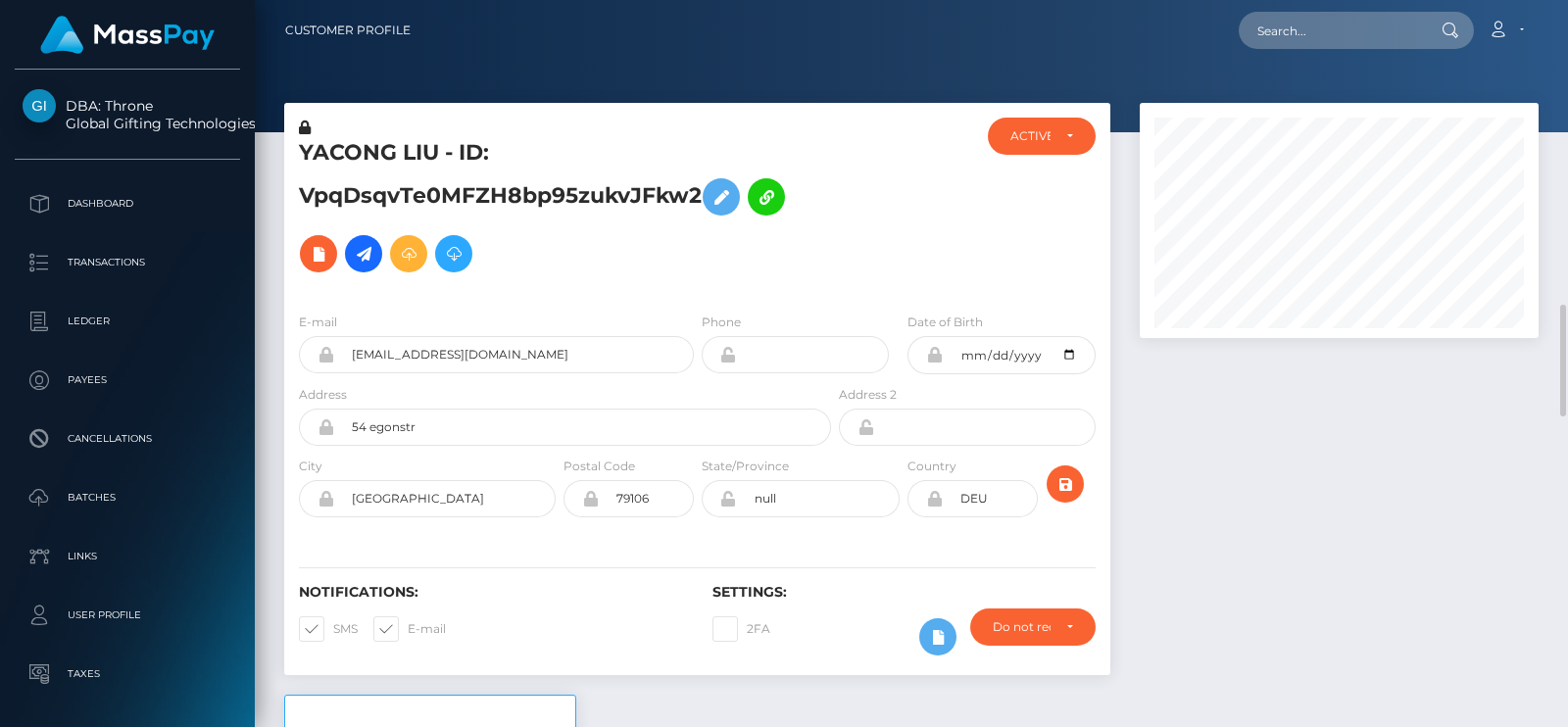scroll, scrollTop: 0, scrollLeft: 0, axis: both 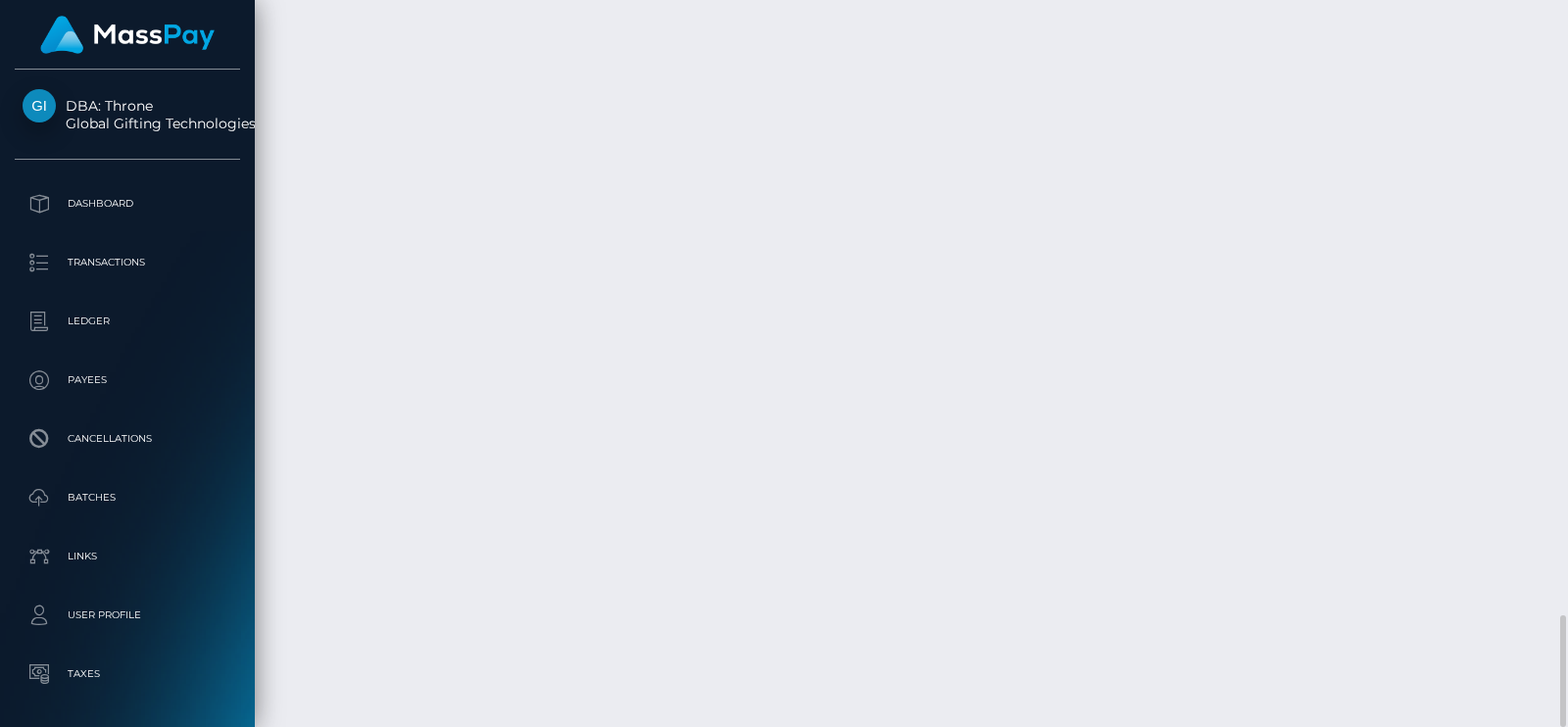 click on "Logins History
Date/Time
User Agent
IP Address
Threats
ISP
Map" at bounding box center (911, -1538) 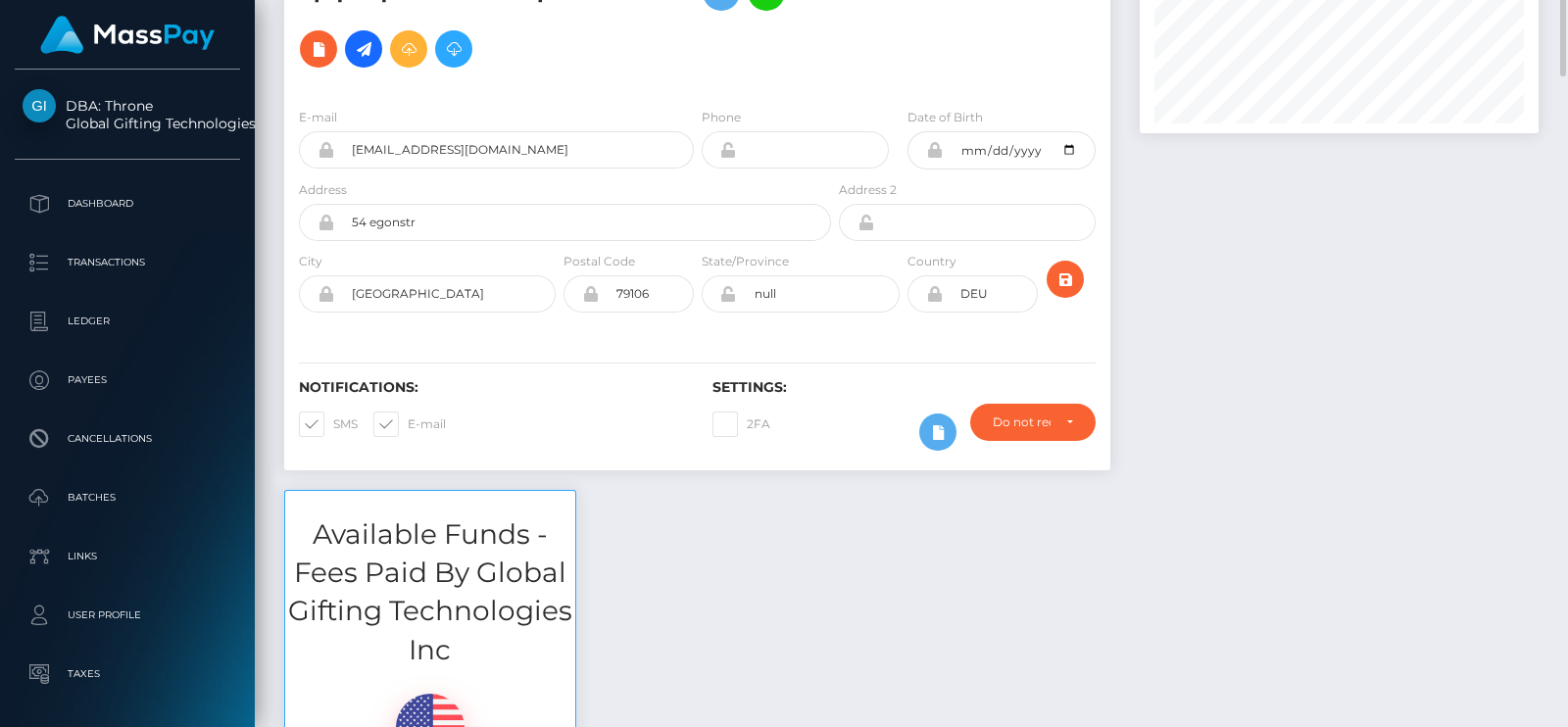scroll, scrollTop: 147, scrollLeft: 0, axis: vertical 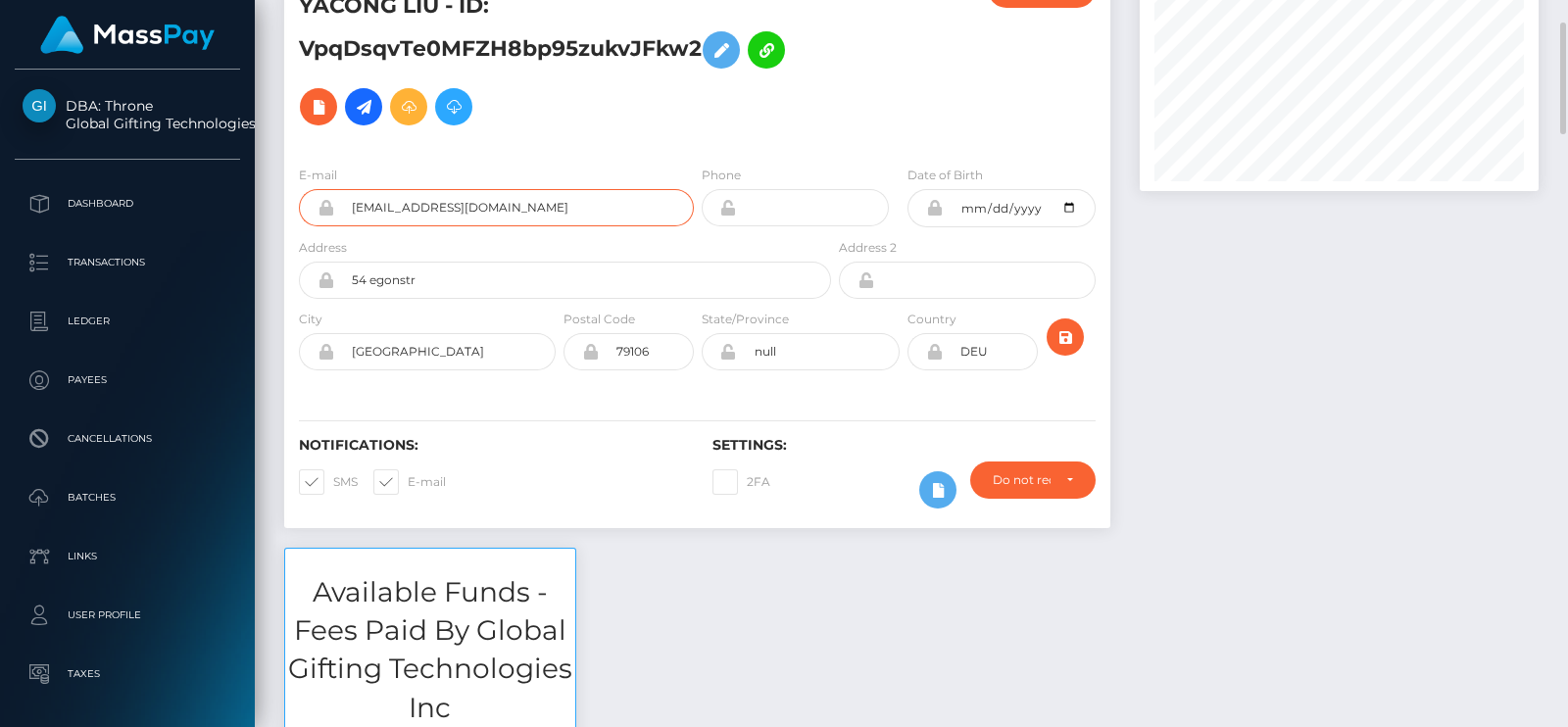 drag, startPoint x: 505, startPoint y: 209, endPoint x: 309, endPoint y: 196, distance: 196.43065 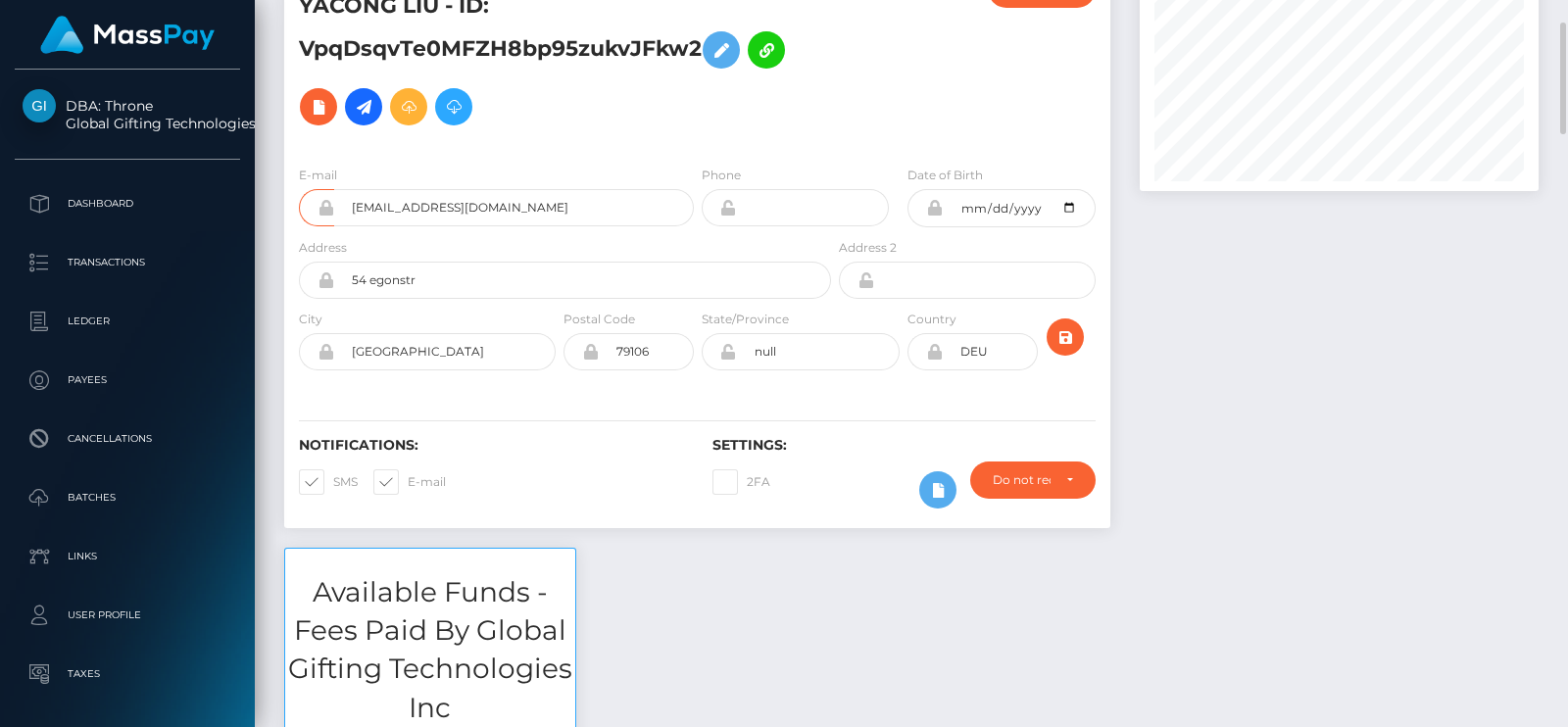 click at bounding box center (1339, 252) 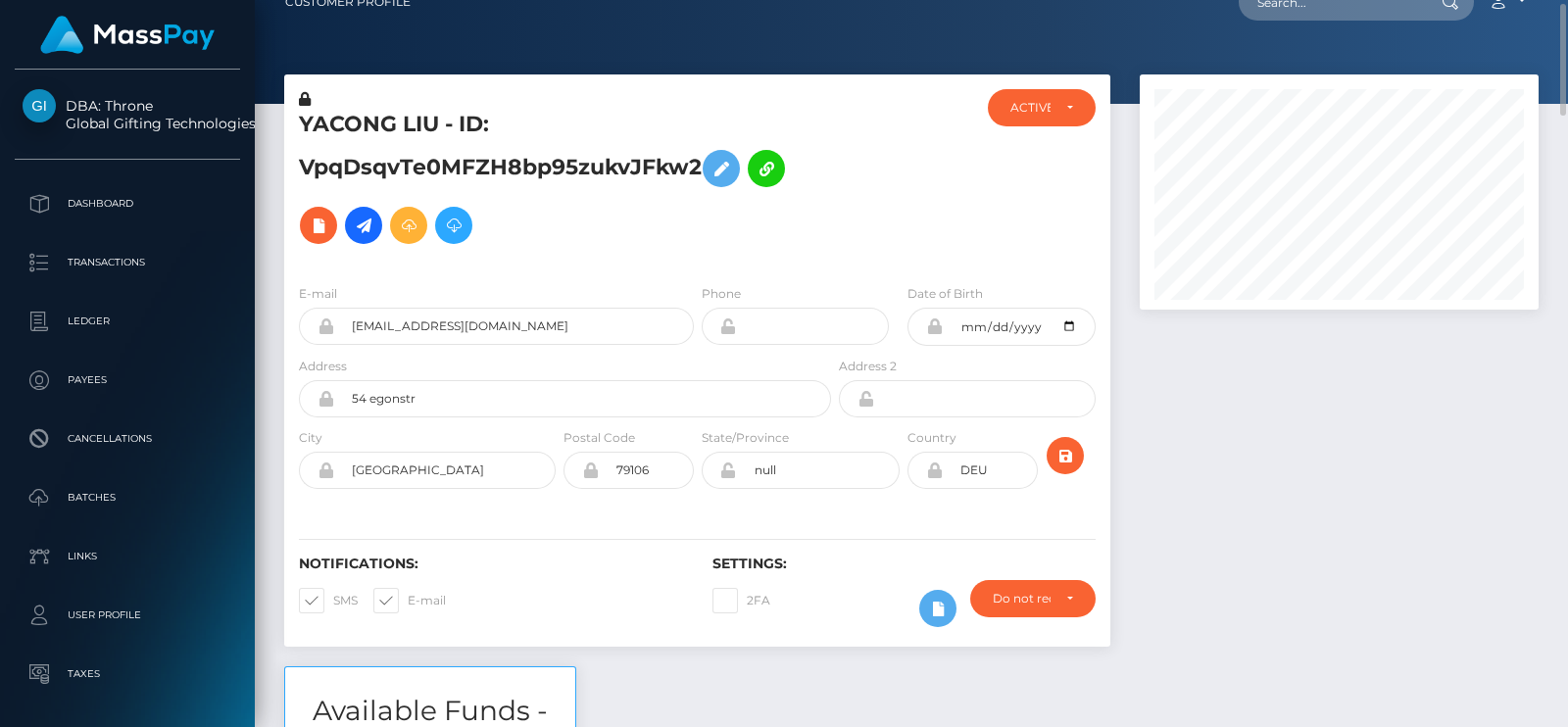scroll, scrollTop: 0, scrollLeft: 0, axis: both 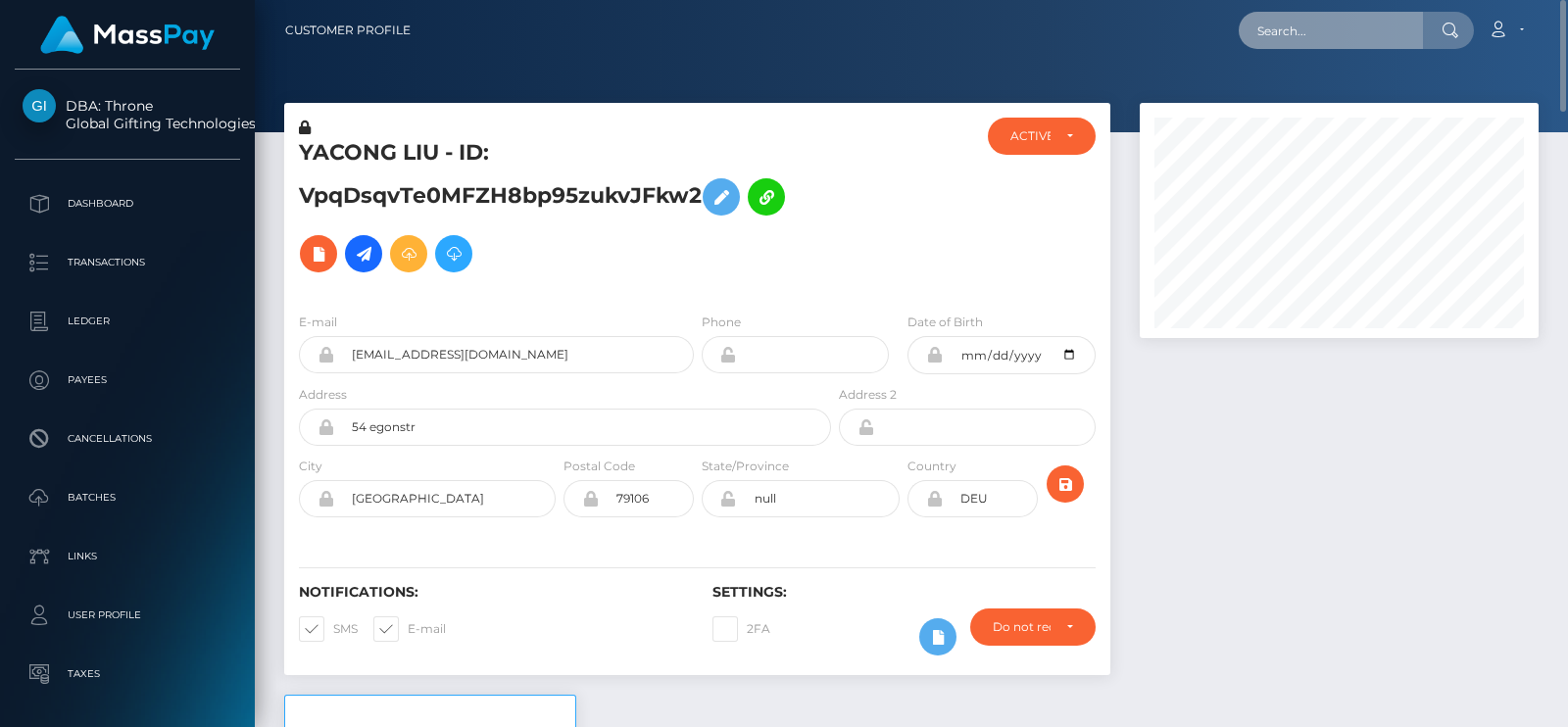 click at bounding box center [1331, 30] 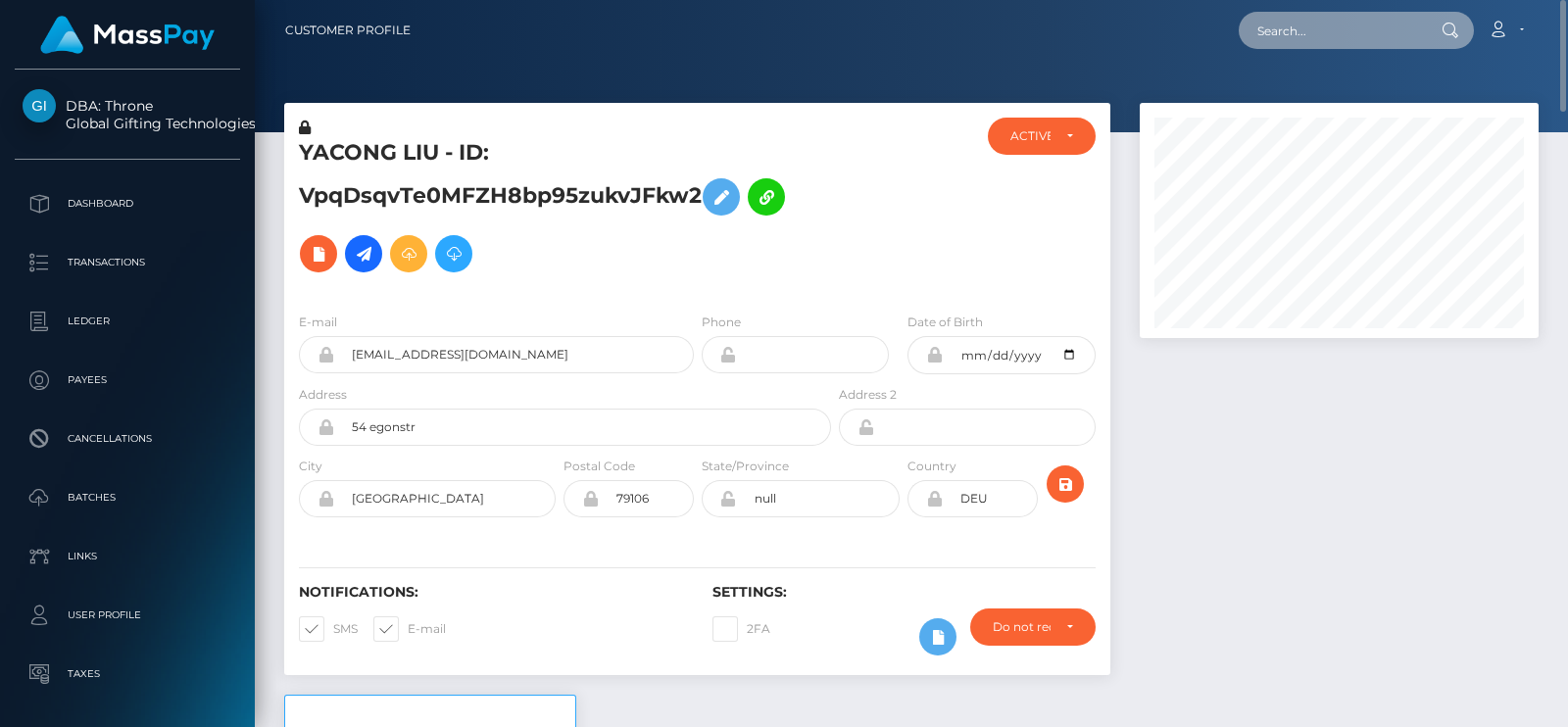 paste on "[EMAIL_ADDRESS][DOMAIN_NAME]" 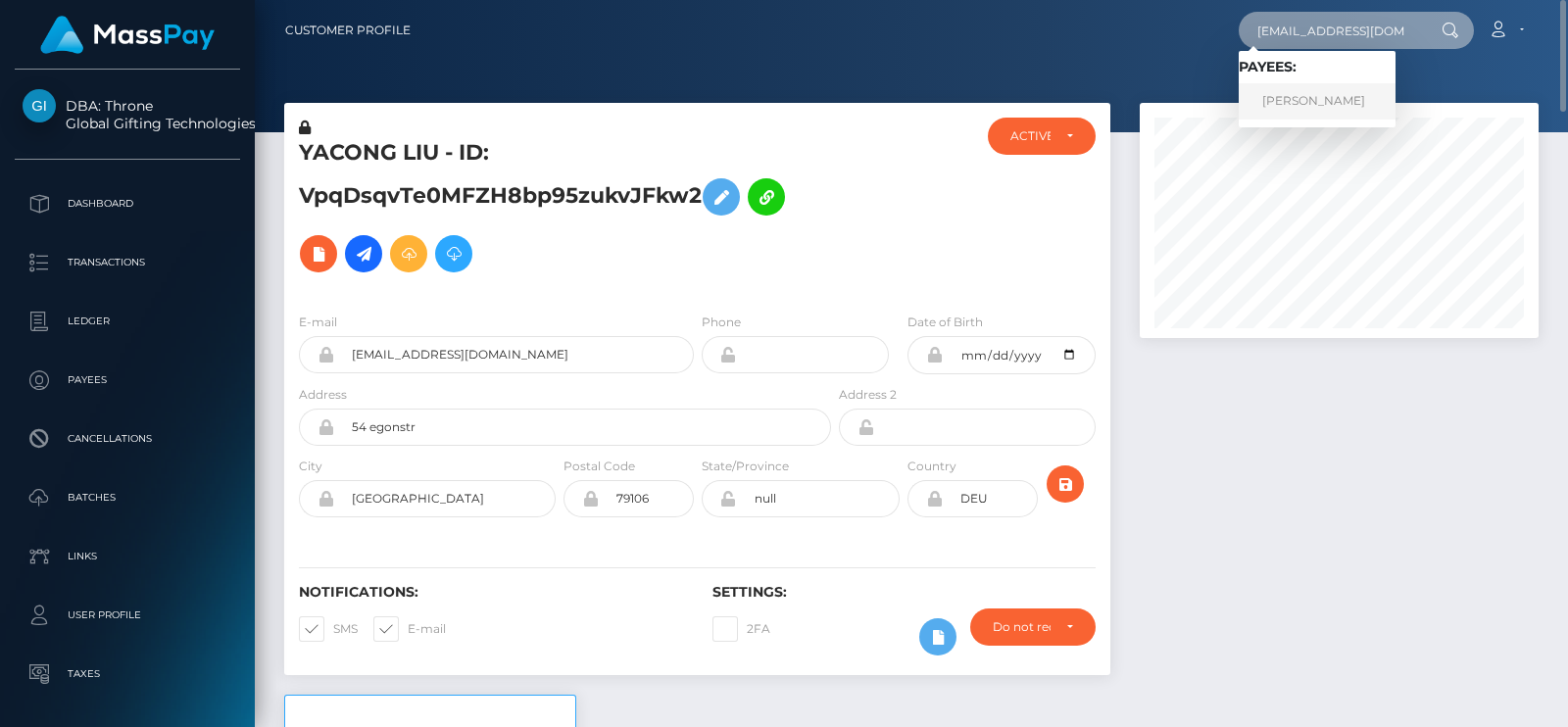 type on "[EMAIL_ADDRESS][DOMAIN_NAME]" 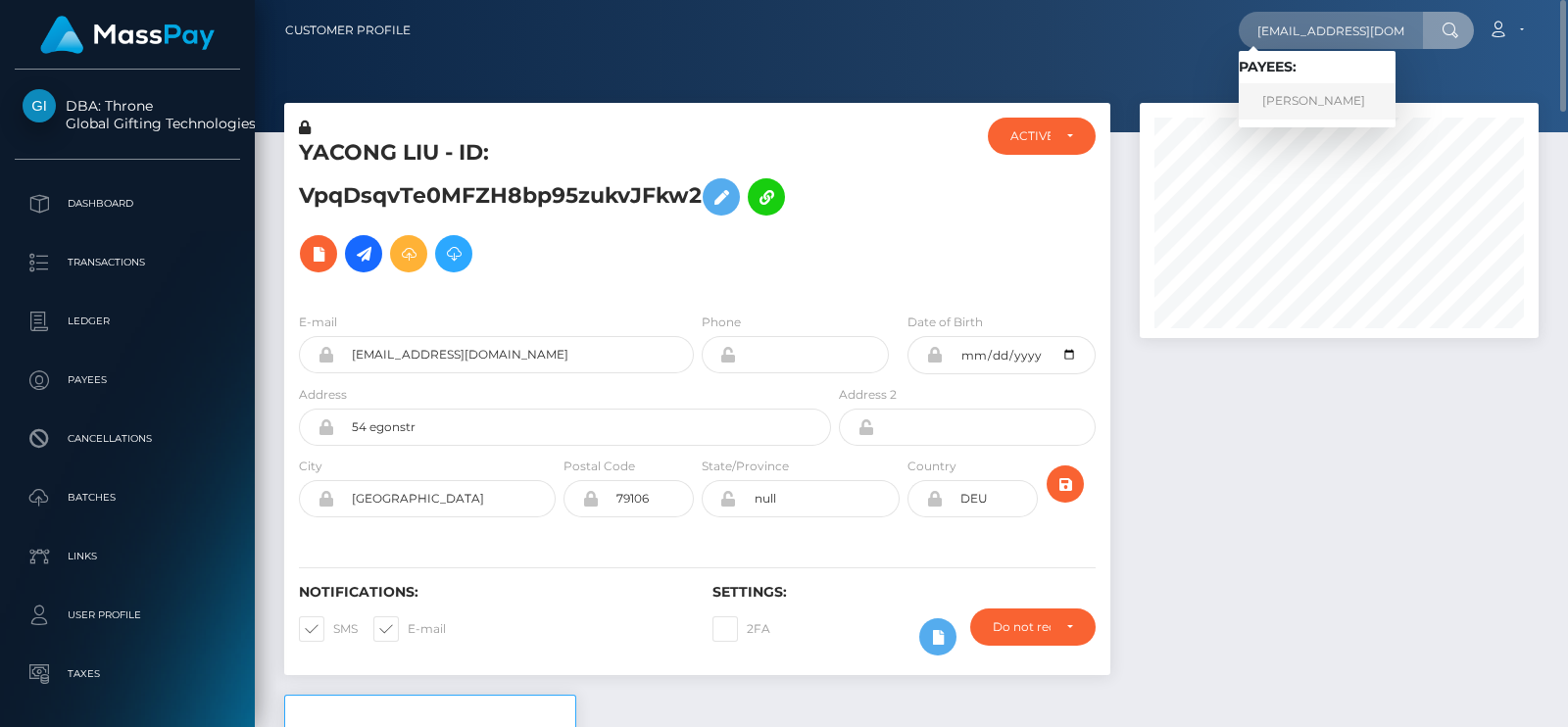 click on "YACONG  LIU" at bounding box center [1317, 101] 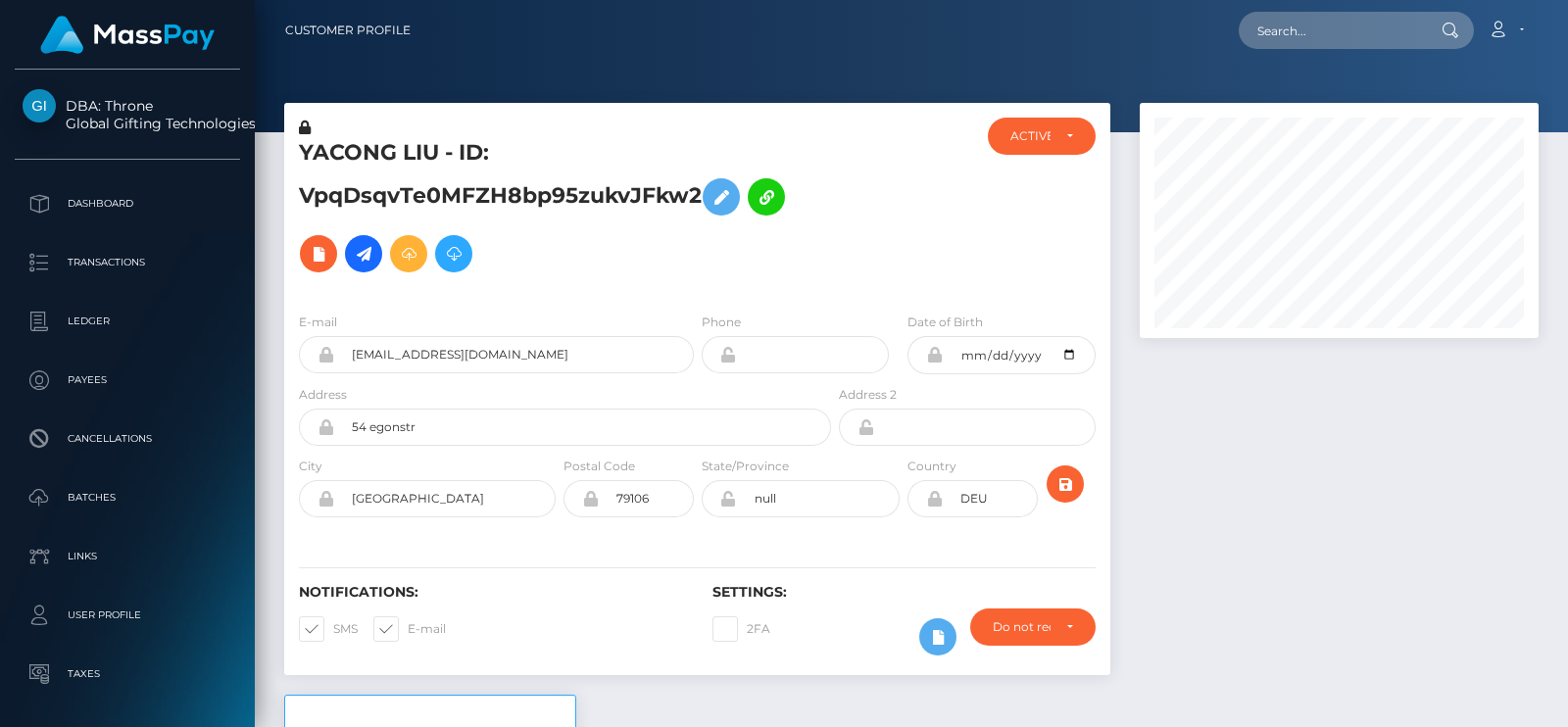 scroll, scrollTop: 0, scrollLeft: 0, axis: both 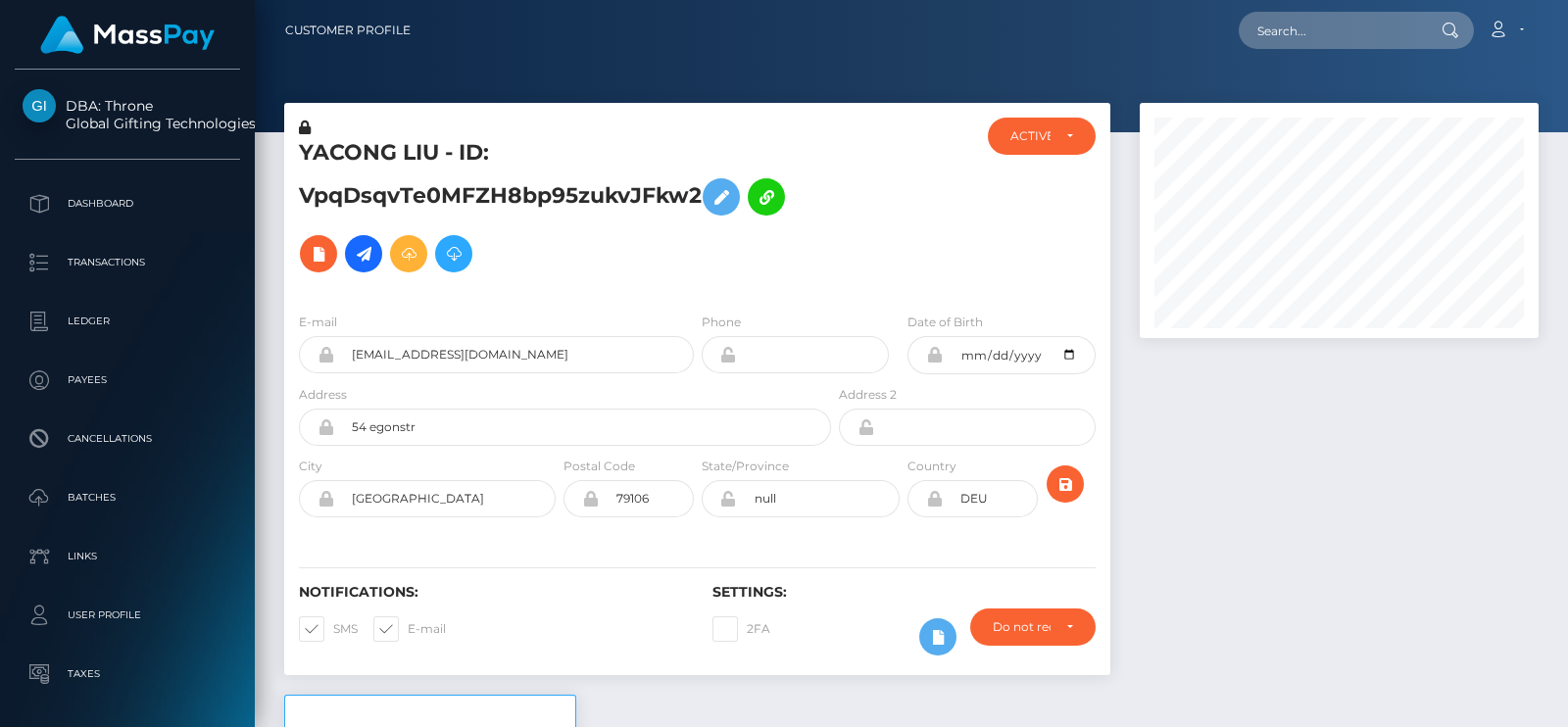 click at bounding box center (1339, 399) 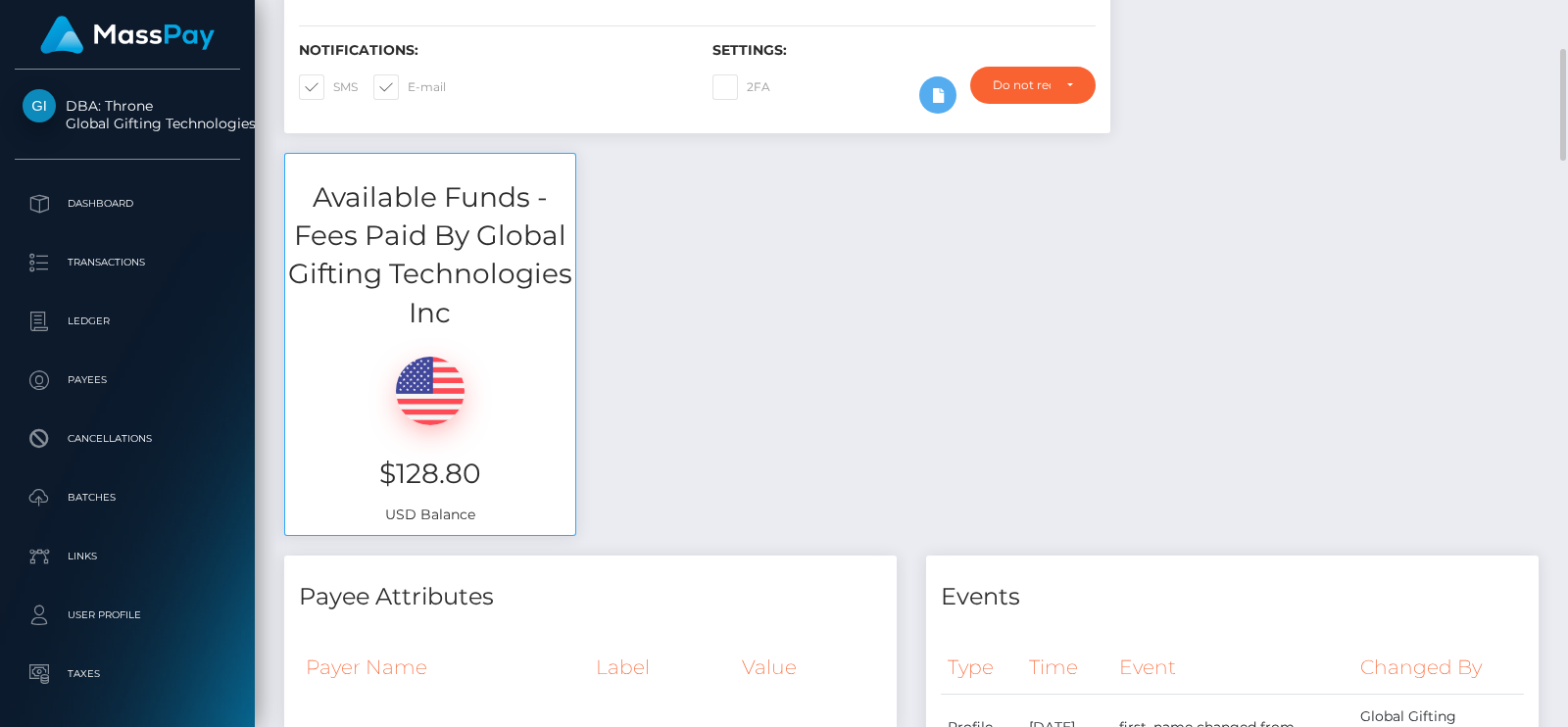 scroll, scrollTop: 365, scrollLeft: 0, axis: vertical 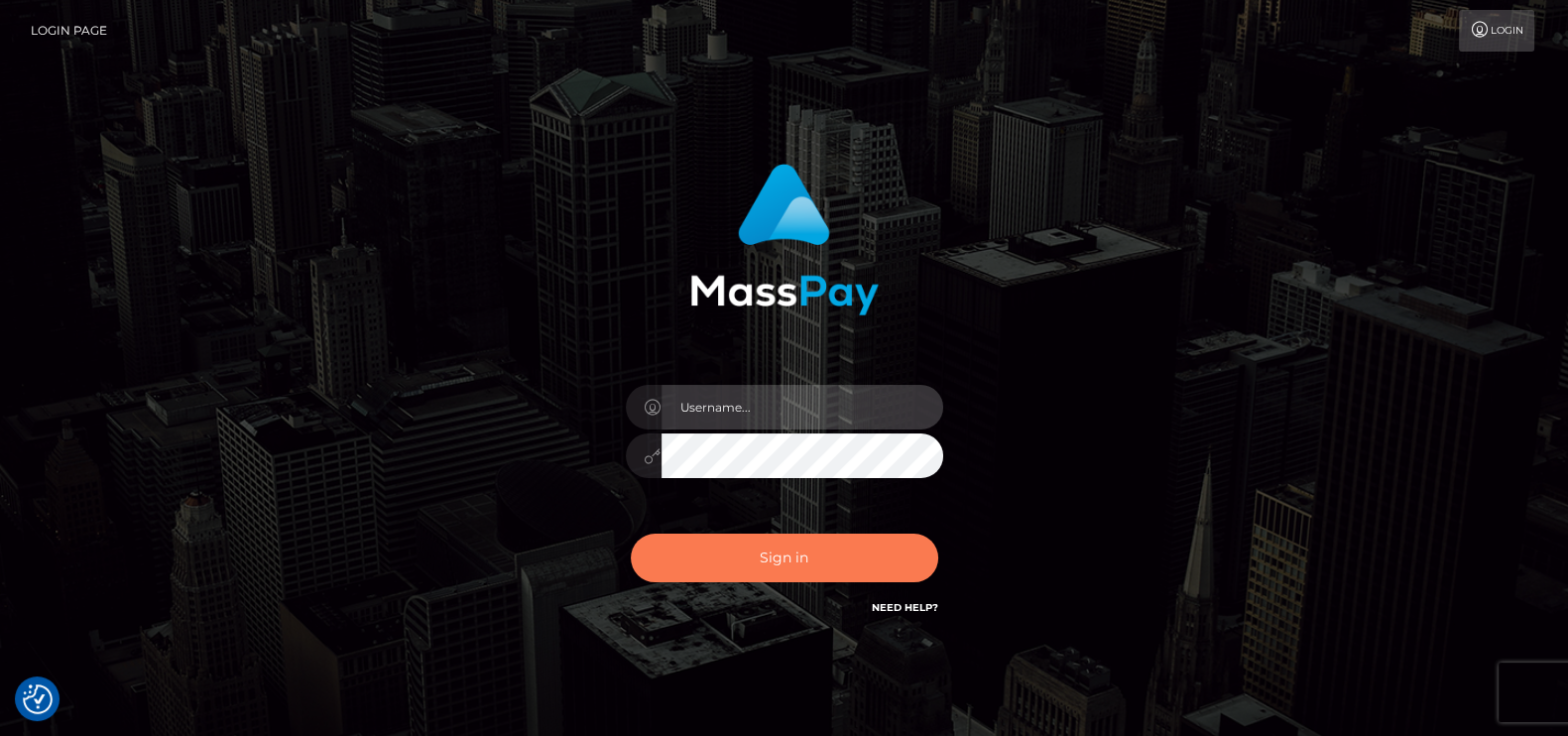 type on "pk.es" 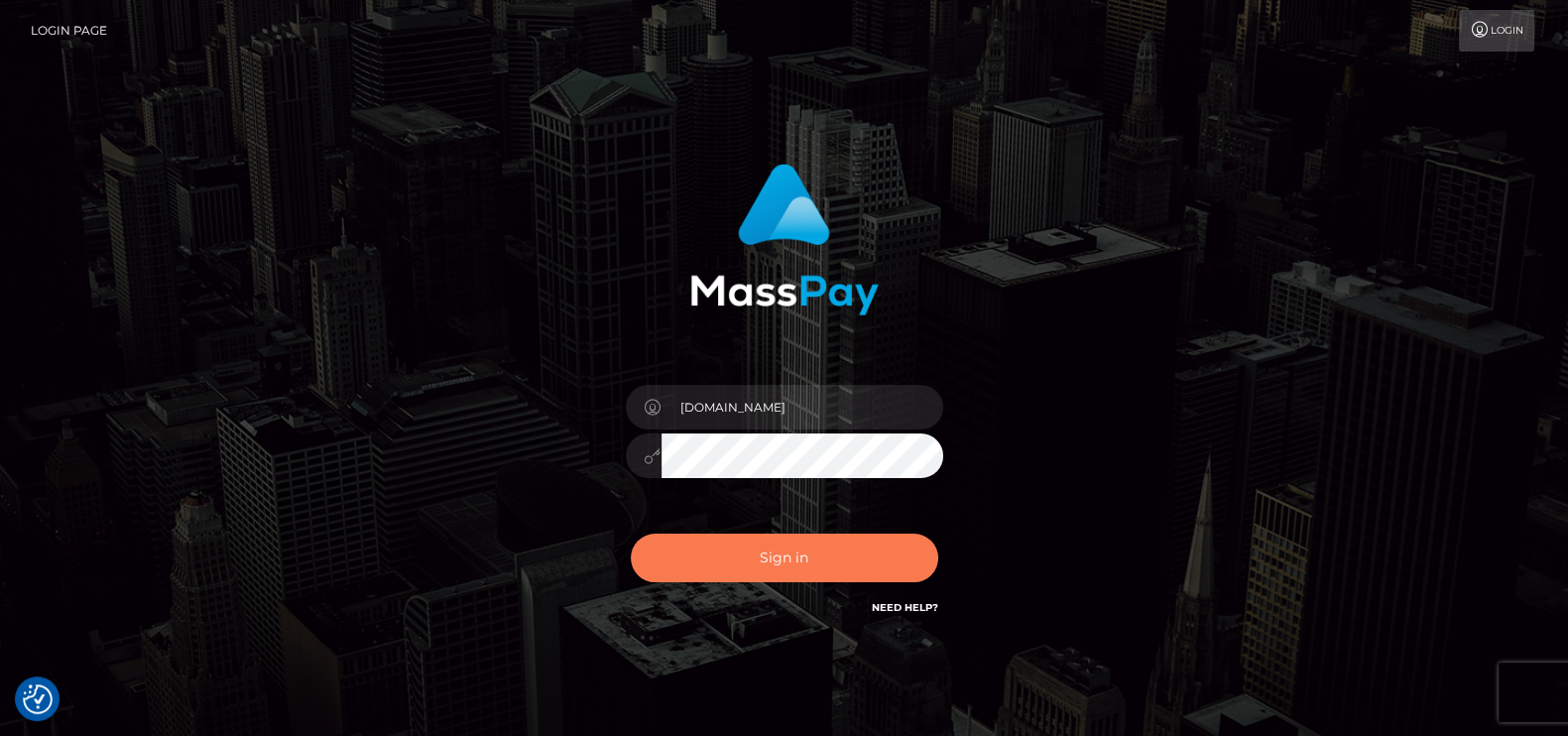 click on "Sign in" at bounding box center (784, 557) 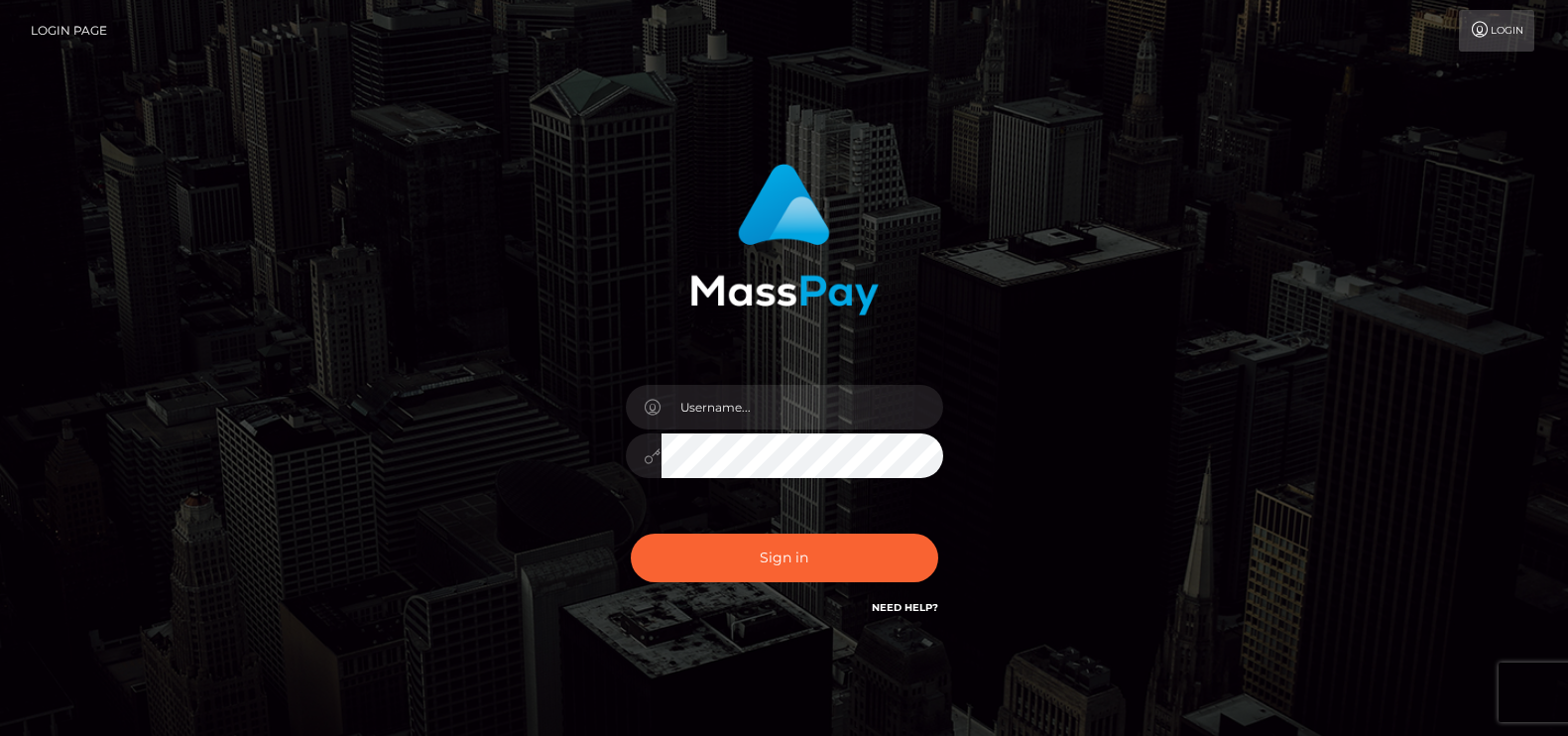 scroll, scrollTop: 0, scrollLeft: 0, axis: both 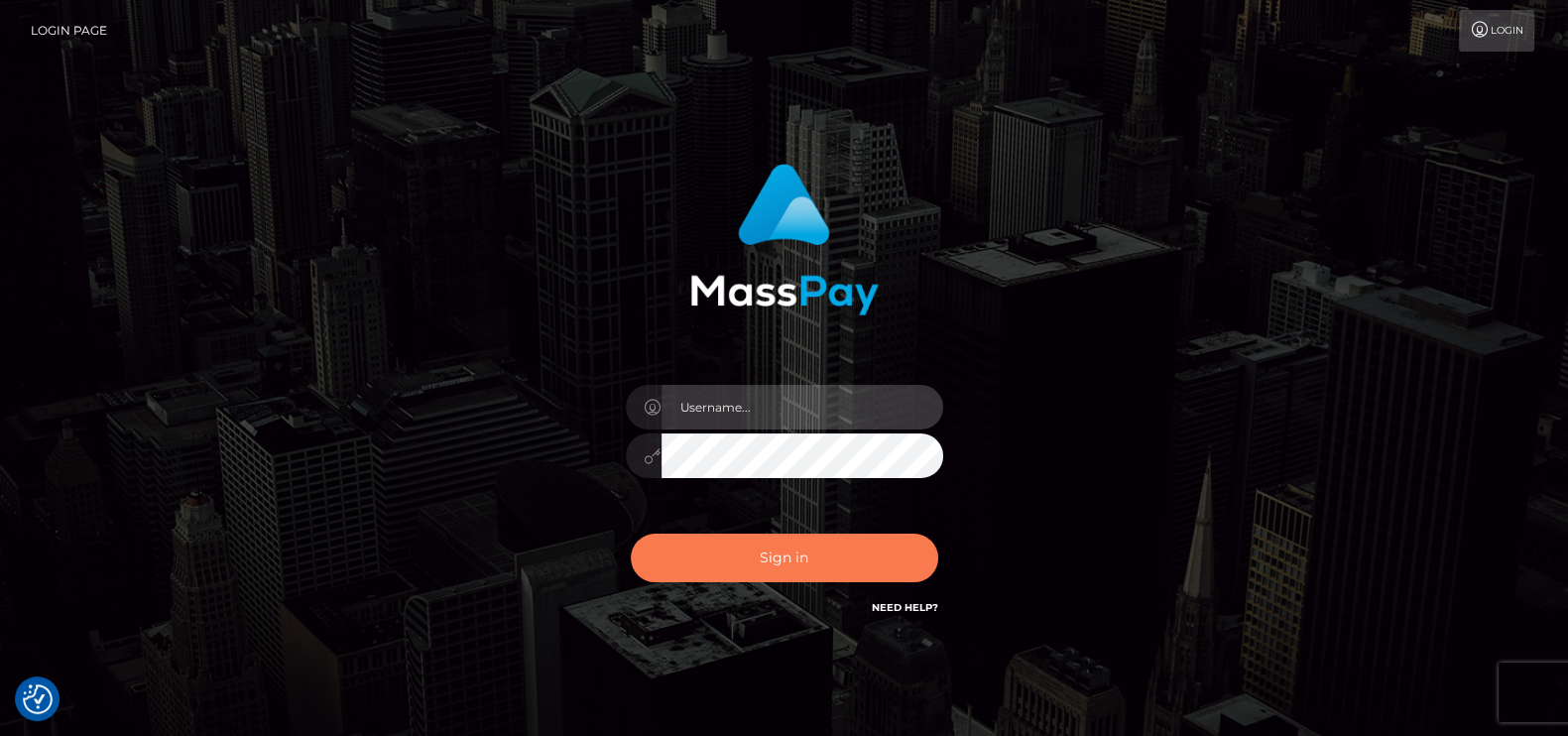 type on "[DOMAIN_NAME]" 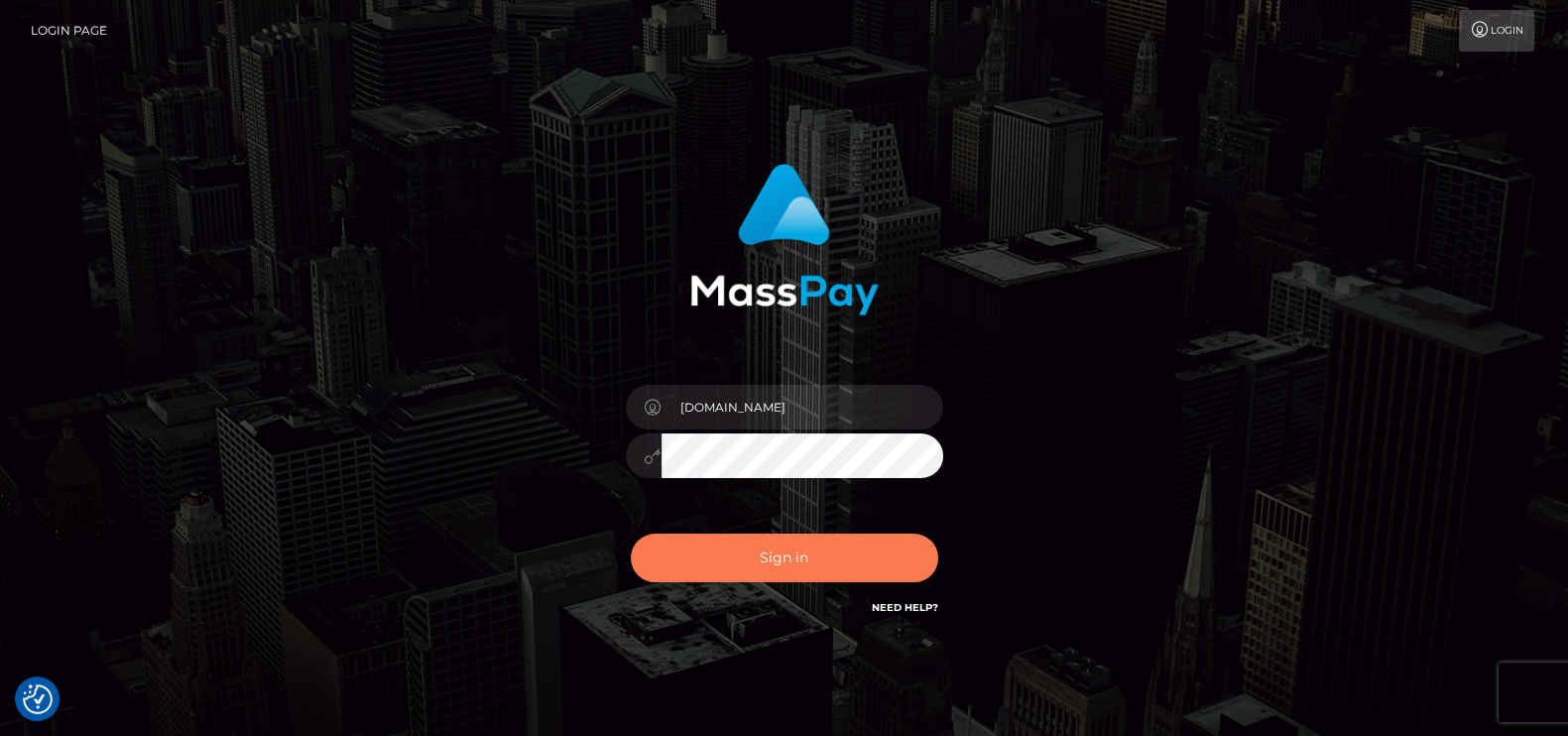 click on "Sign in" at bounding box center (784, 557) 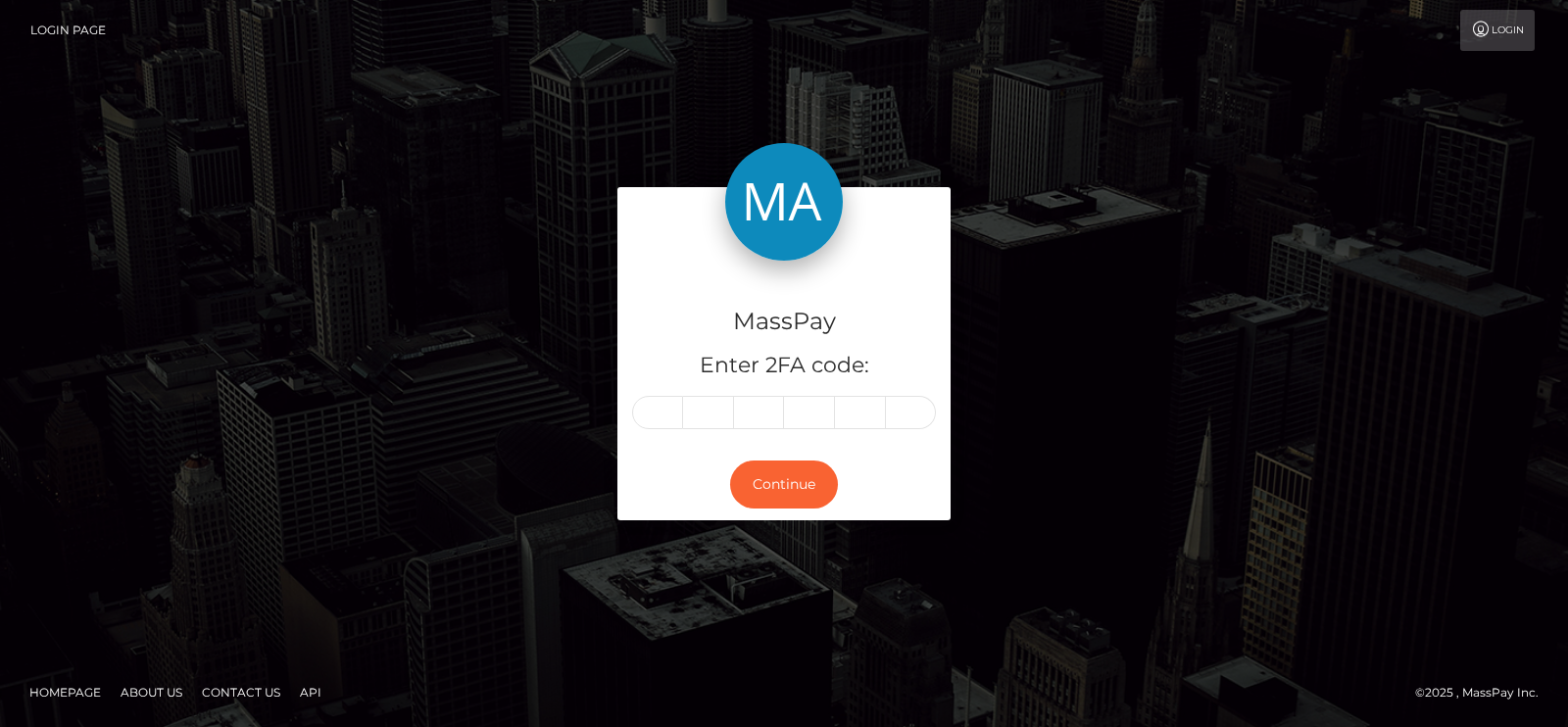scroll, scrollTop: 0, scrollLeft: 0, axis: both 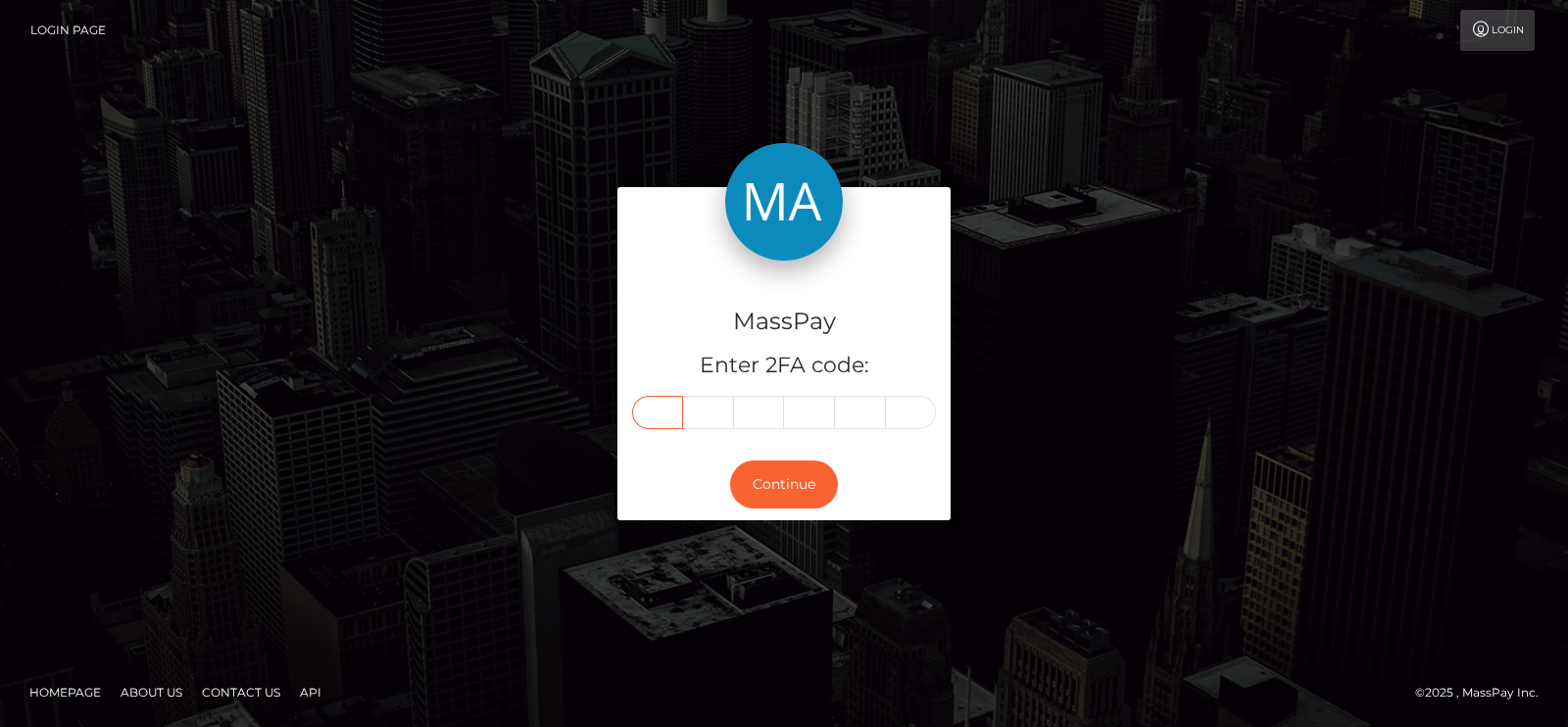 click at bounding box center [658, 412] 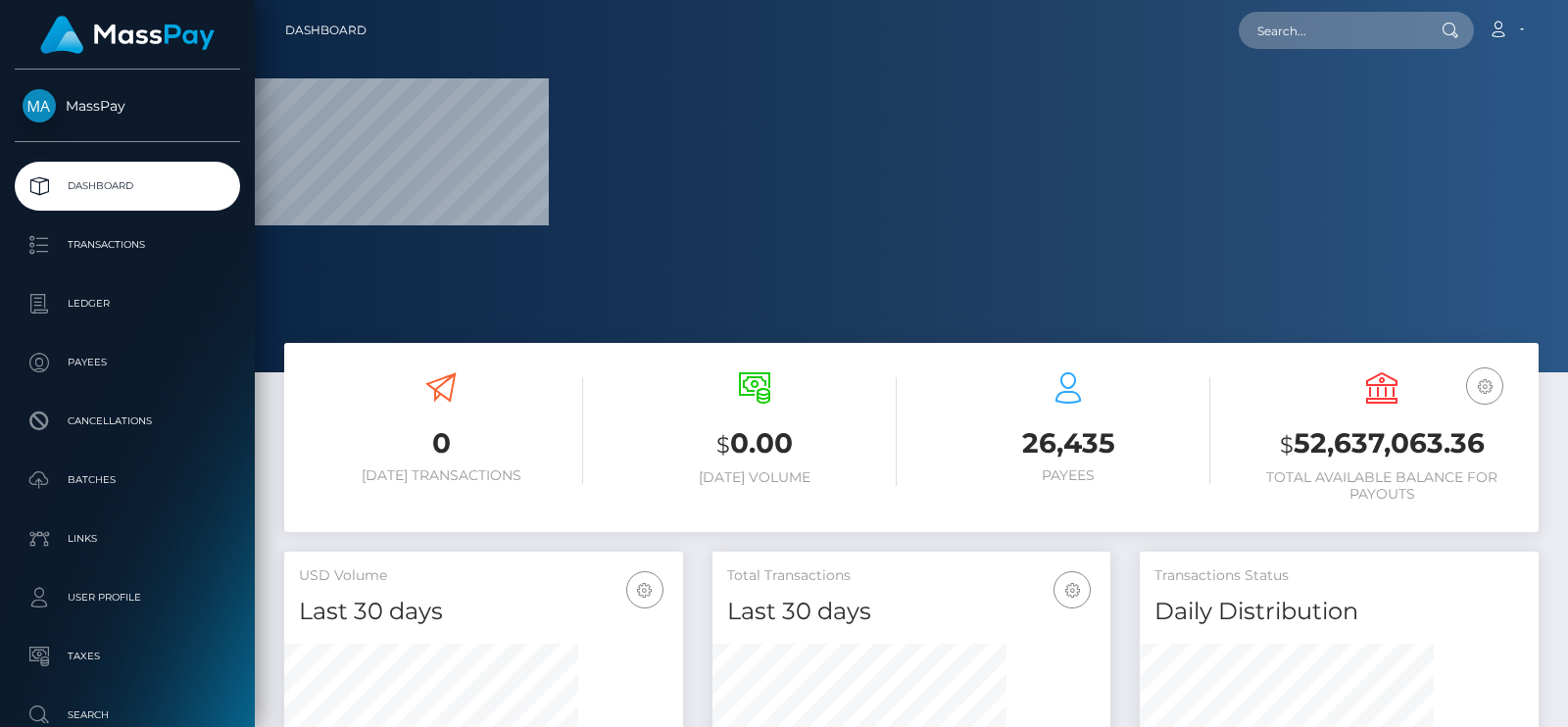 scroll, scrollTop: 0, scrollLeft: 0, axis: both 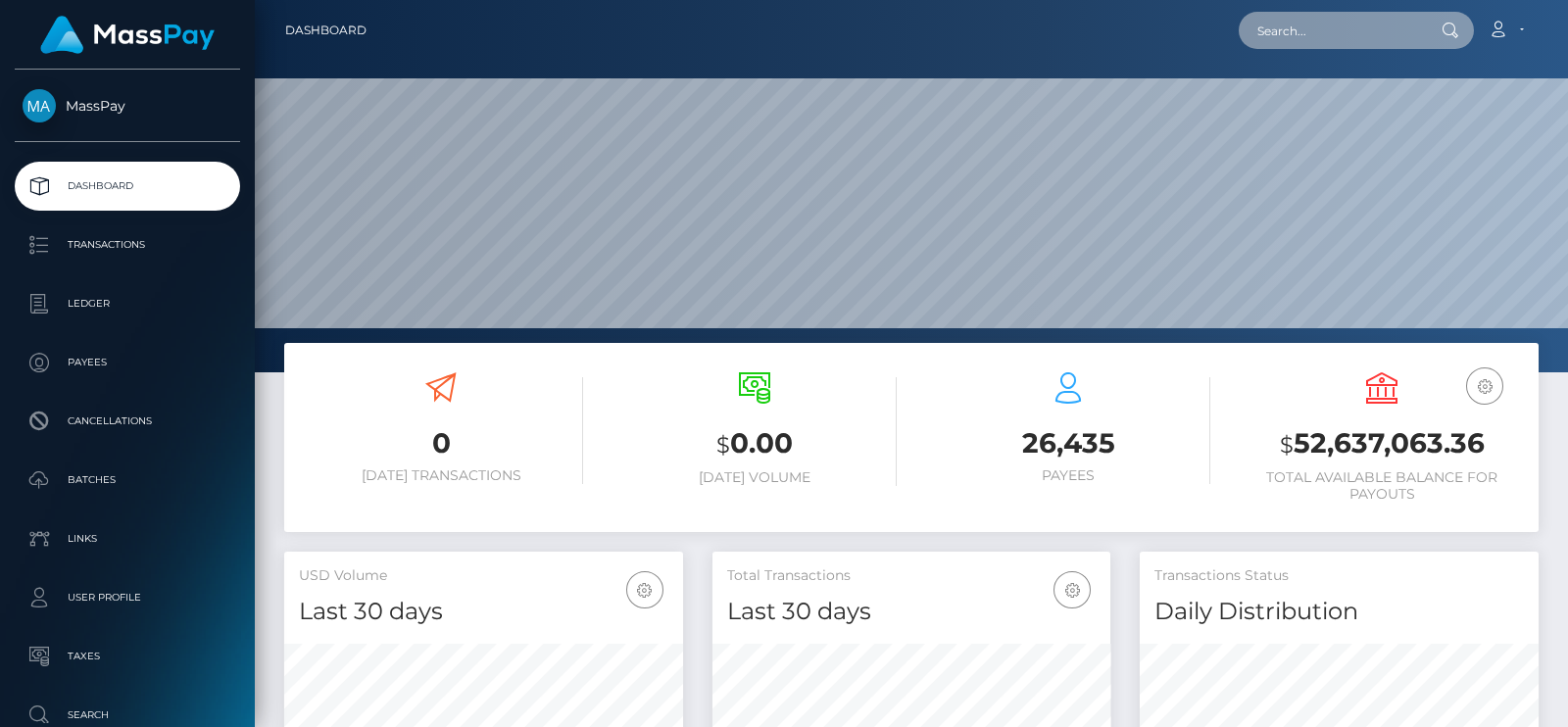 click at bounding box center [1331, 30] 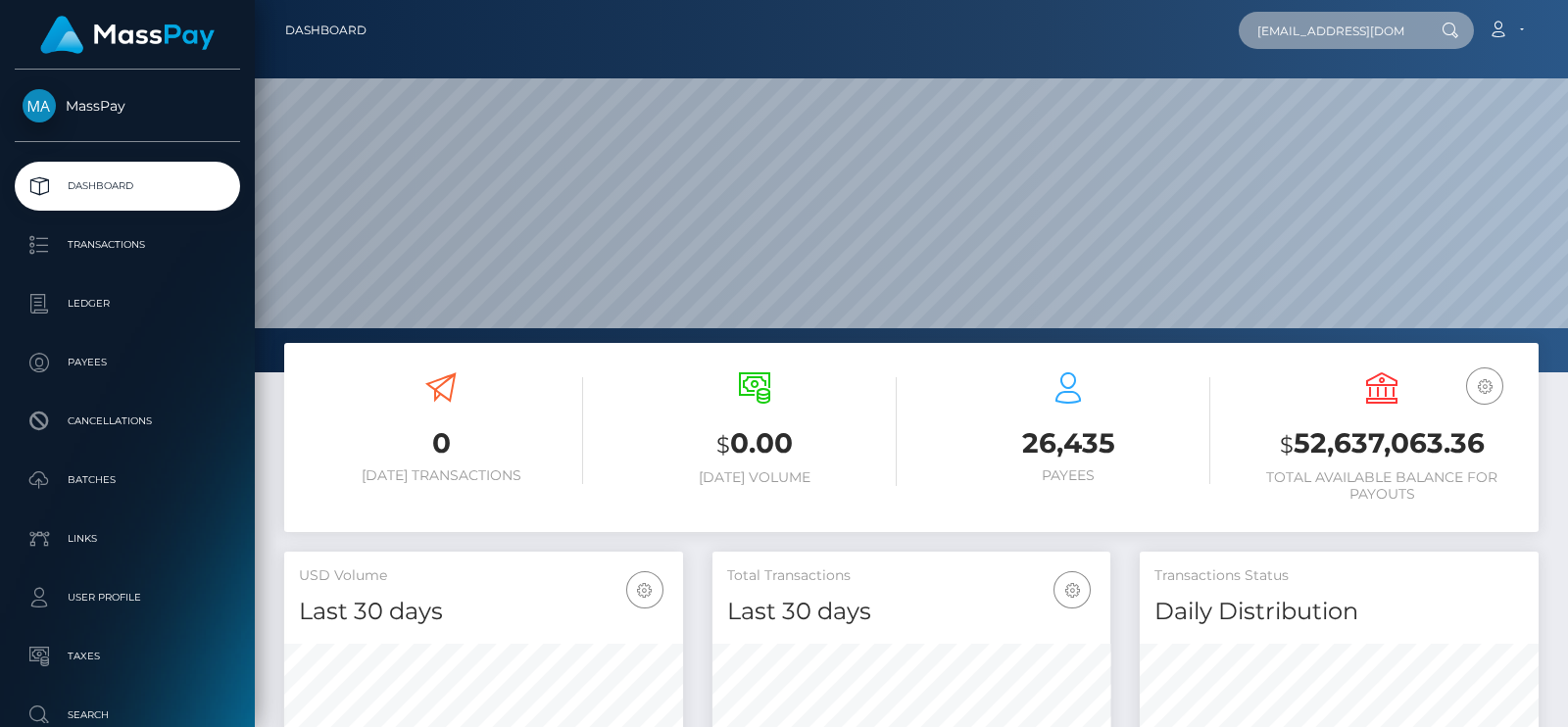 scroll, scrollTop: 0, scrollLeft: 19, axis: horizontal 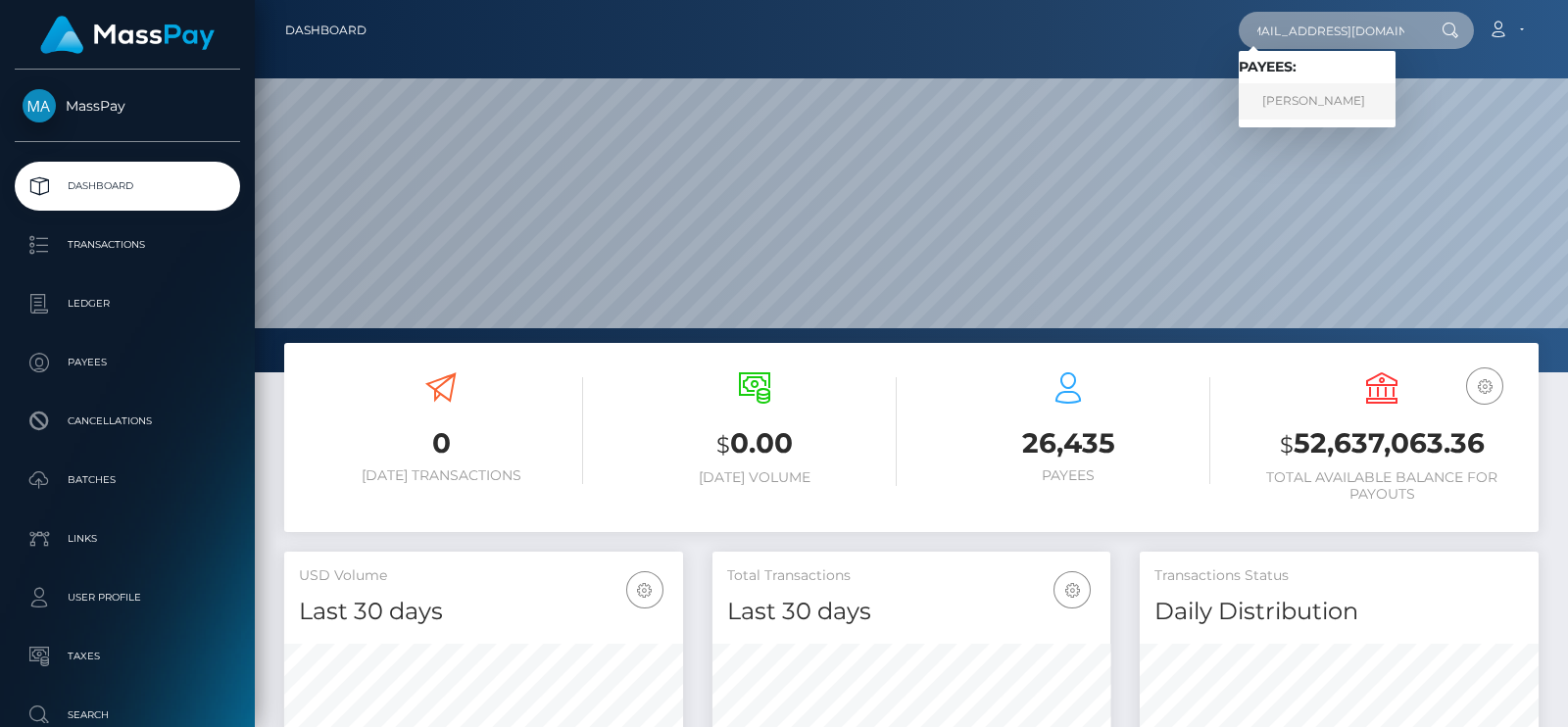 type on "jessmlawrence1@gmail.com" 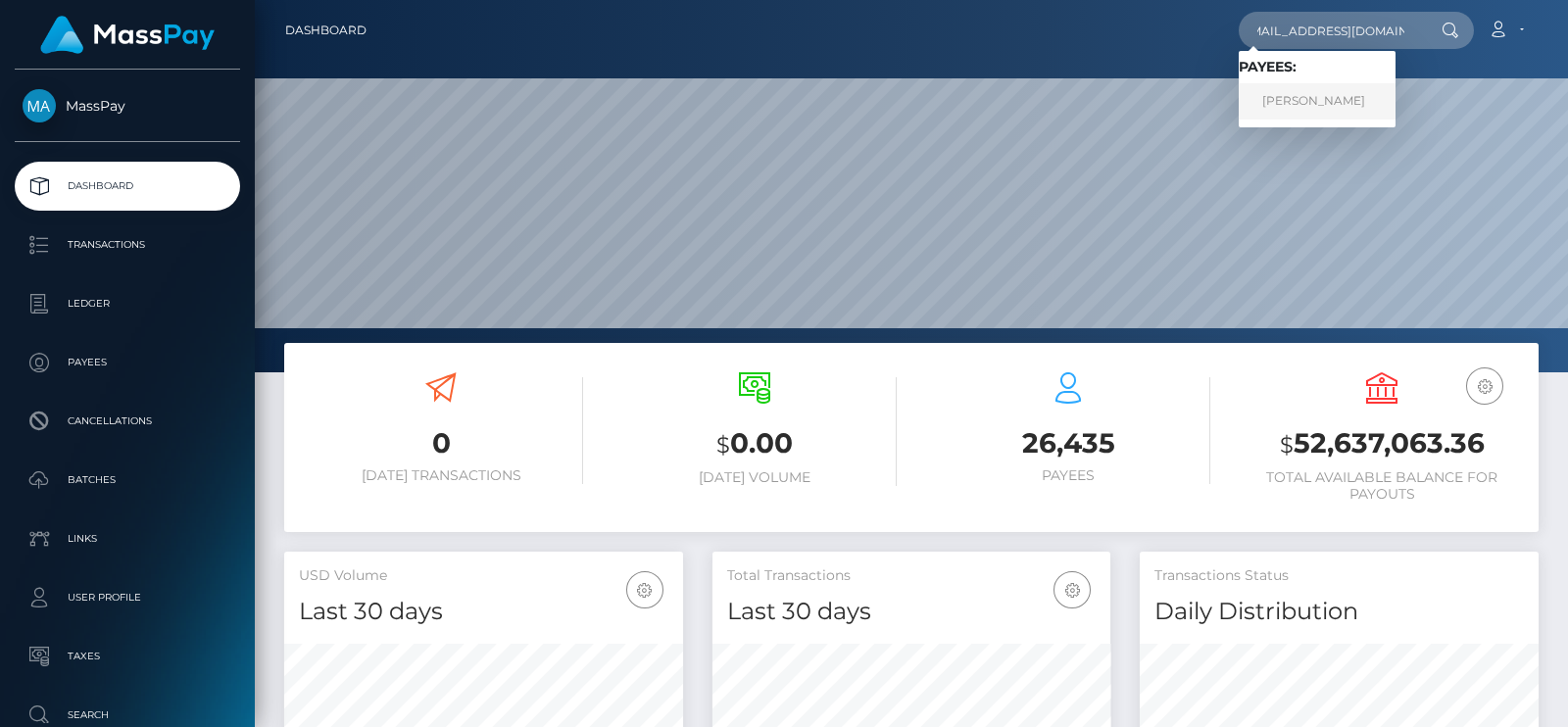 scroll, scrollTop: 0, scrollLeft: 0, axis: both 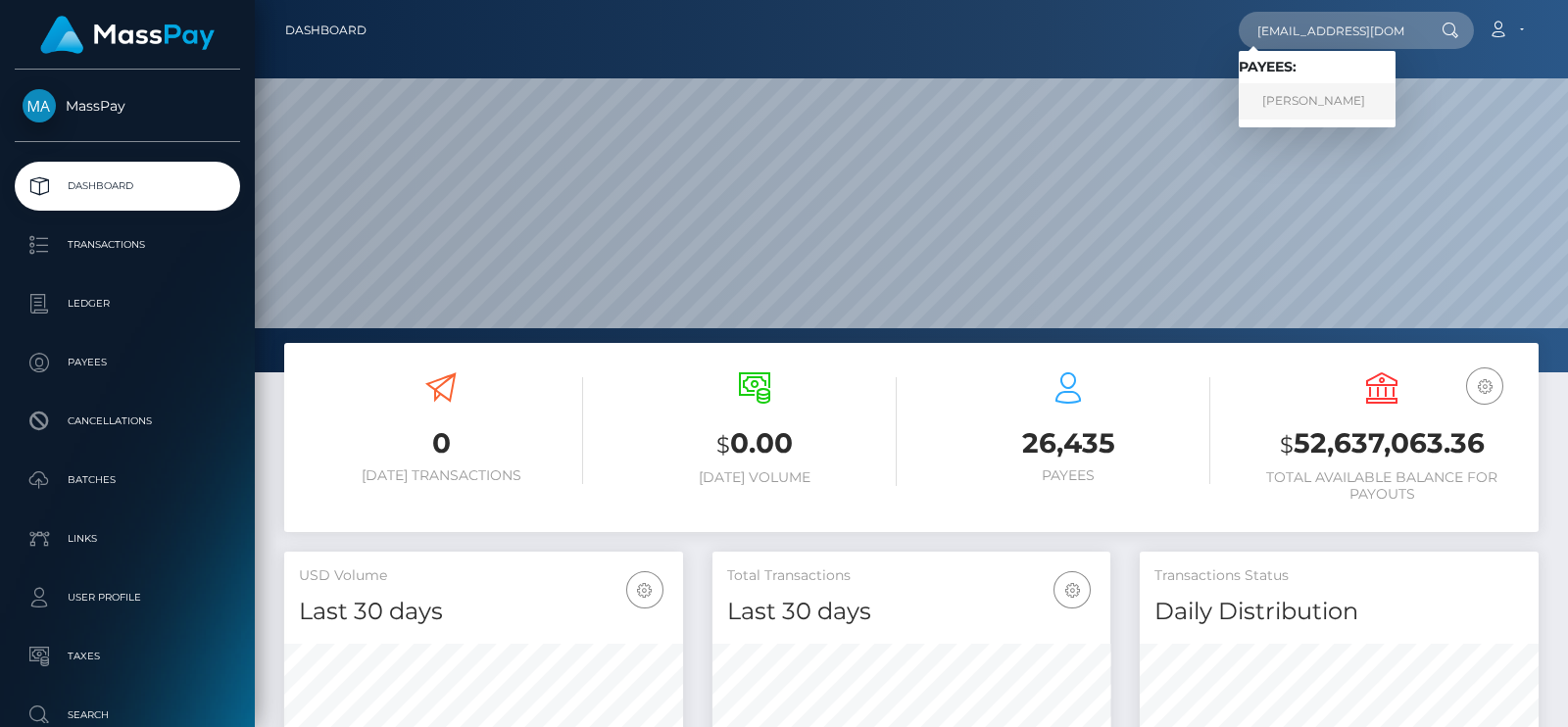 click on "Jessica  Lawrence" at bounding box center (1317, 101) 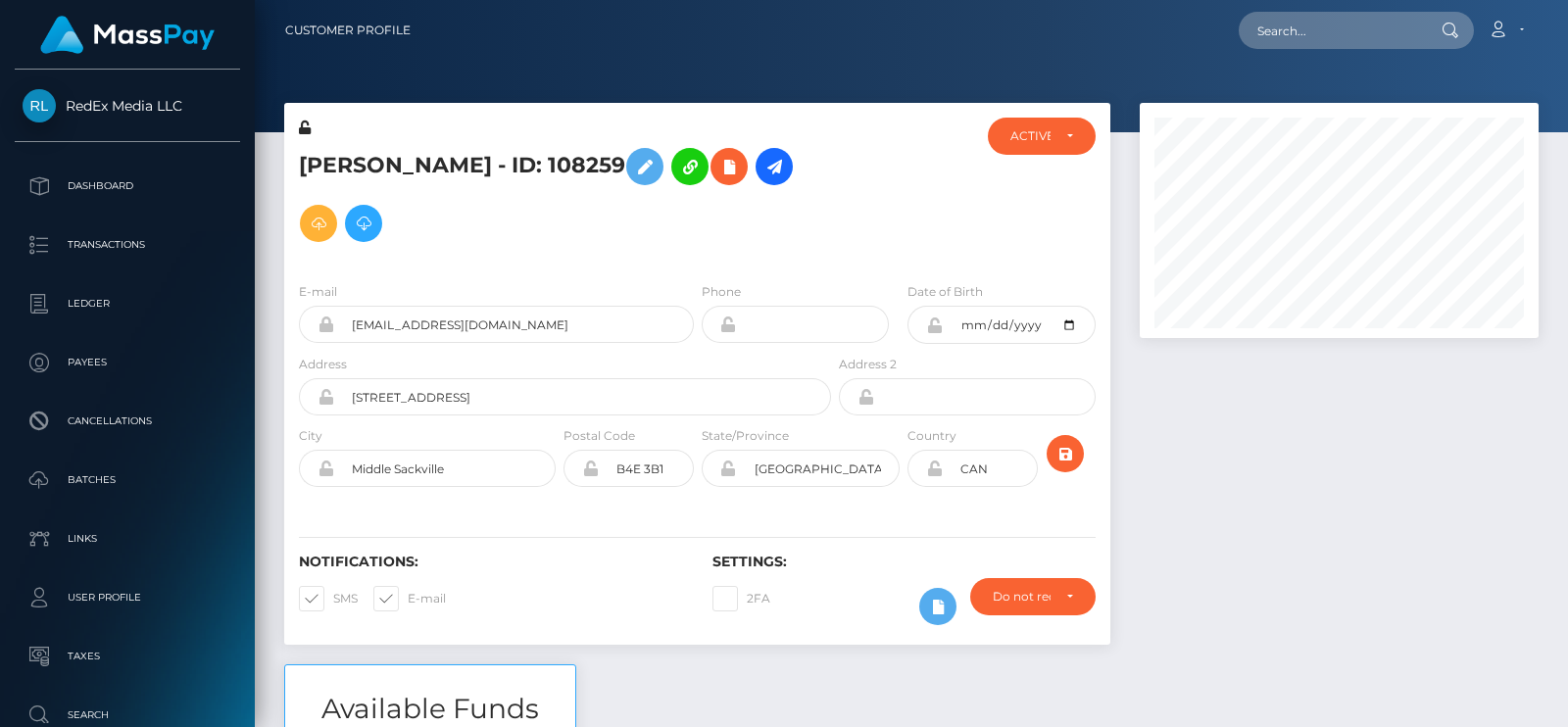 scroll, scrollTop: 0, scrollLeft: 0, axis: both 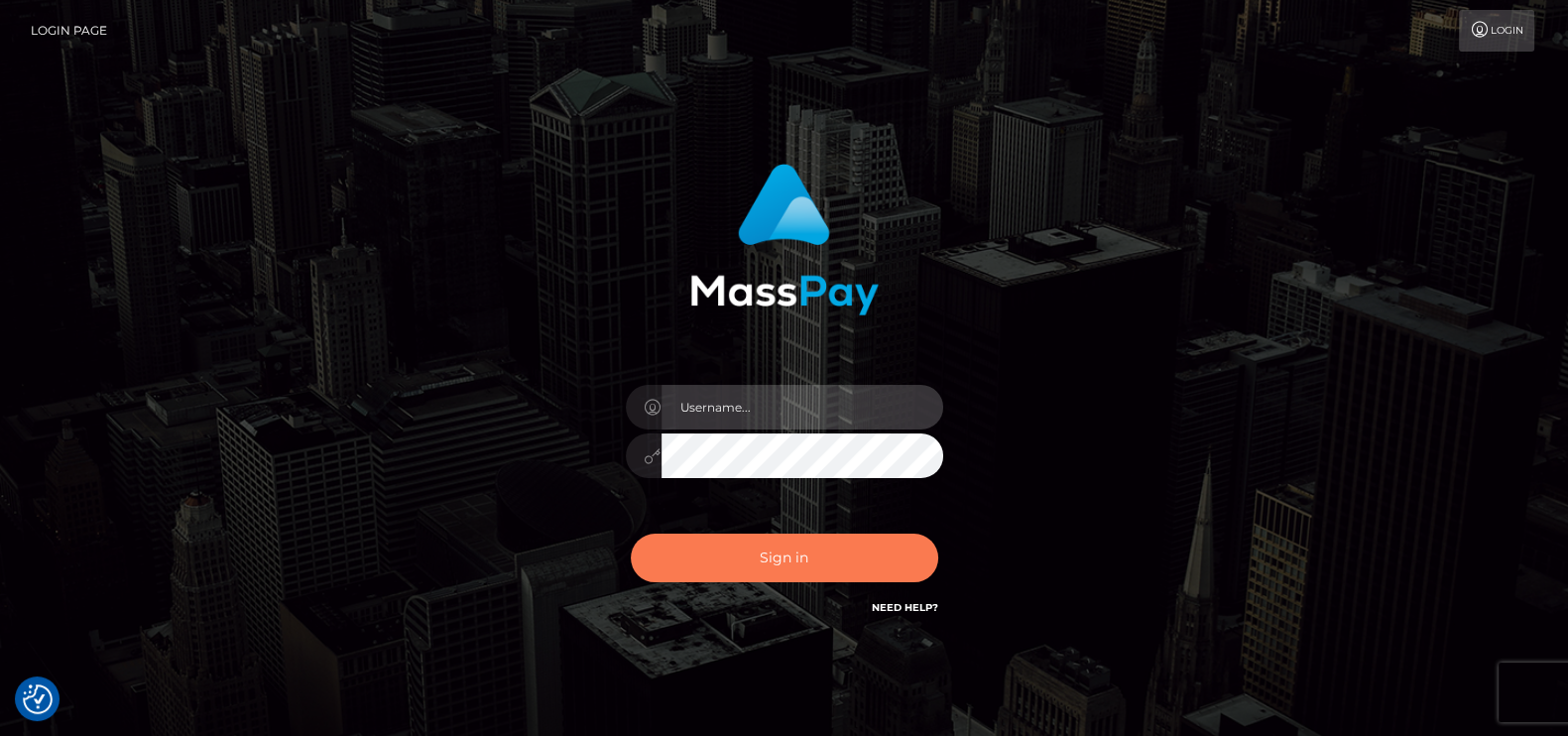 type on "pk.es" 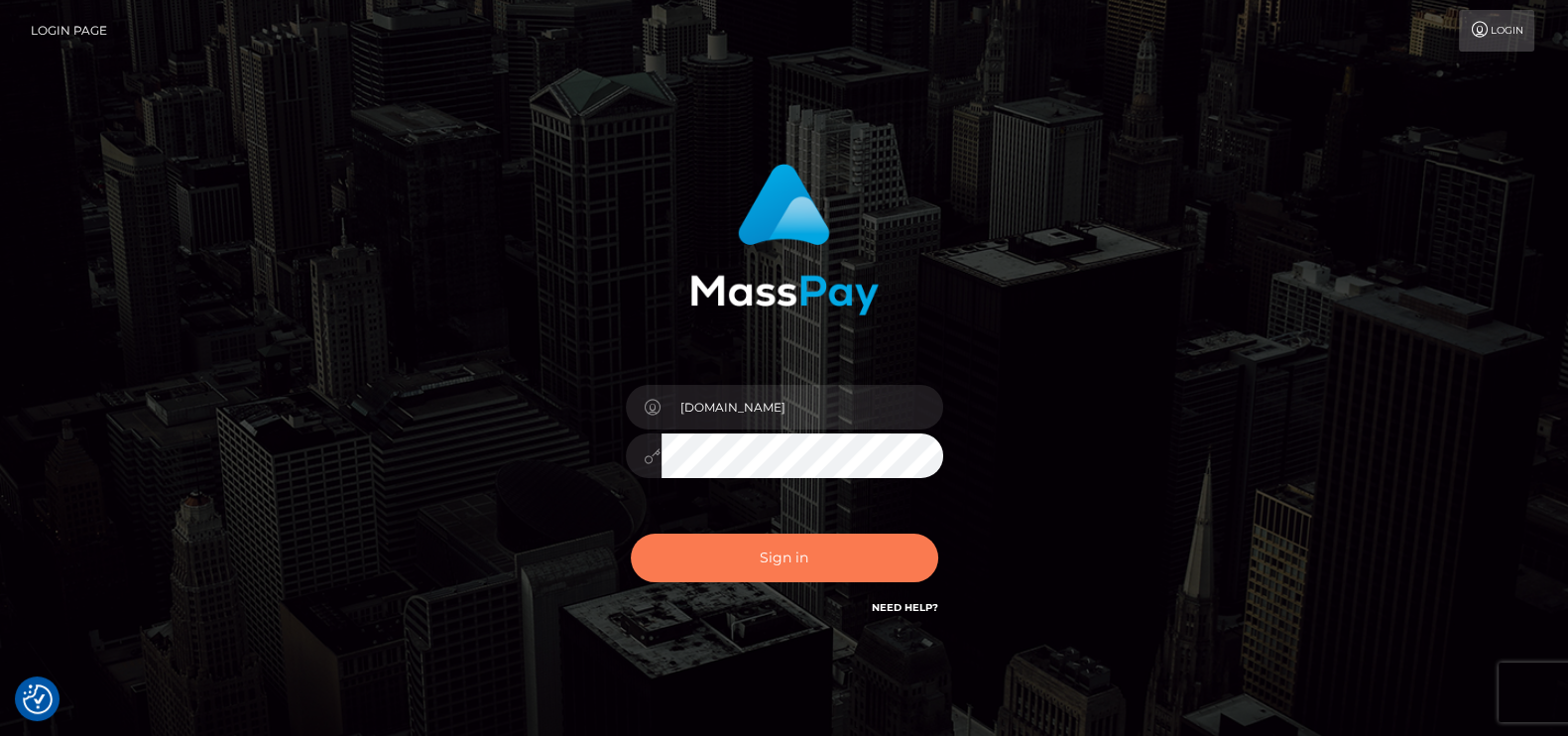 click on "Sign in" at bounding box center (784, 557) 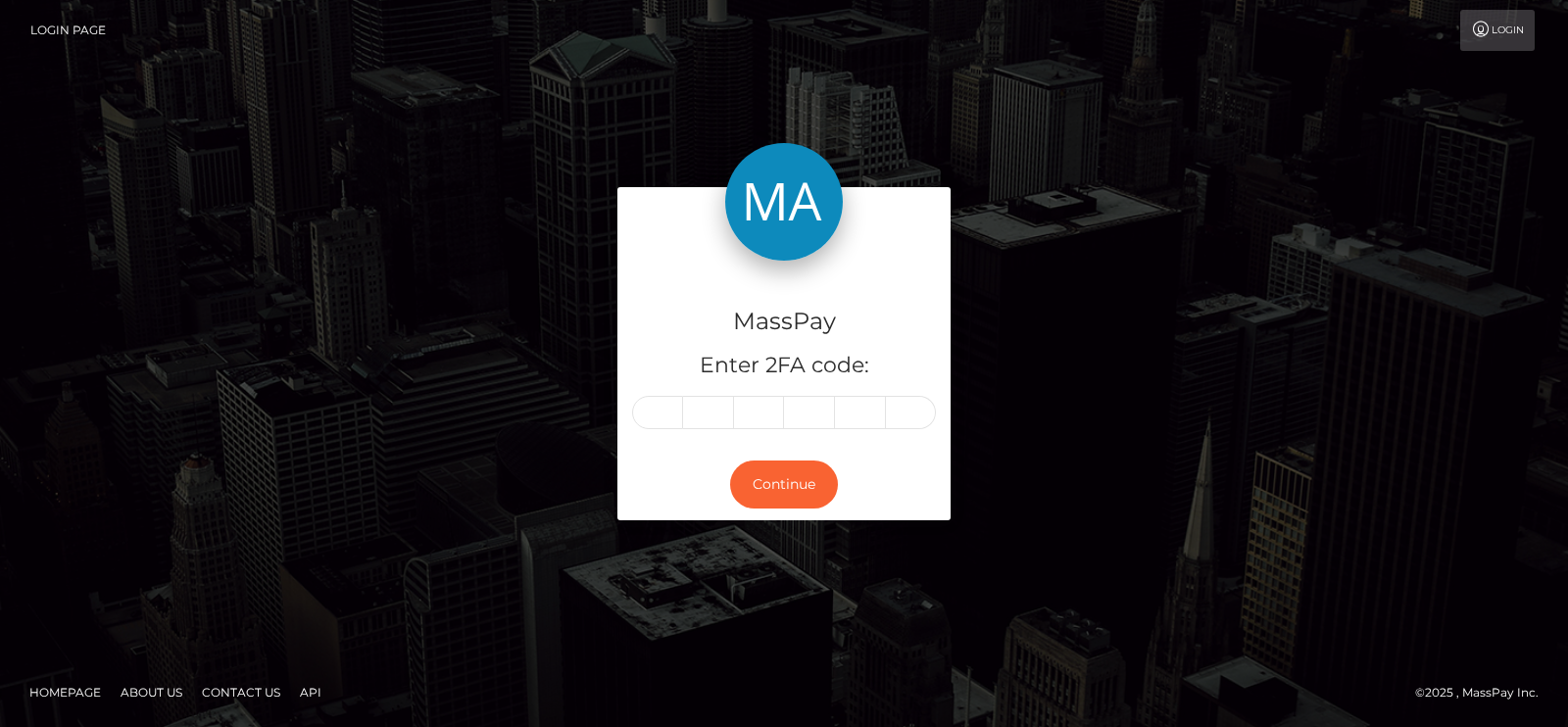 scroll, scrollTop: 0, scrollLeft: 0, axis: both 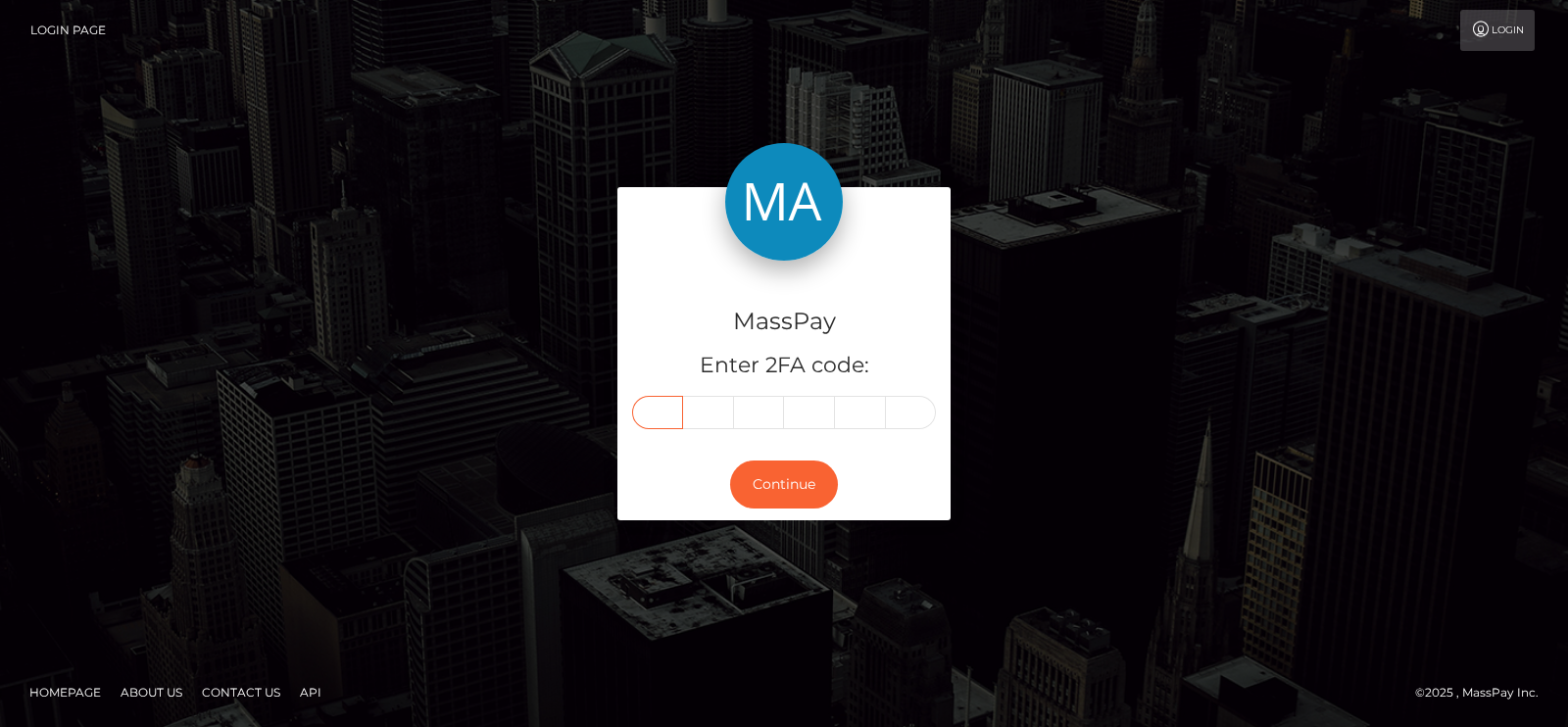 click at bounding box center [658, 412] 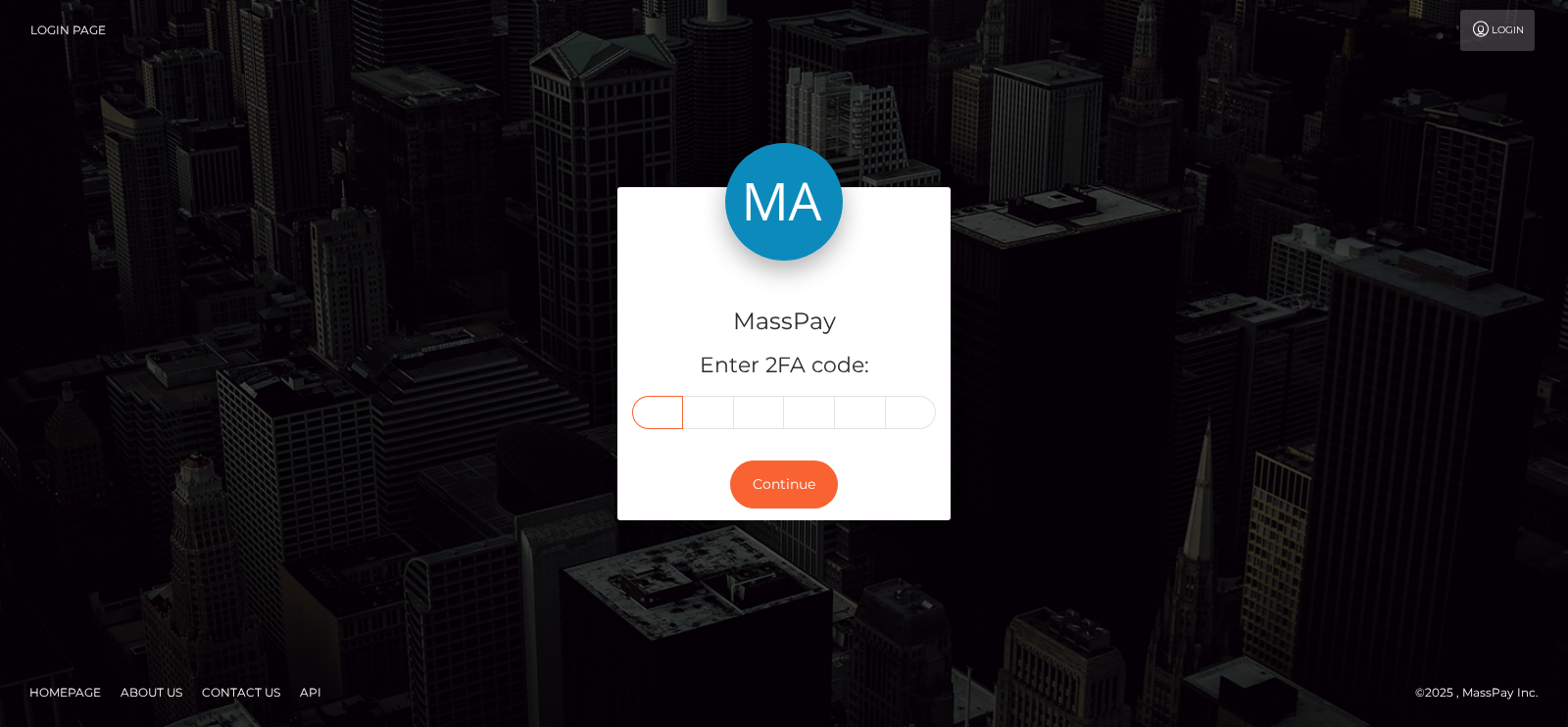 paste on "8" 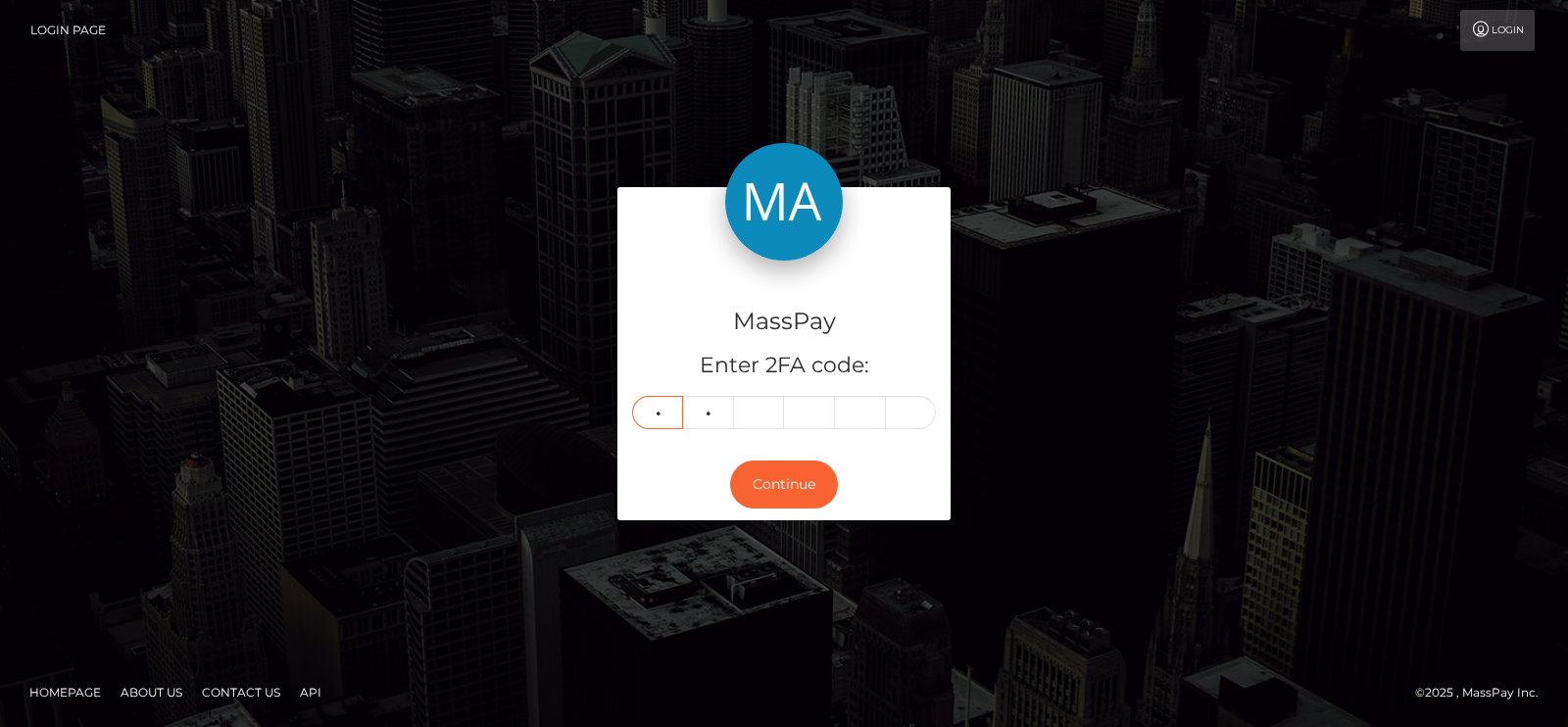 type on "6" 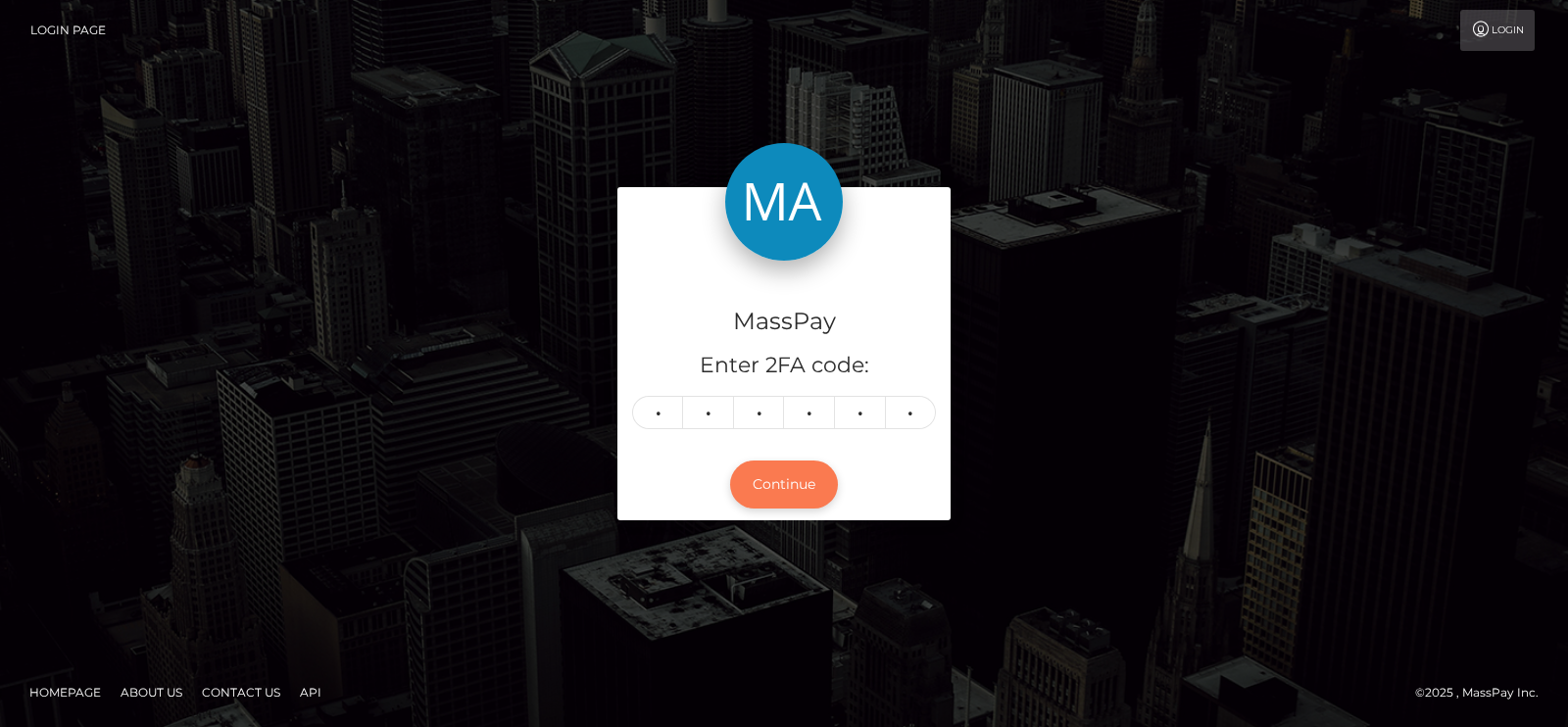 click on "Continue" at bounding box center [784, 484] 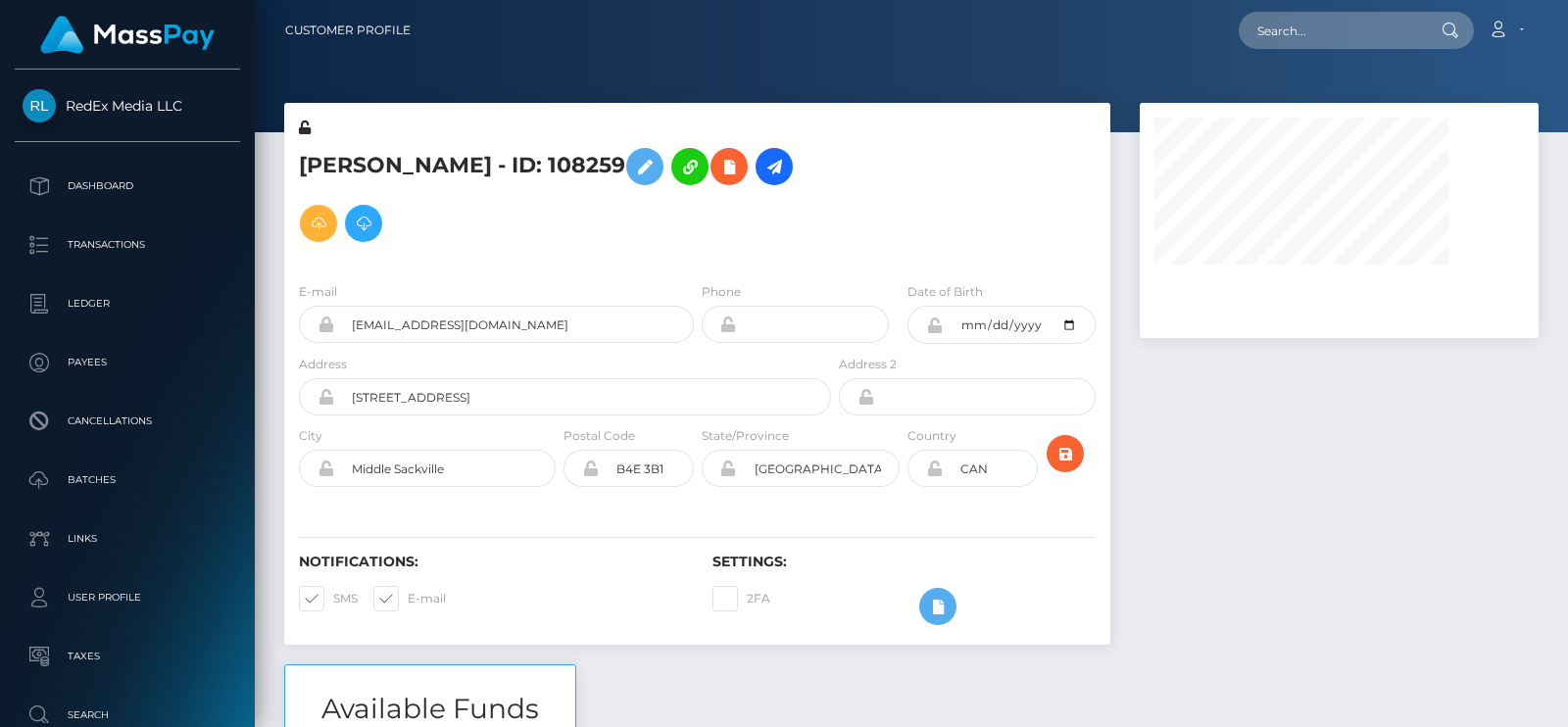 scroll, scrollTop: 0, scrollLeft: 0, axis: both 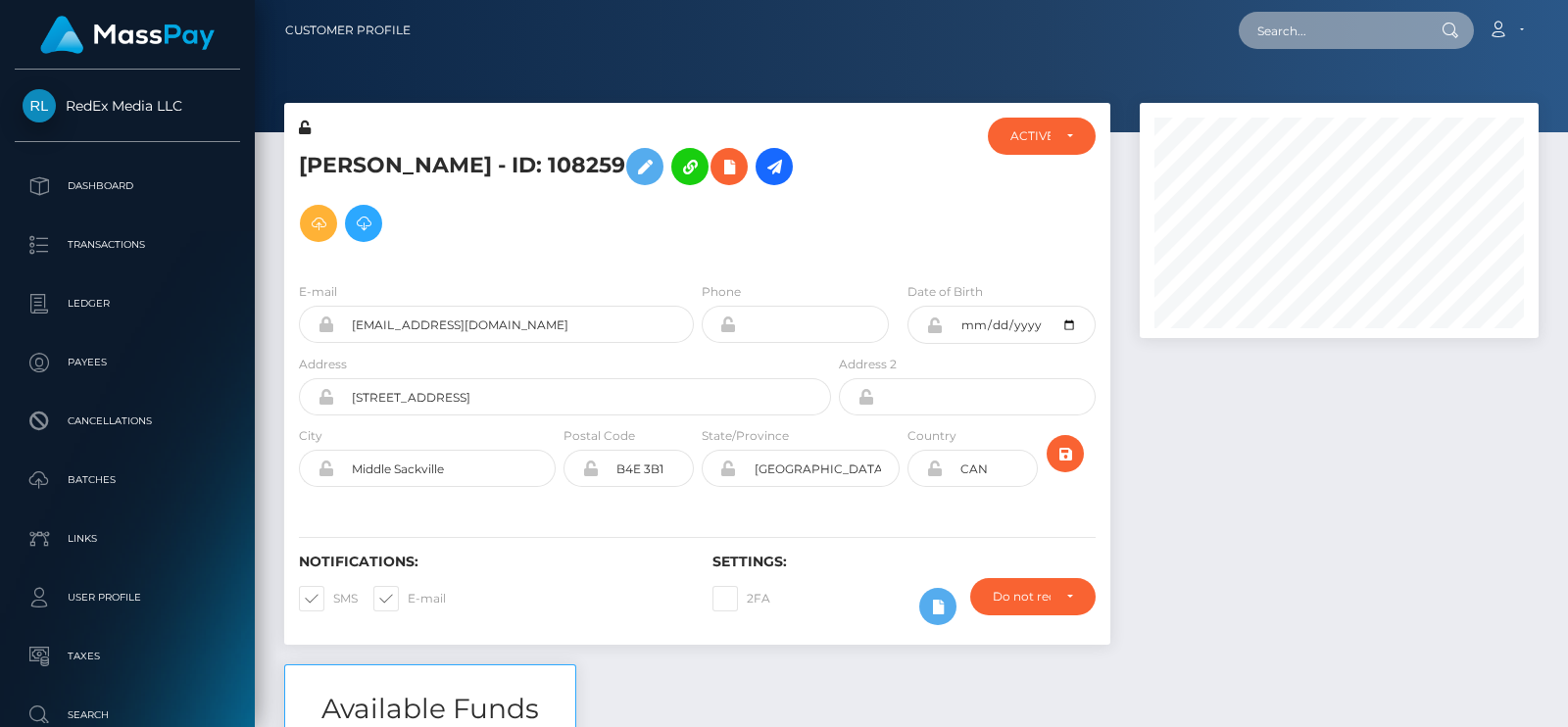 click at bounding box center [1331, 30] 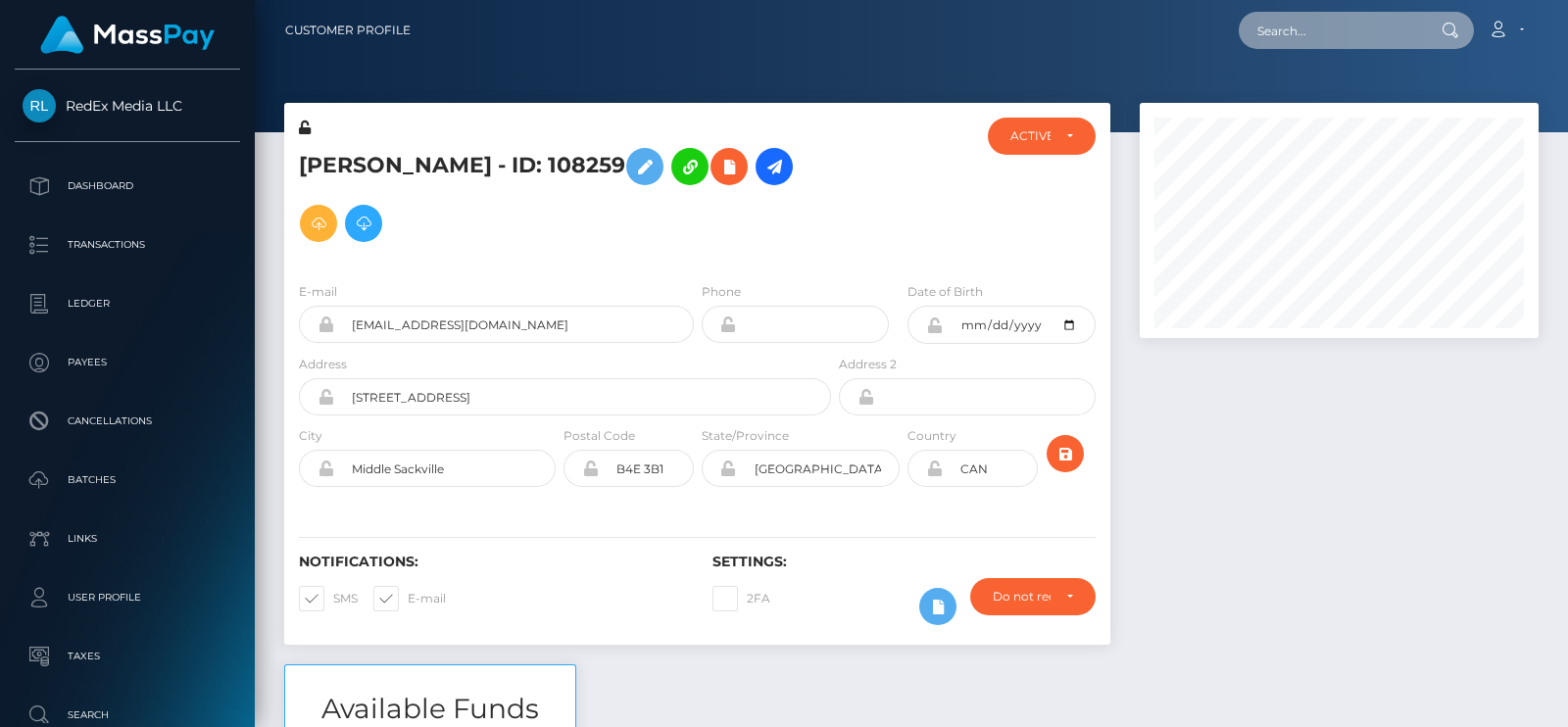 paste on "firstxdetail@proton.me" 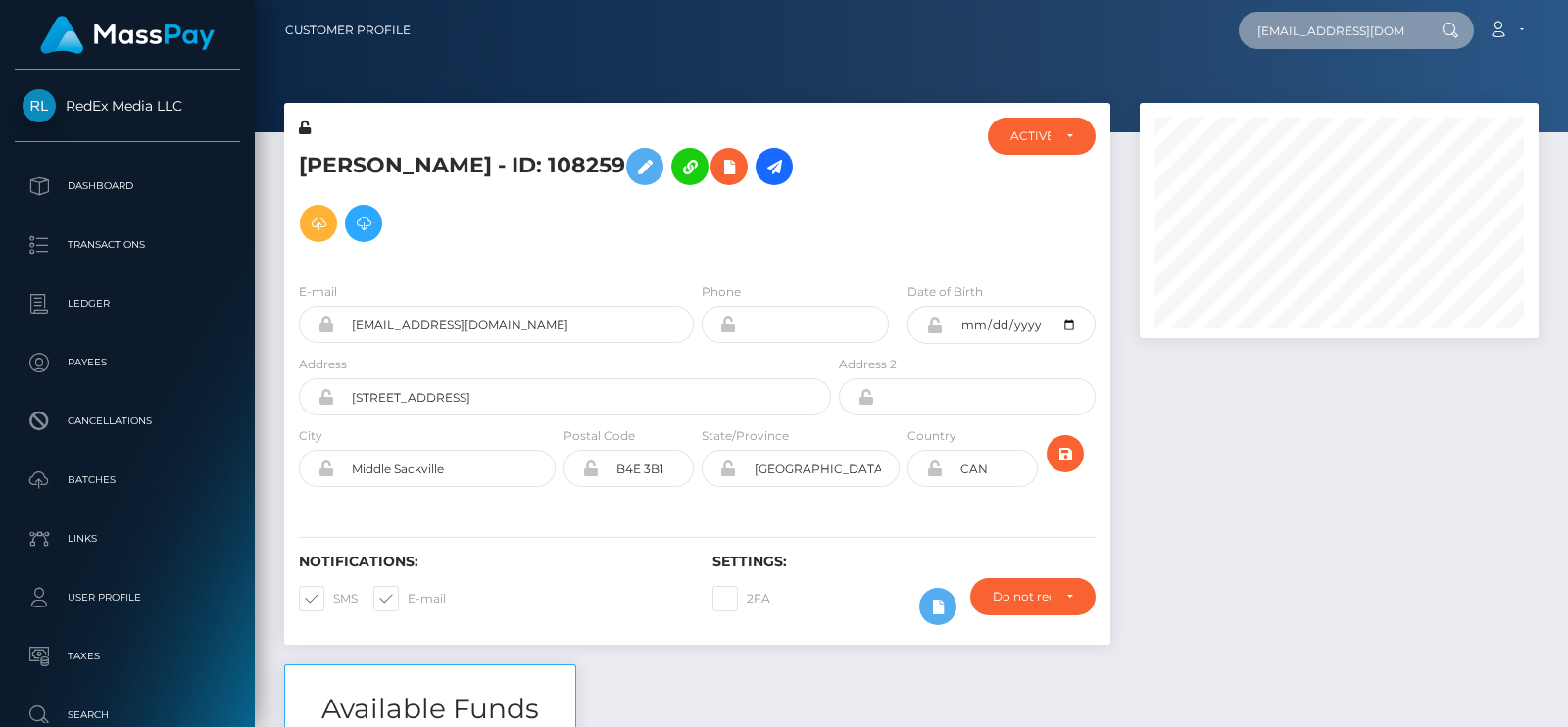 type on "firstxdetail@proton.me" 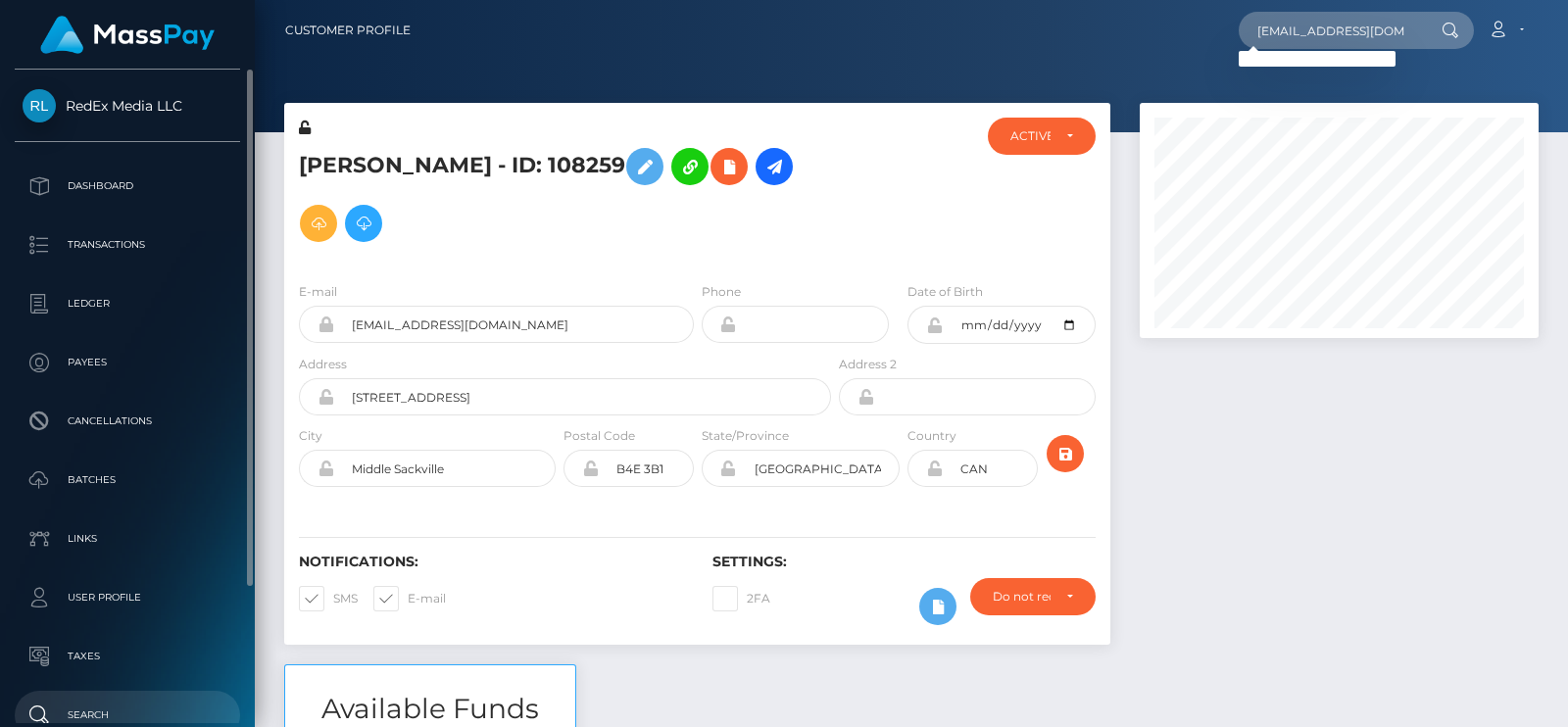 click on "Search" at bounding box center (127, 715) 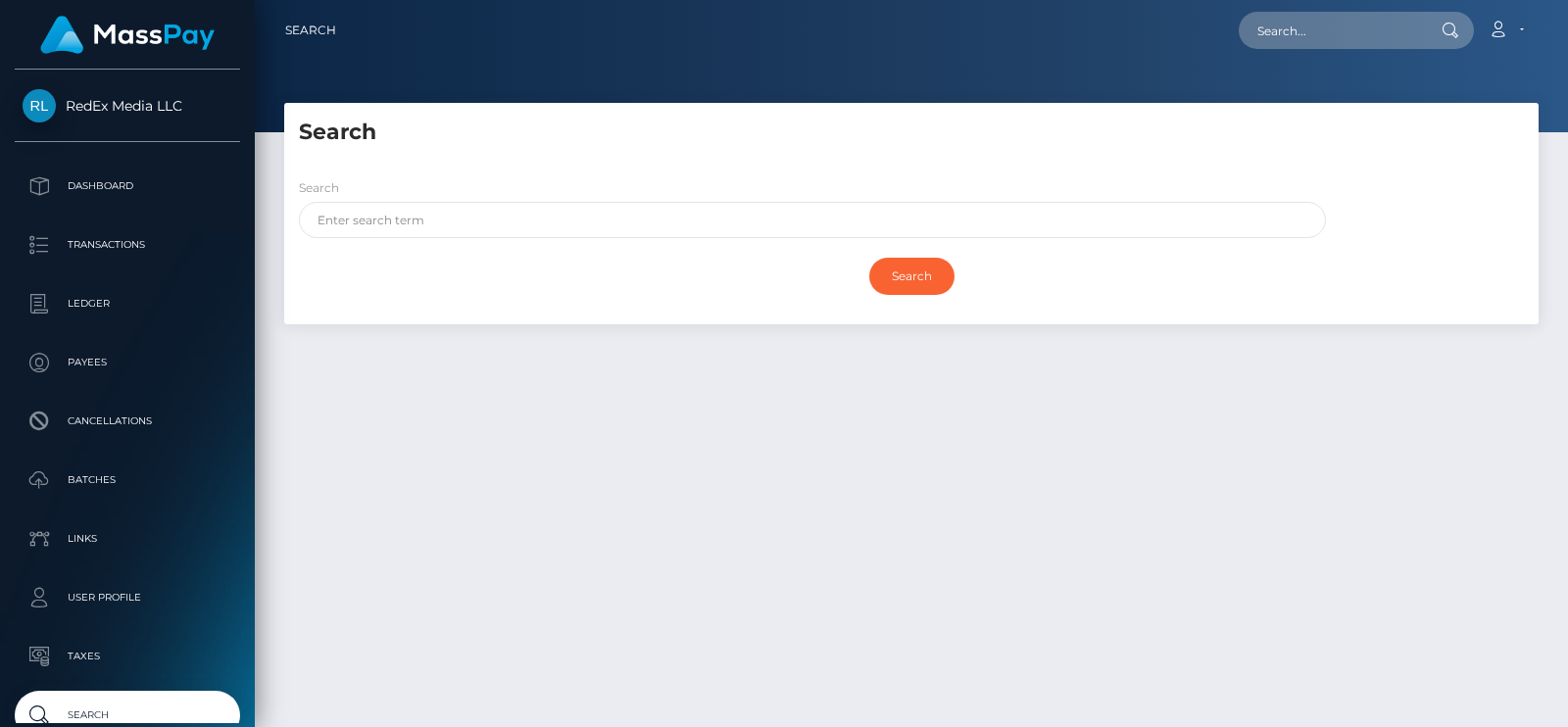scroll, scrollTop: 0, scrollLeft: 0, axis: both 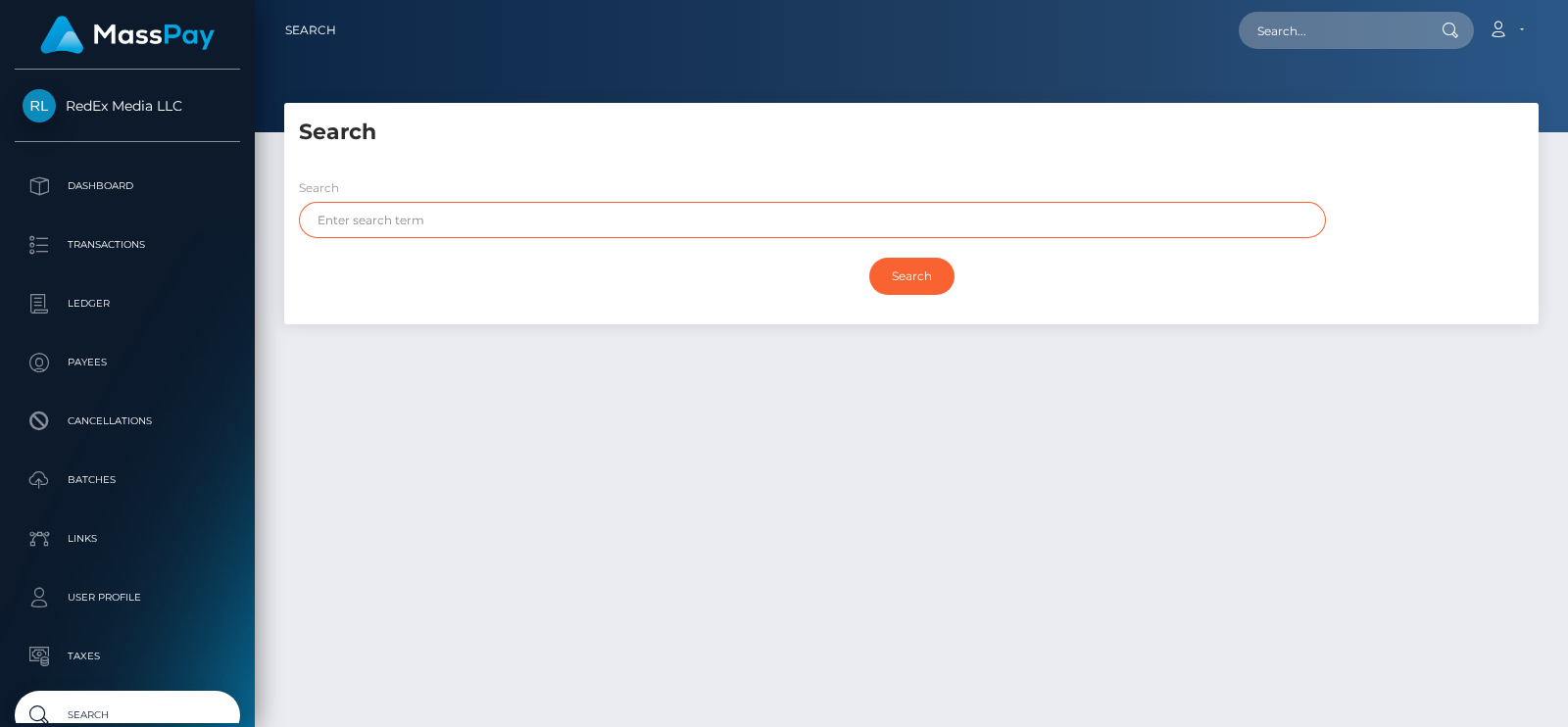 click at bounding box center [812, 219] 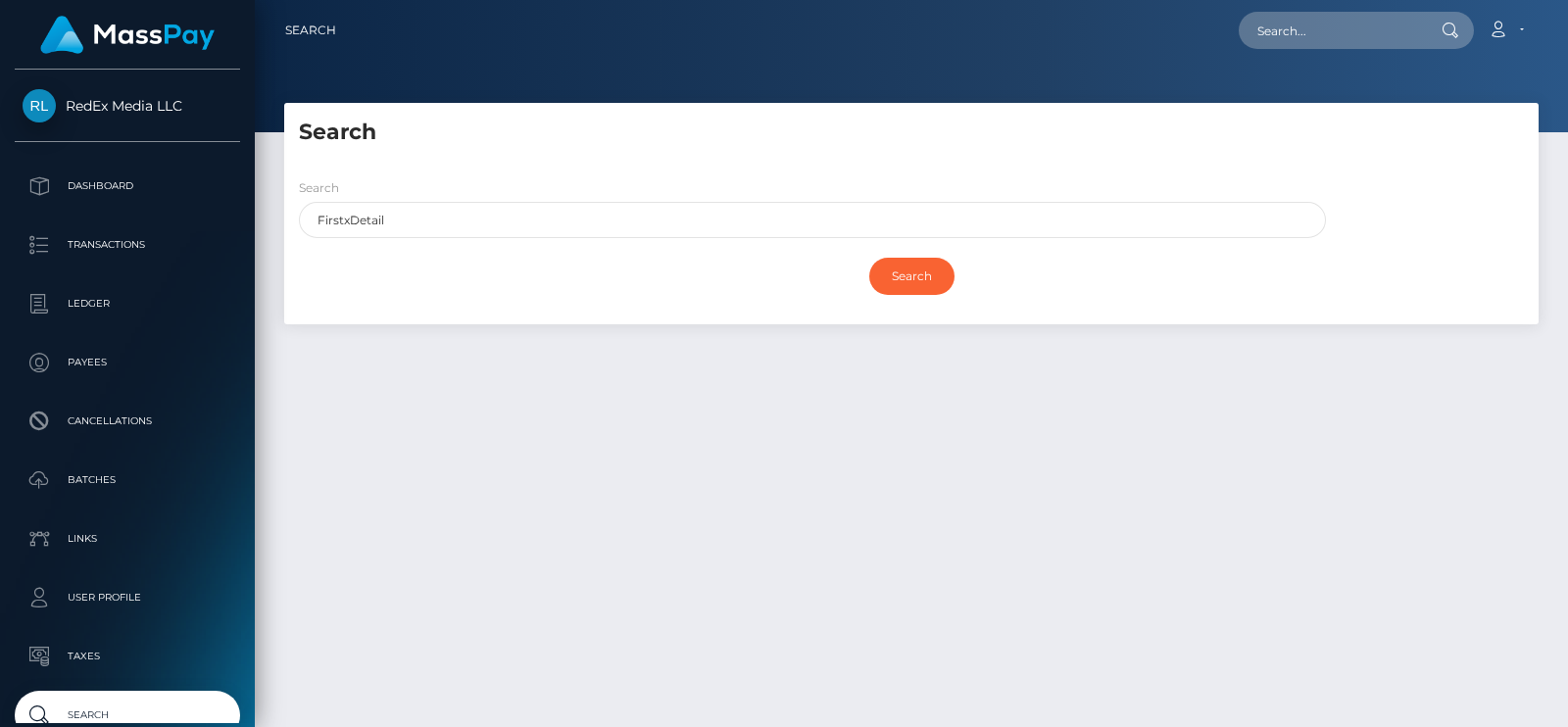 click on "Search
Search
FirstxDetail
Search
Payouts -
Payee Name" at bounding box center [911, 406] 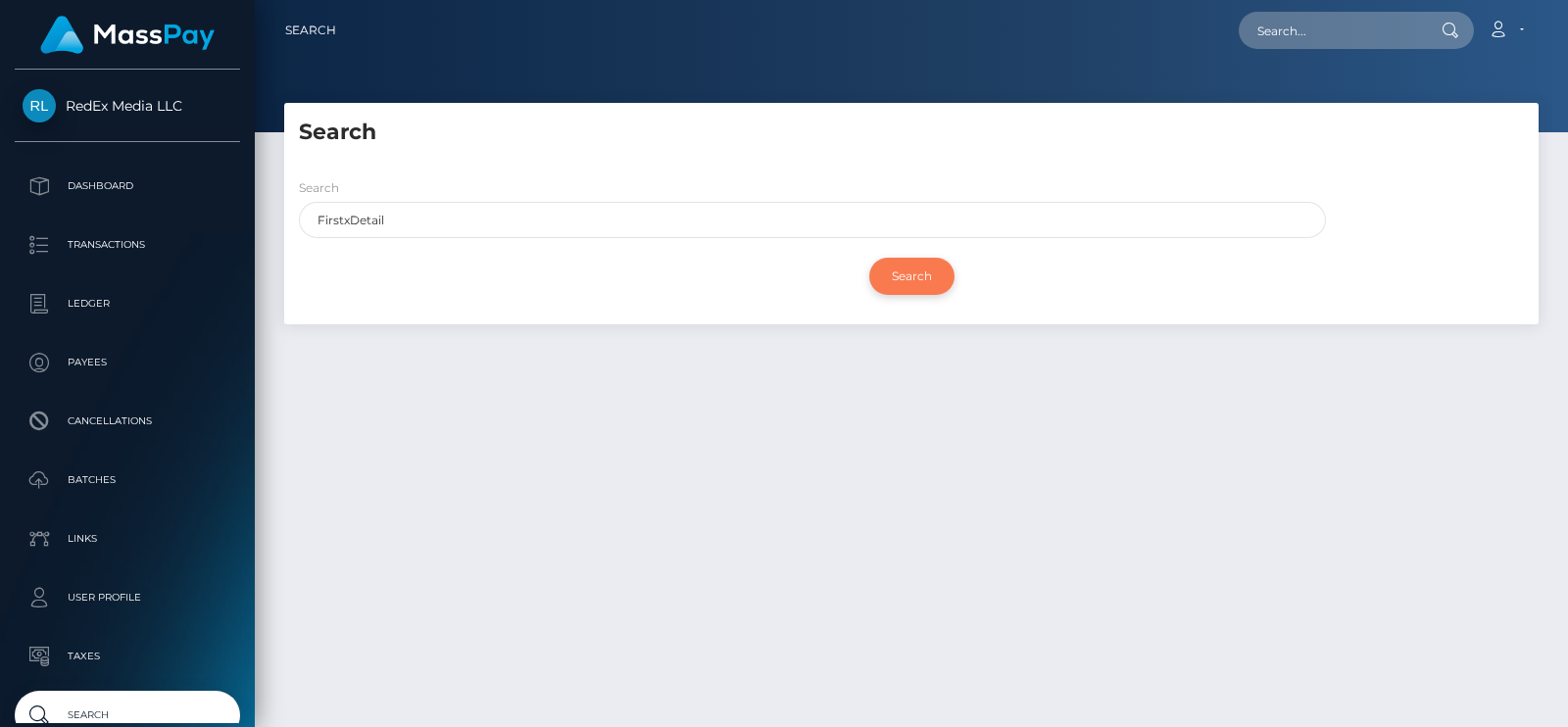 click on "Search" at bounding box center [911, 276] 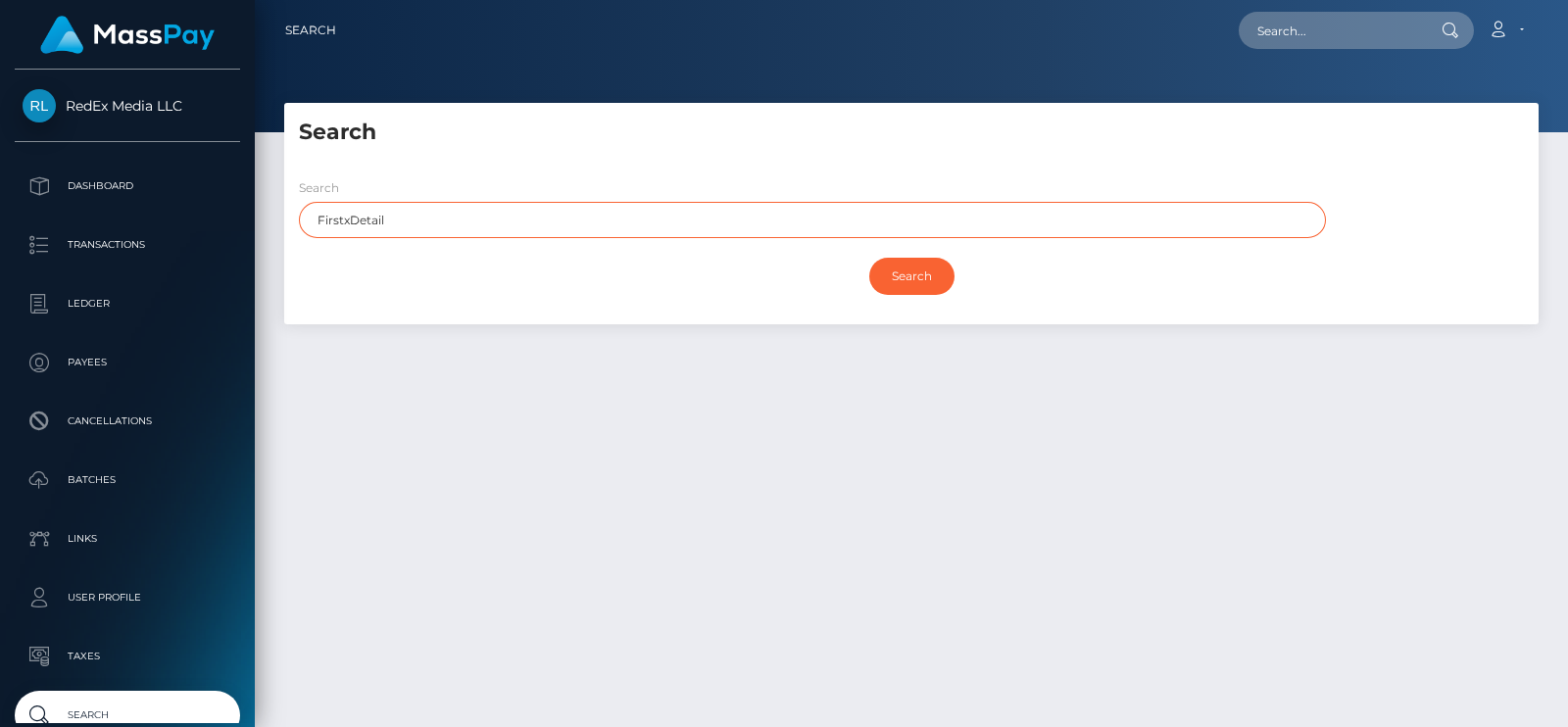 click on "FirstxDetail" at bounding box center (812, 219) 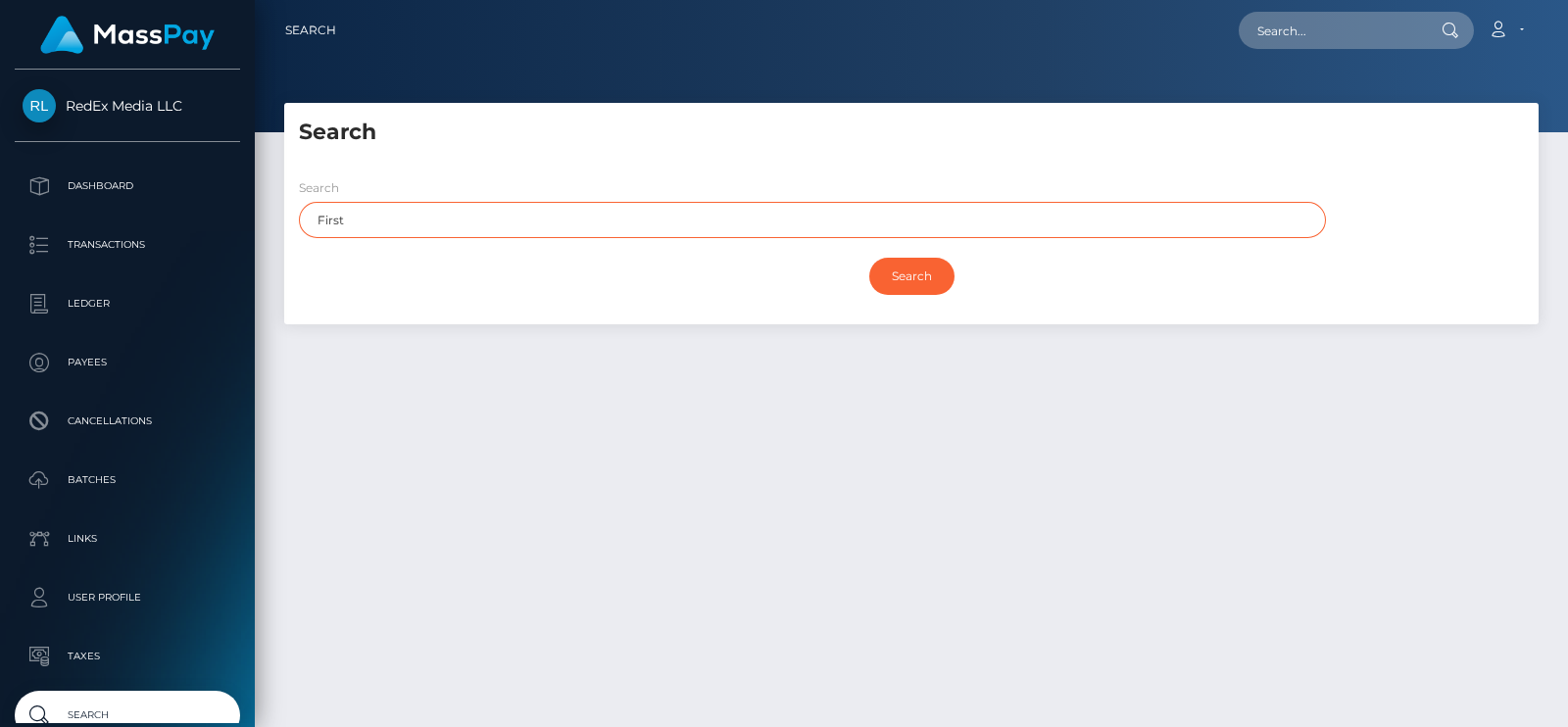click on "Search" at bounding box center (911, 276) 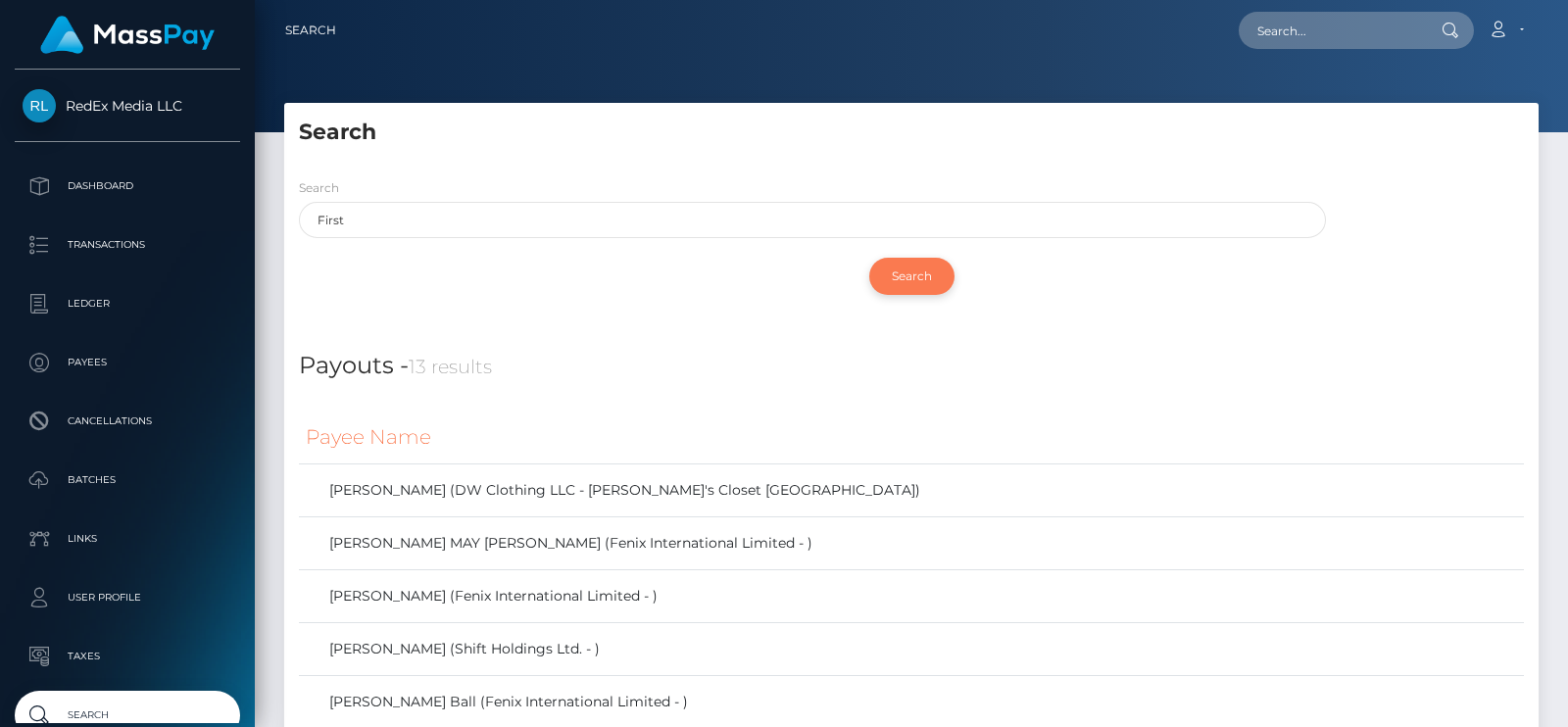 click on "Search" at bounding box center [911, 276] 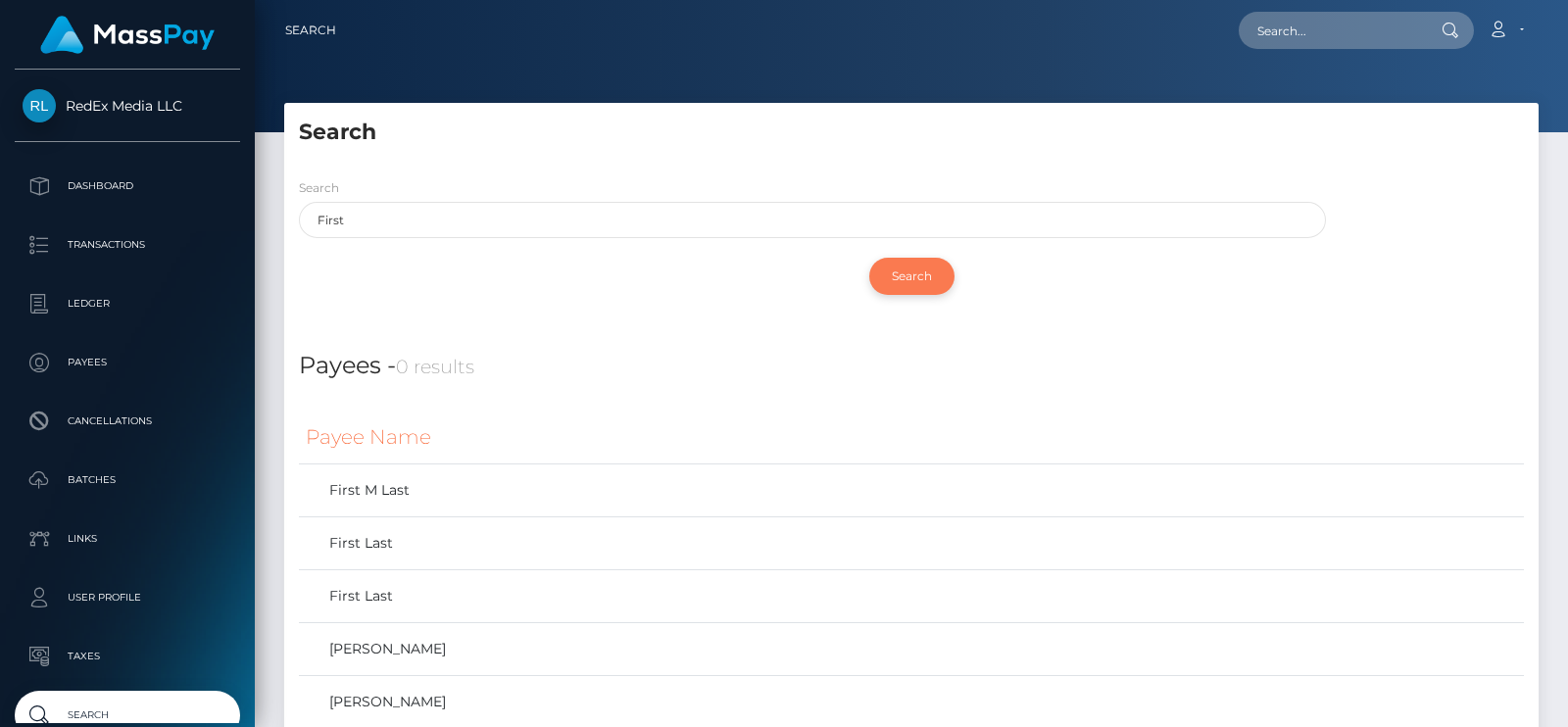 click on "Search" at bounding box center (911, 276) 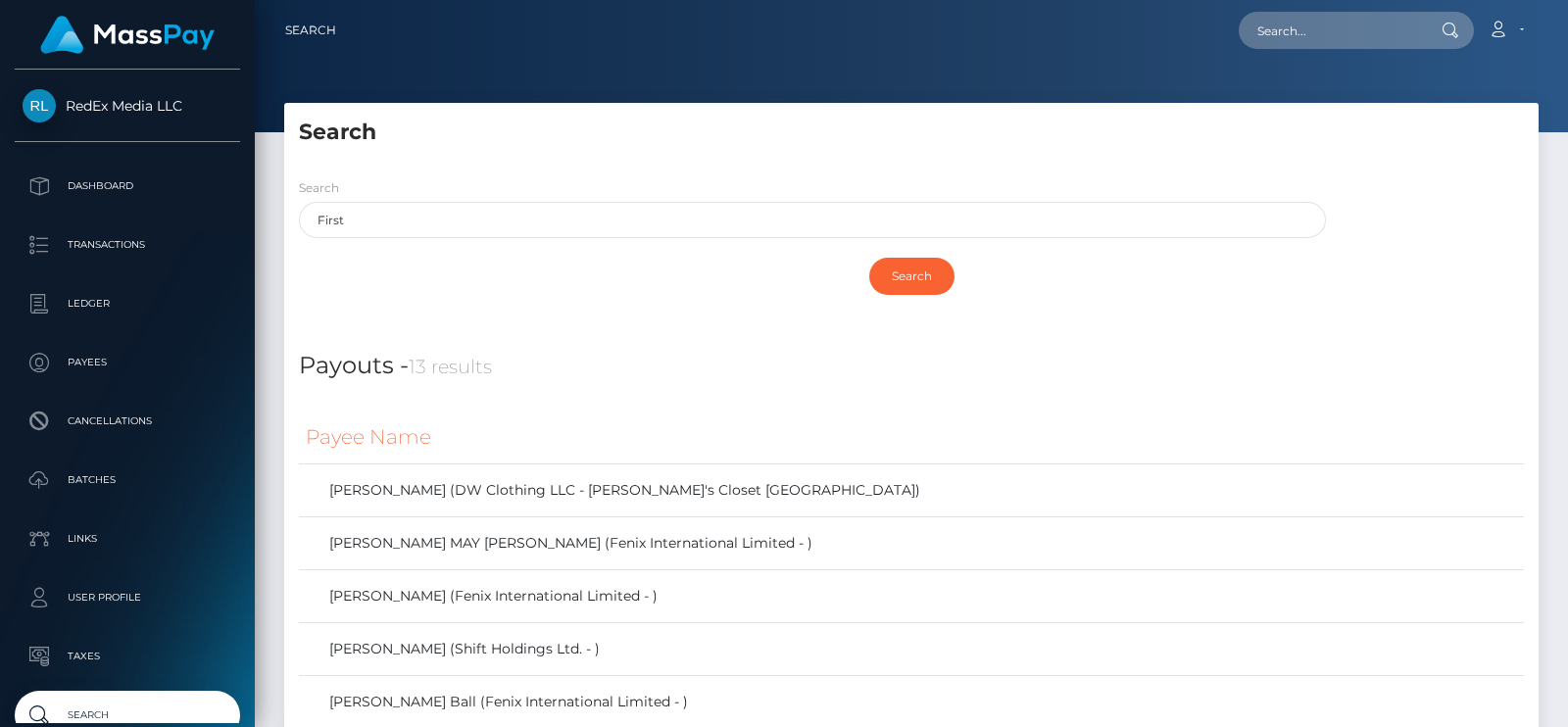 click on "Search
Search
First
Search
Payouts -  13 results
Payee Name
Payees -" at bounding box center [911, 1340] 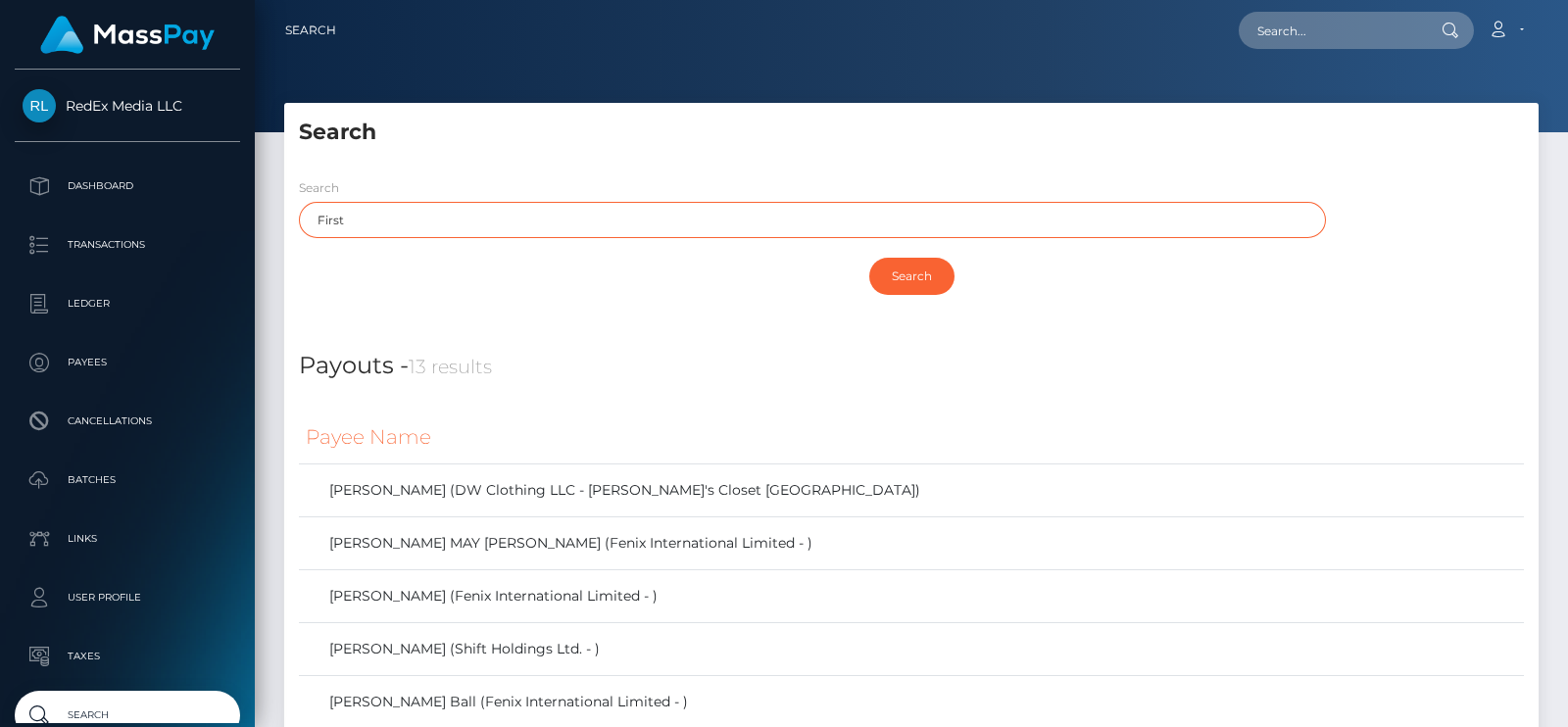 click on "First" at bounding box center (812, 219) 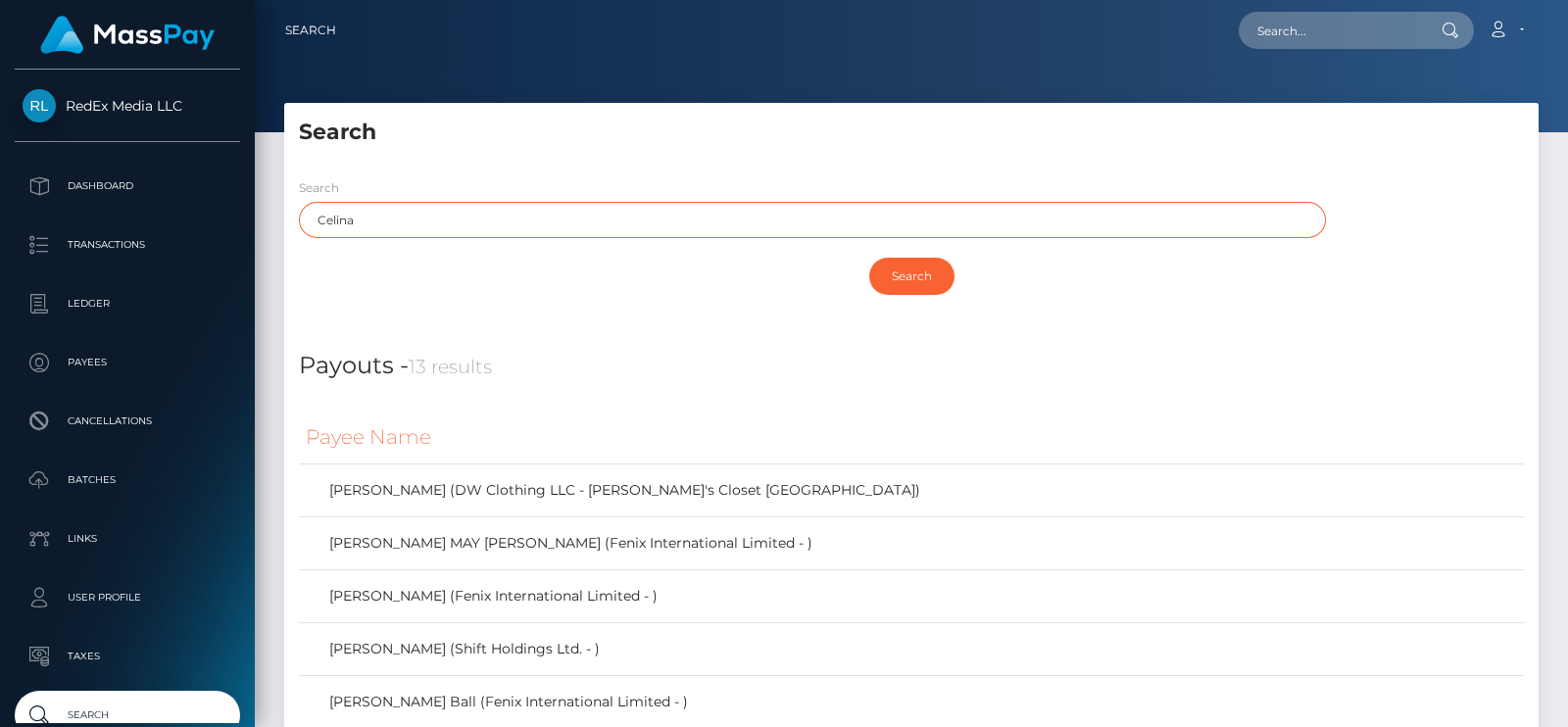 type on "Celina" 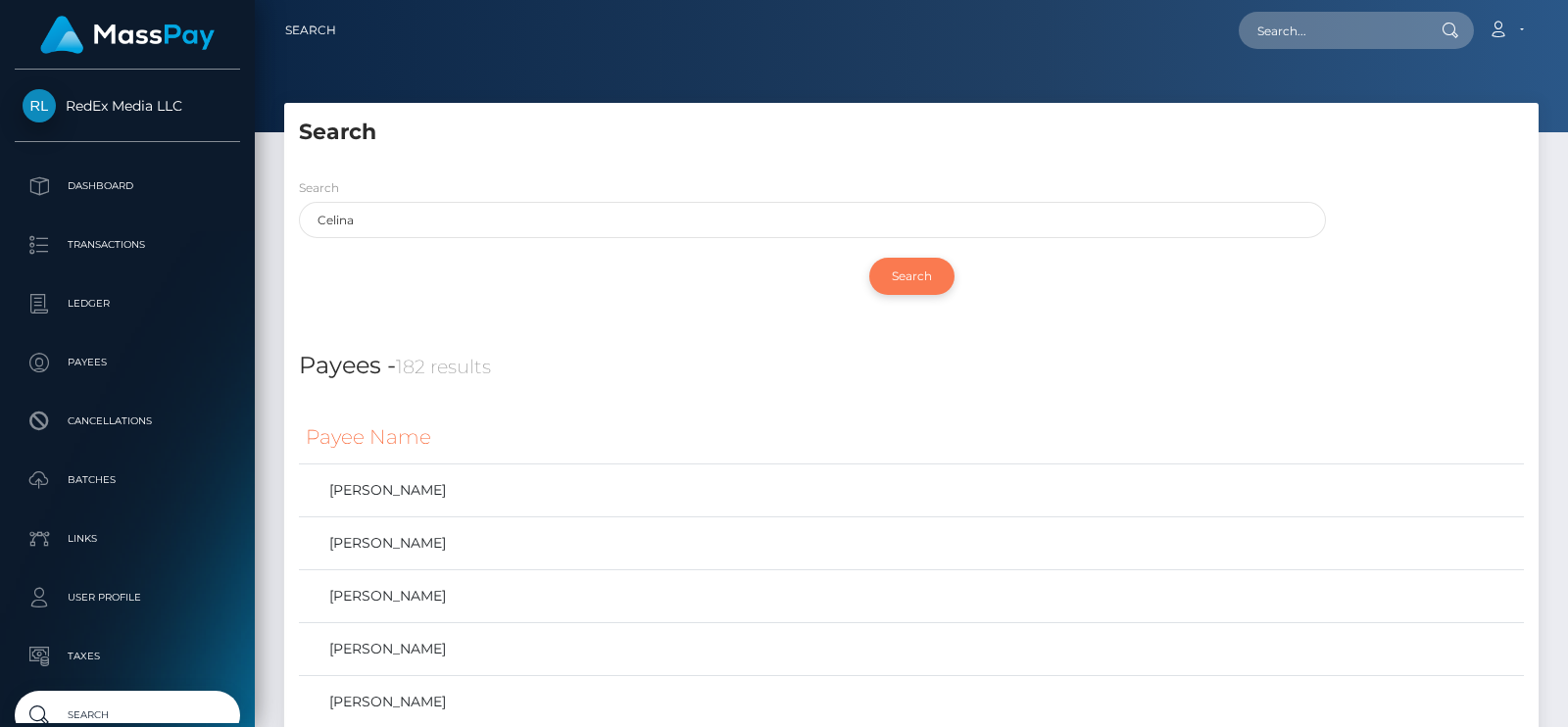 click on "Search" at bounding box center [911, 276] 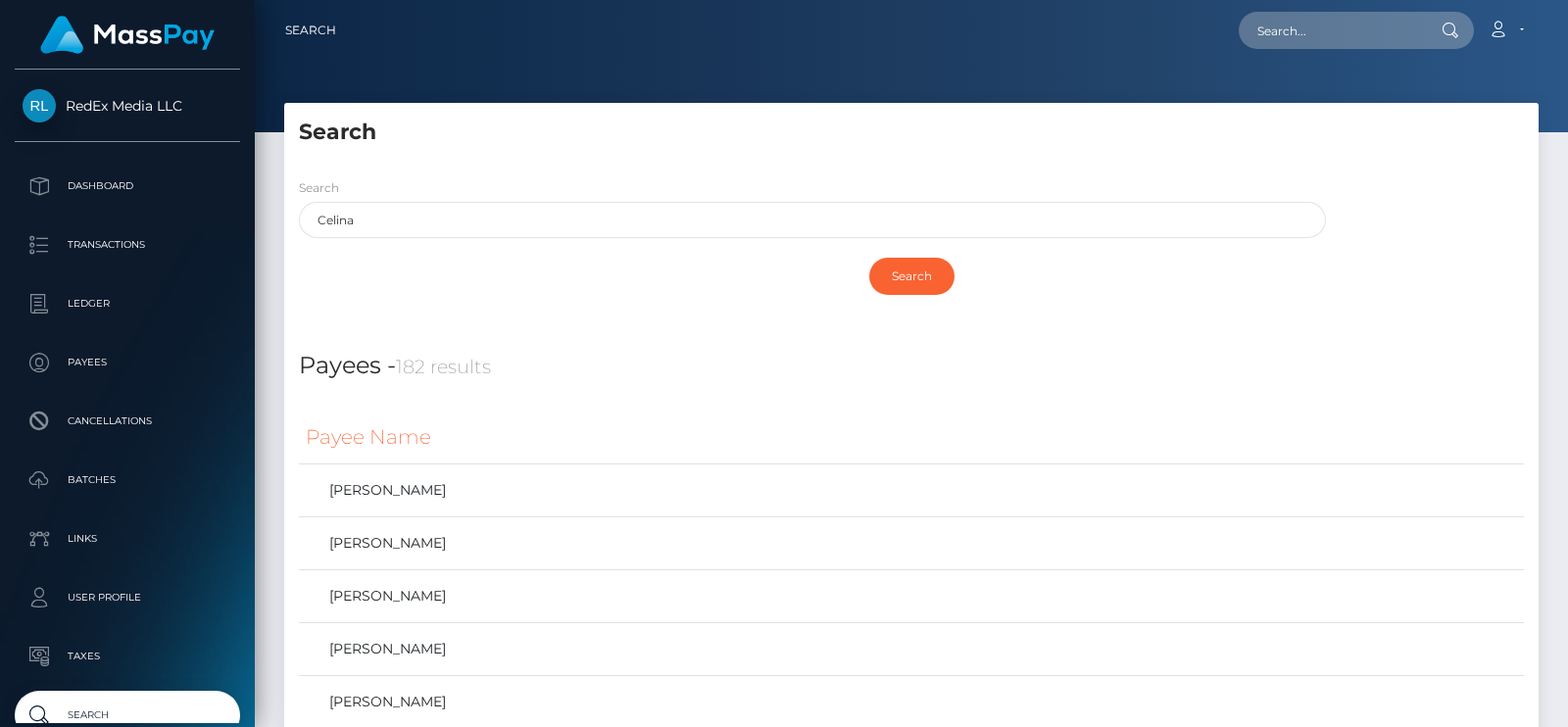 click on "Search" at bounding box center (911, 125) 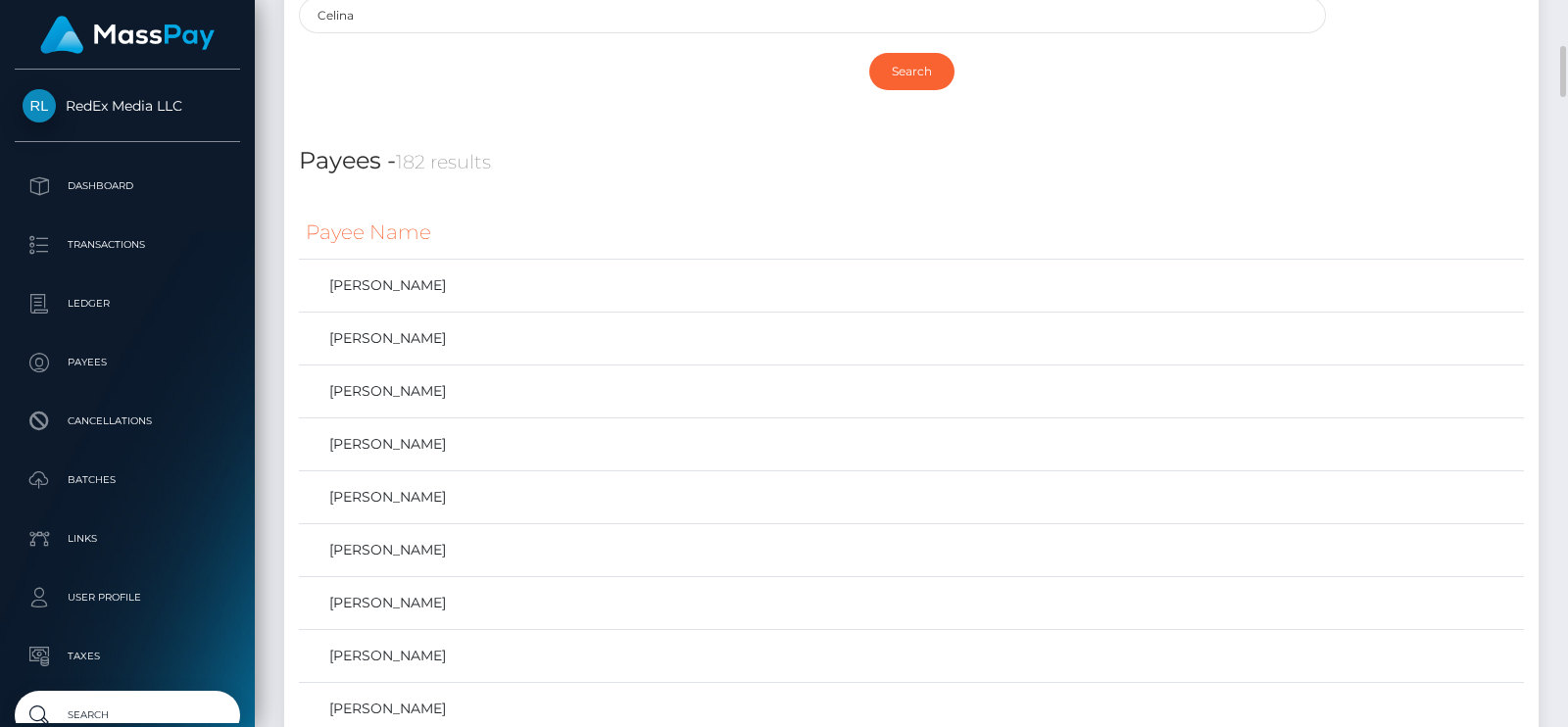 scroll, scrollTop: 234, scrollLeft: 0, axis: vertical 